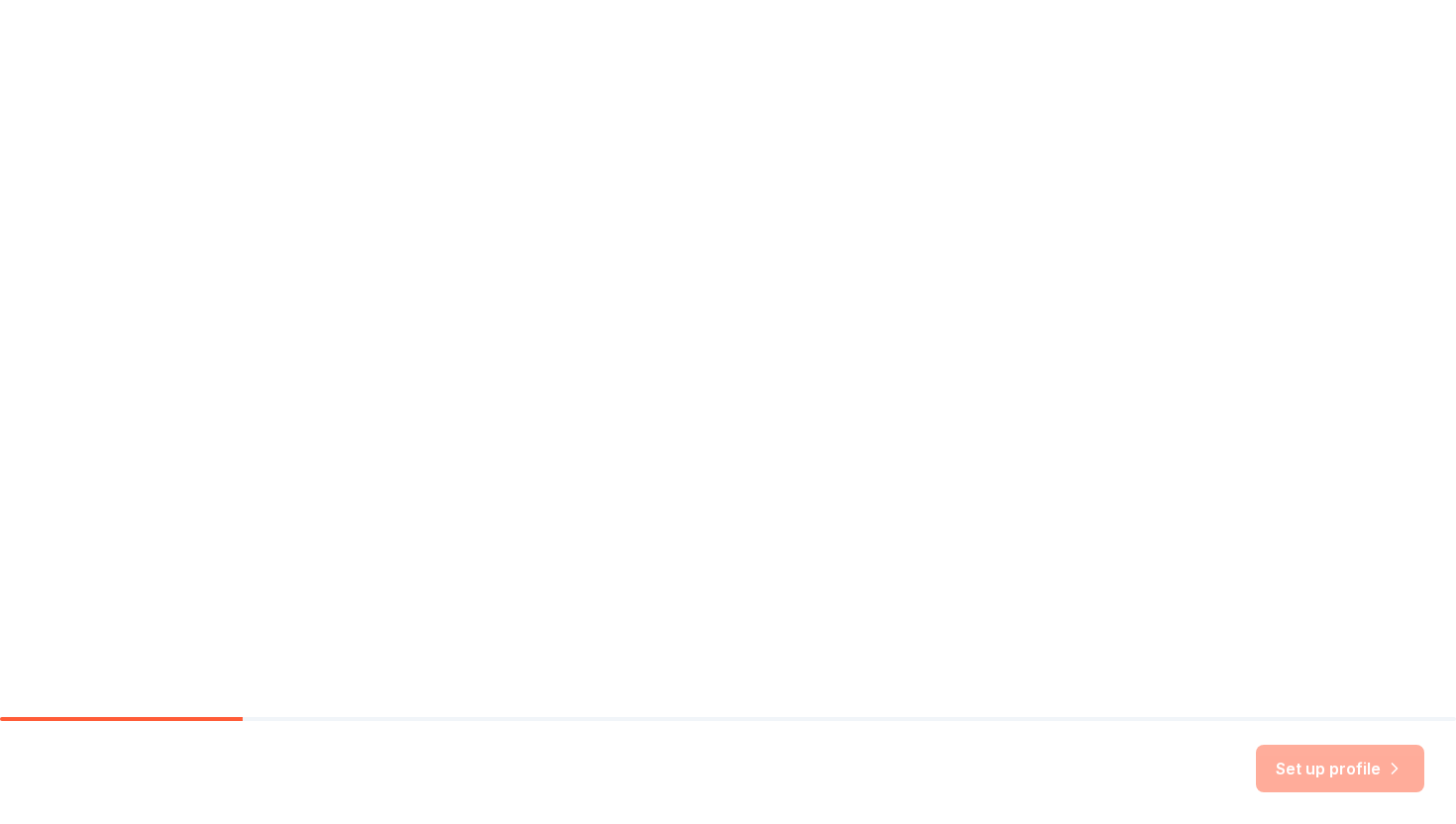 scroll, scrollTop: 0, scrollLeft: 0, axis: both 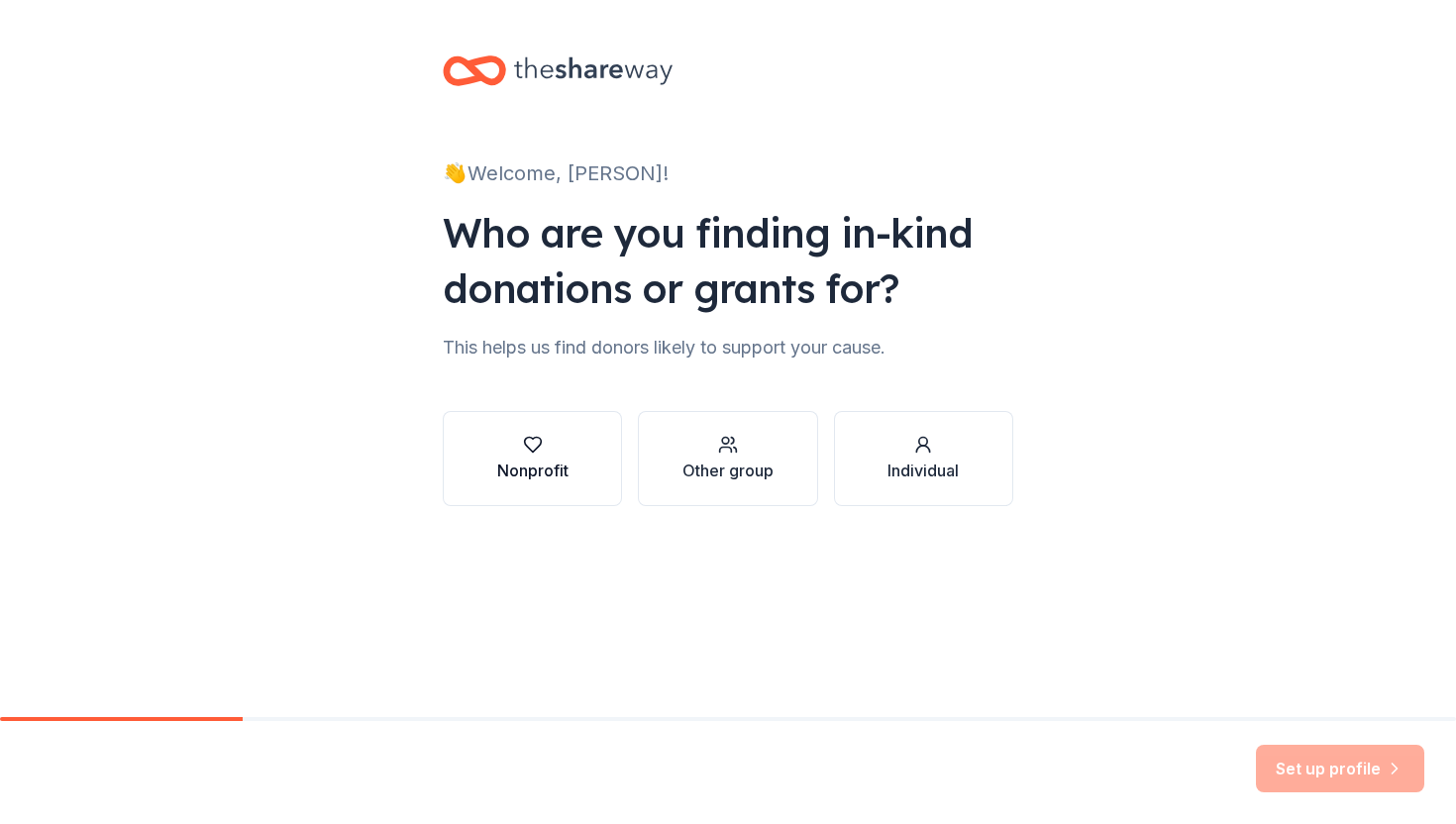 click on "Nonprofit" at bounding box center (533, 470) 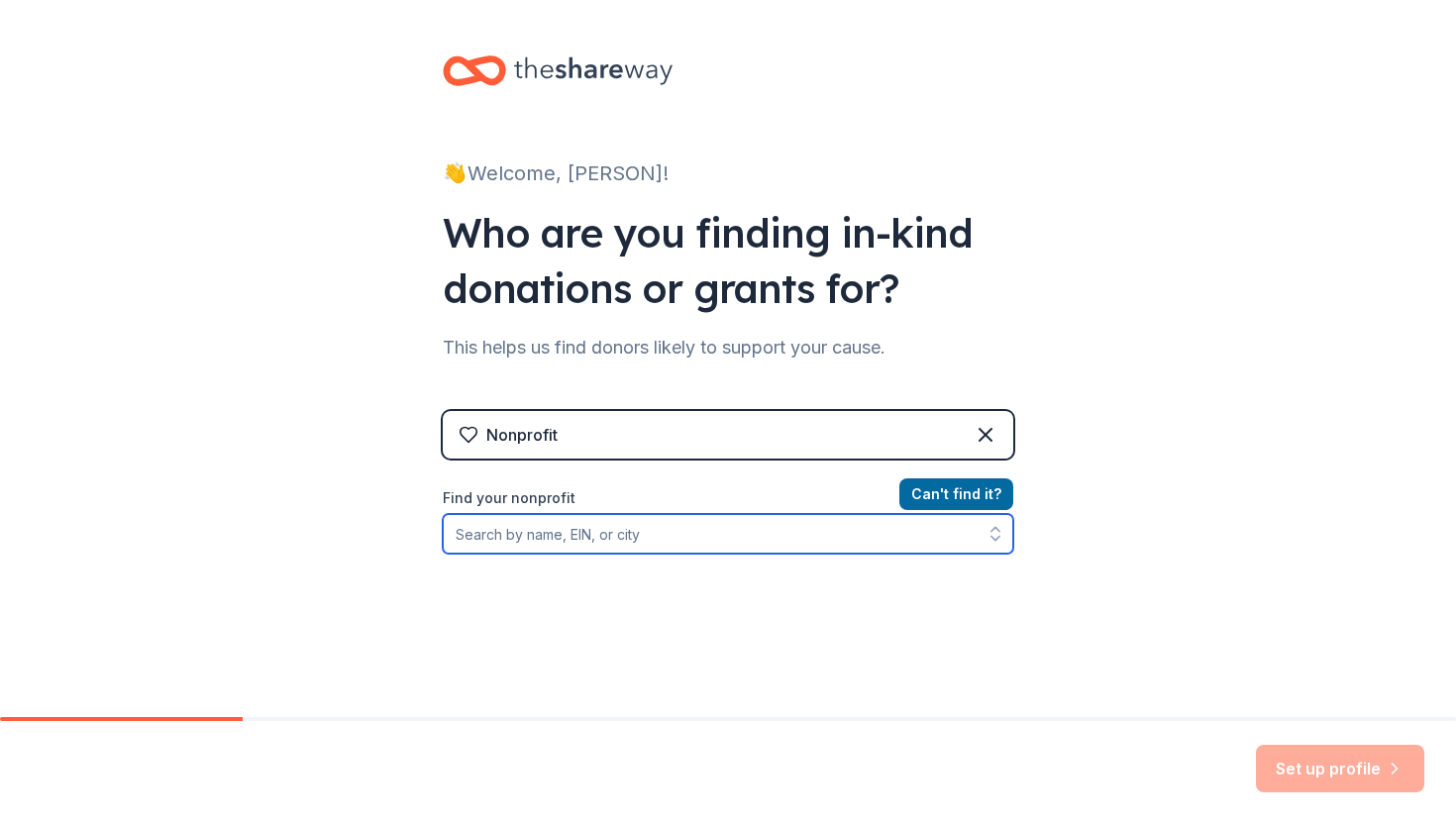 click on "Find your nonprofit" at bounding box center [728, 534] 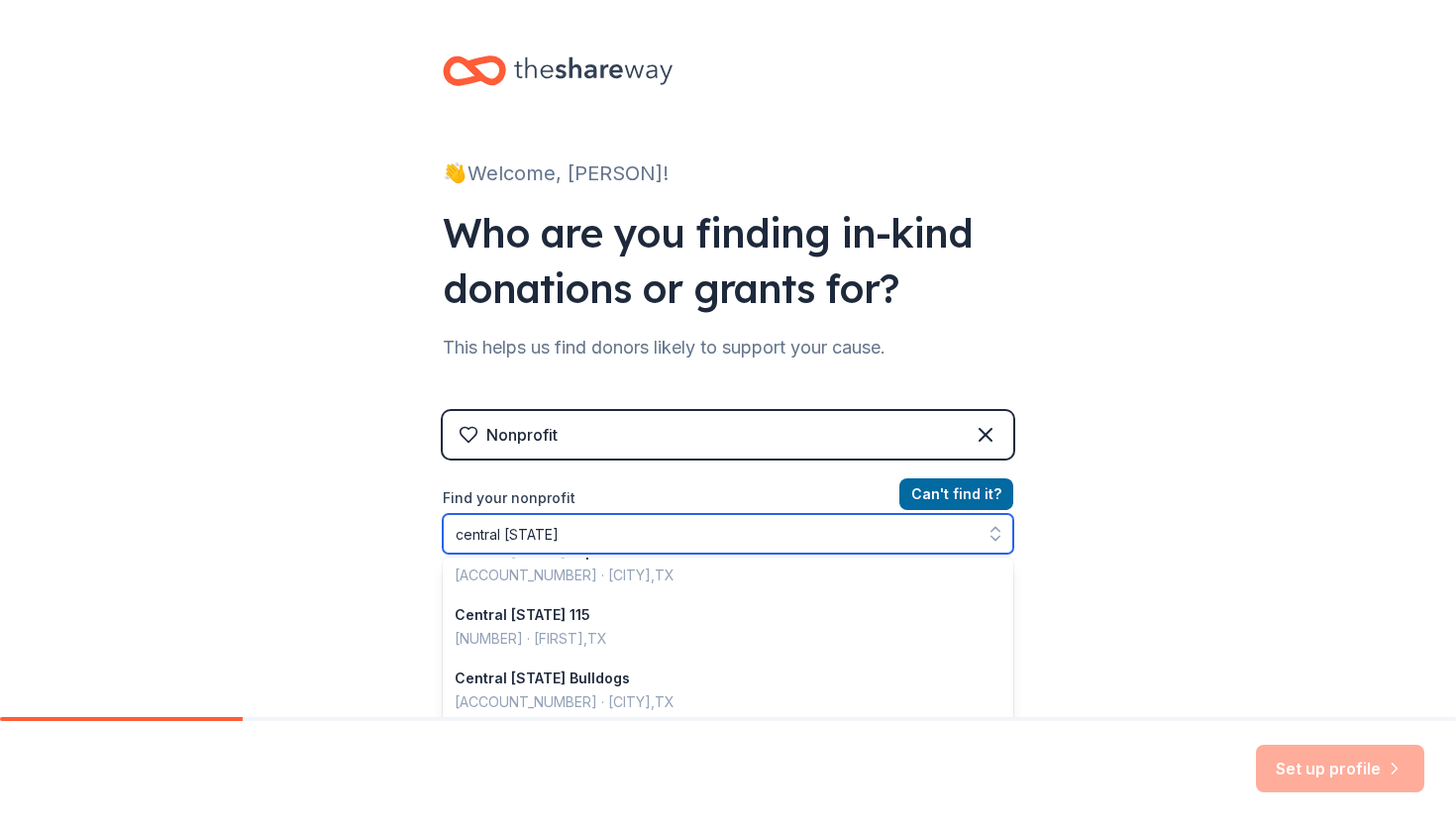 scroll, scrollTop: 341, scrollLeft: 0, axis: vertical 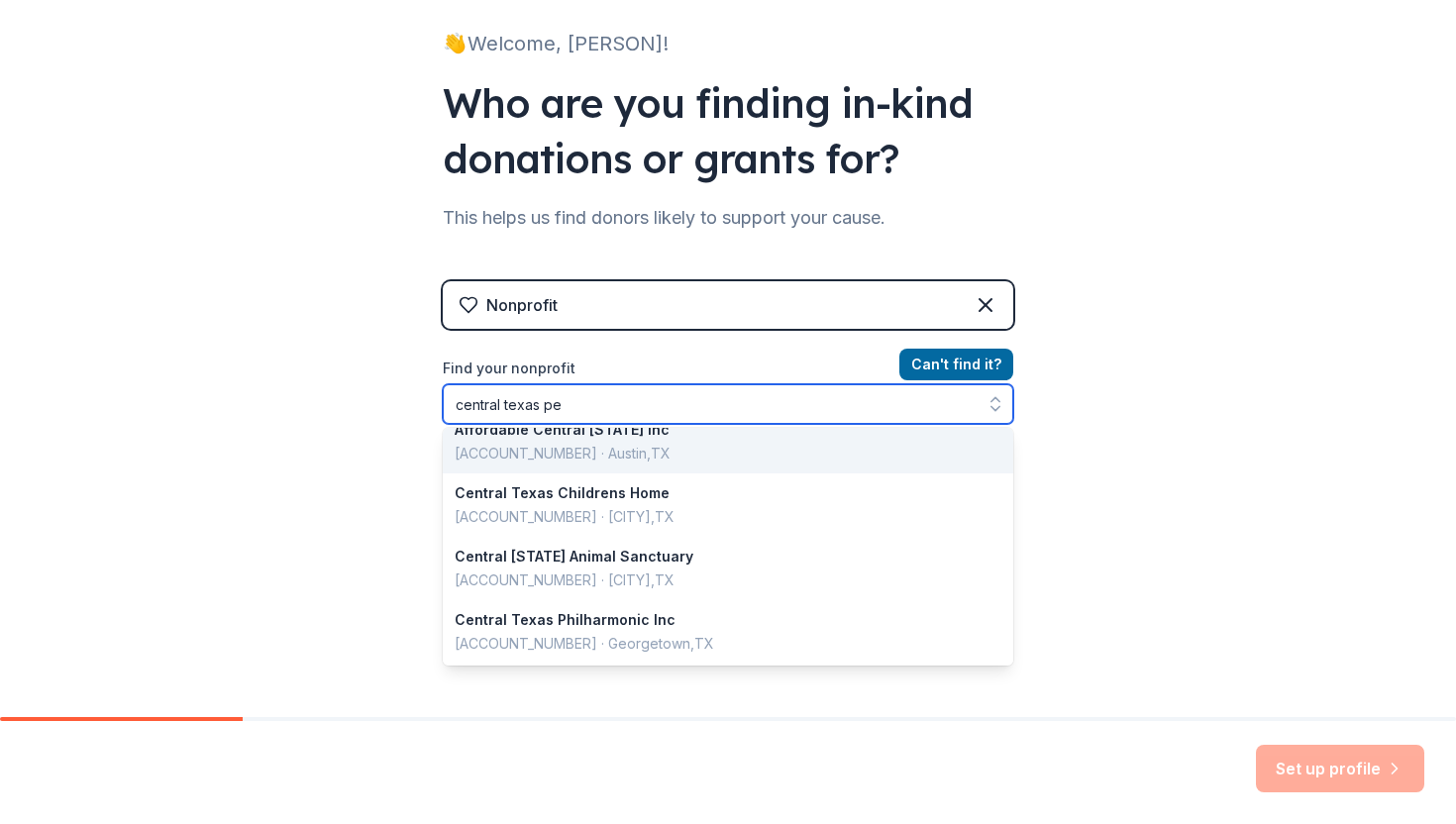 type on "central [STATE] [UNIVERSITY_NAME]" 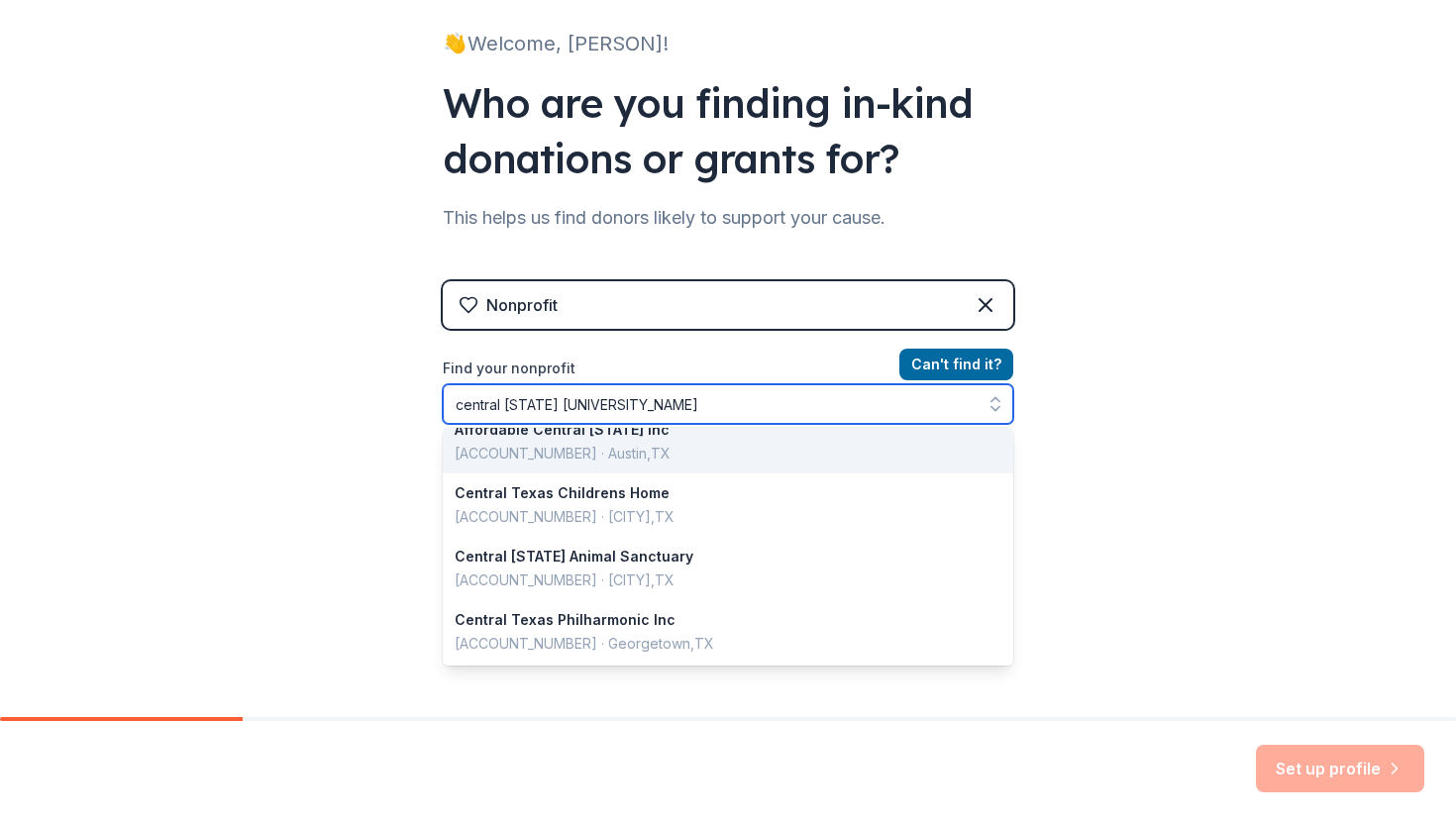 scroll, scrollTop: 0, scrollLeft: 0, axis: both 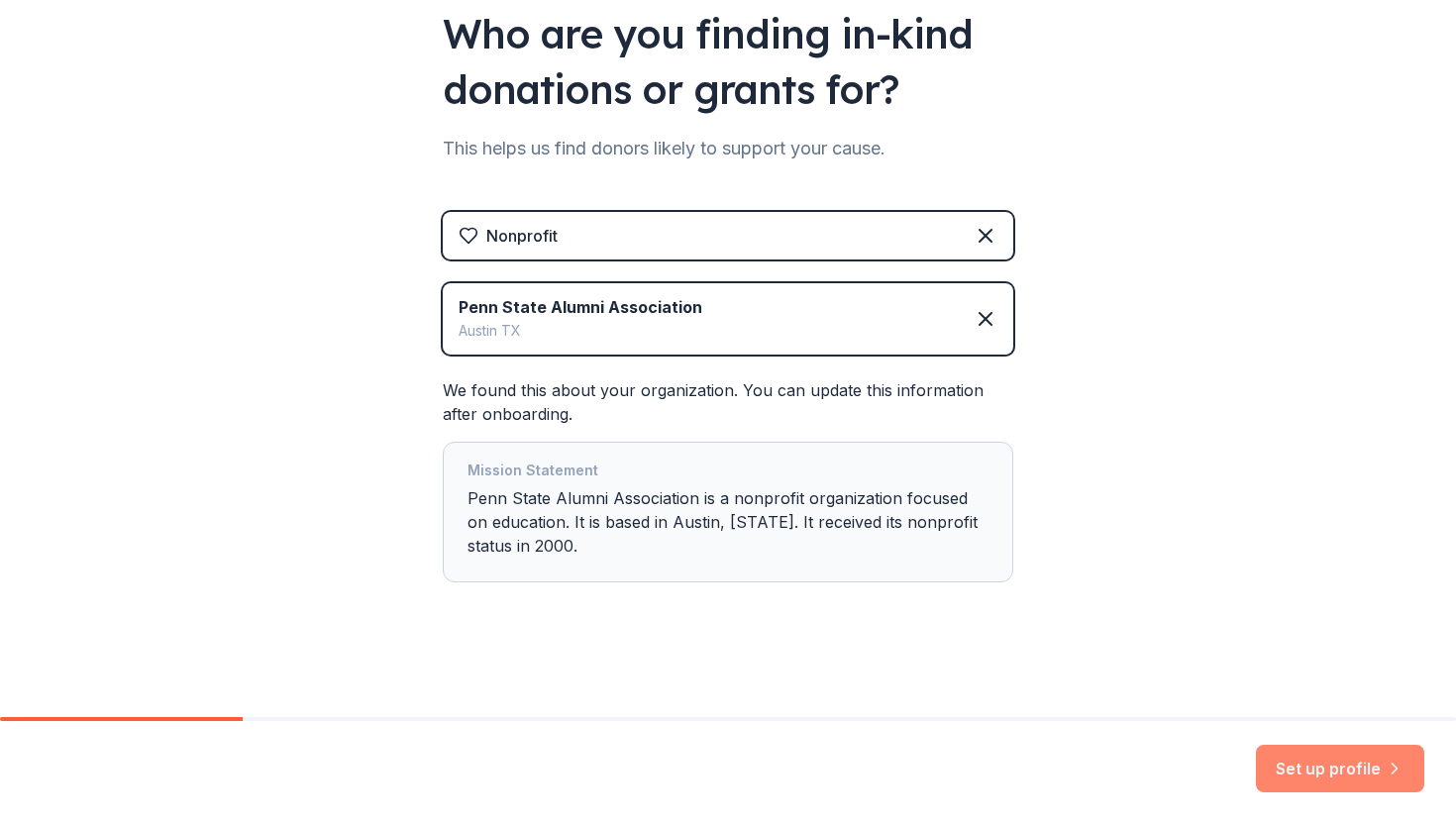 click on "Set up profile" at bounding box center (1340, 769) 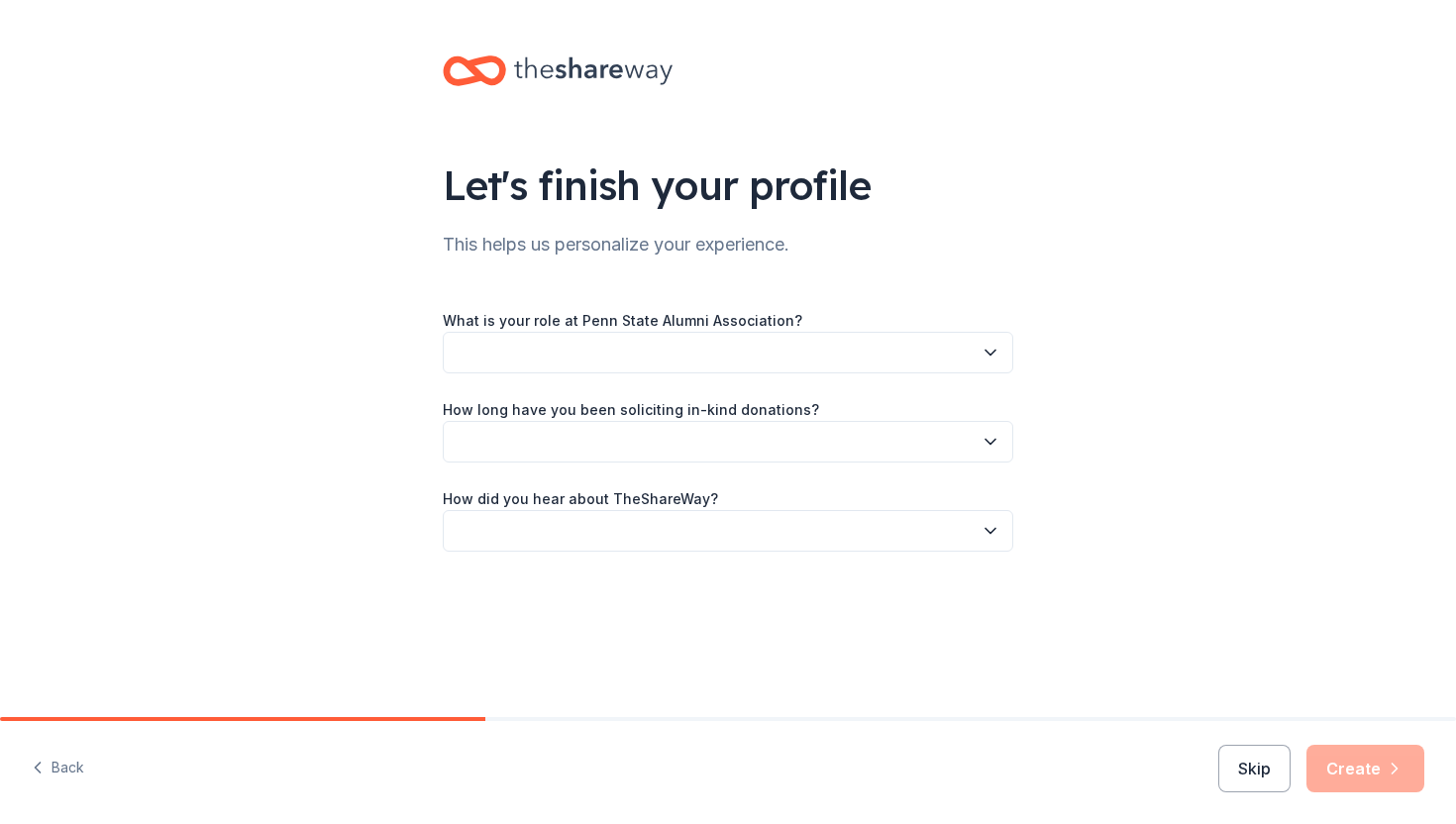click at bounding box center [728, 353] 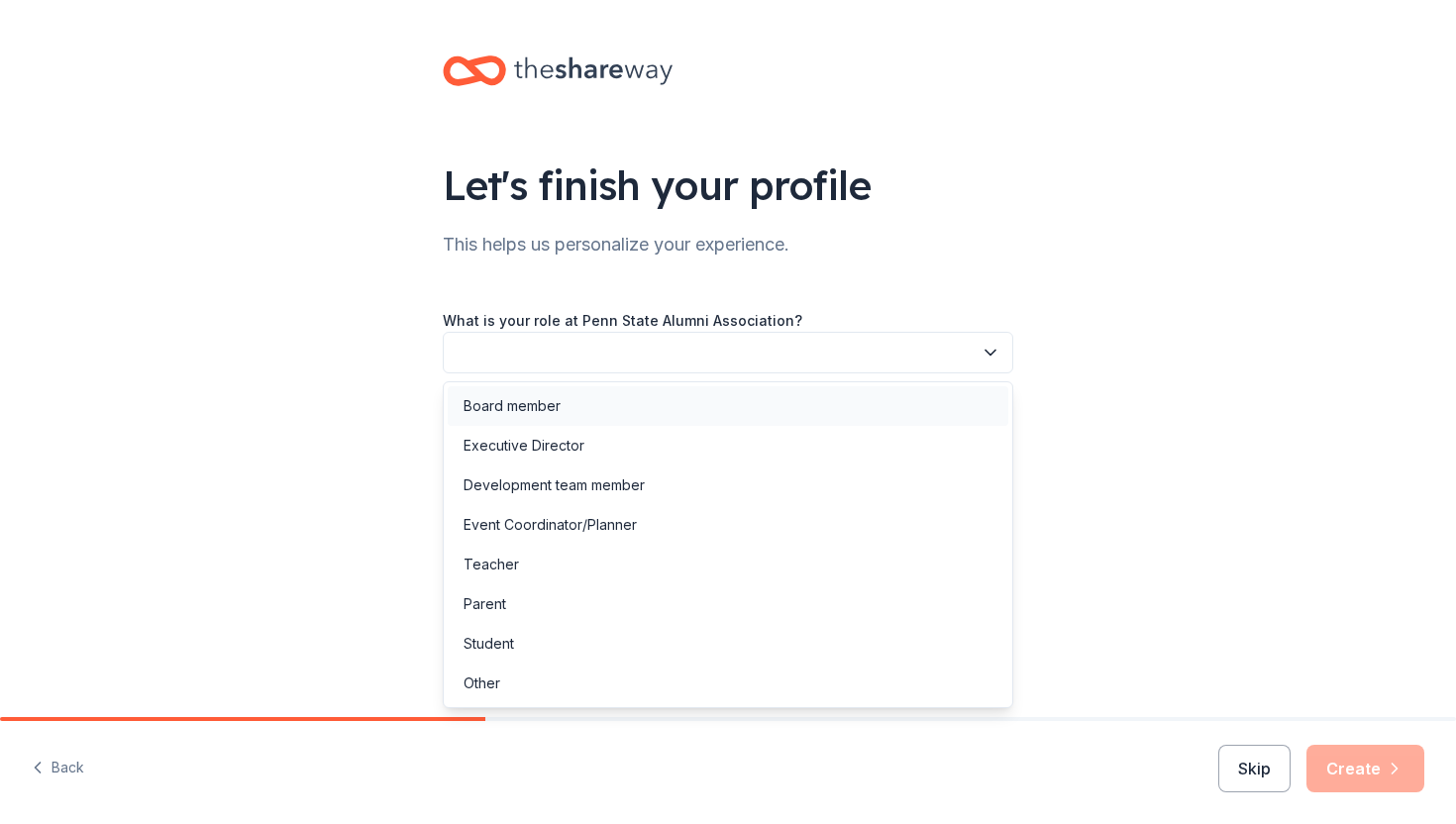 click on "Board member" at bounding box center [728, 406] 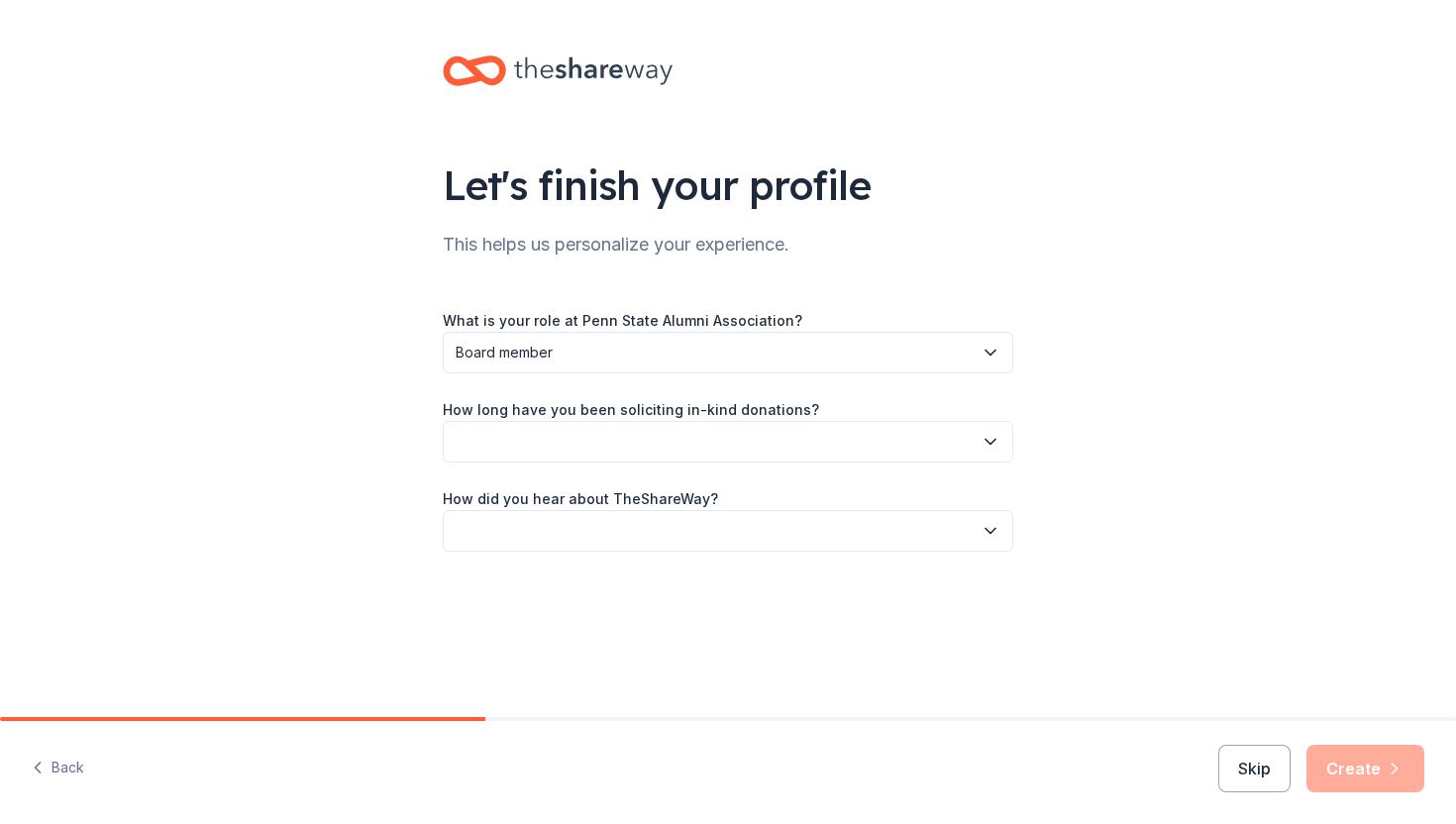 click at bounding box center [728, 442] 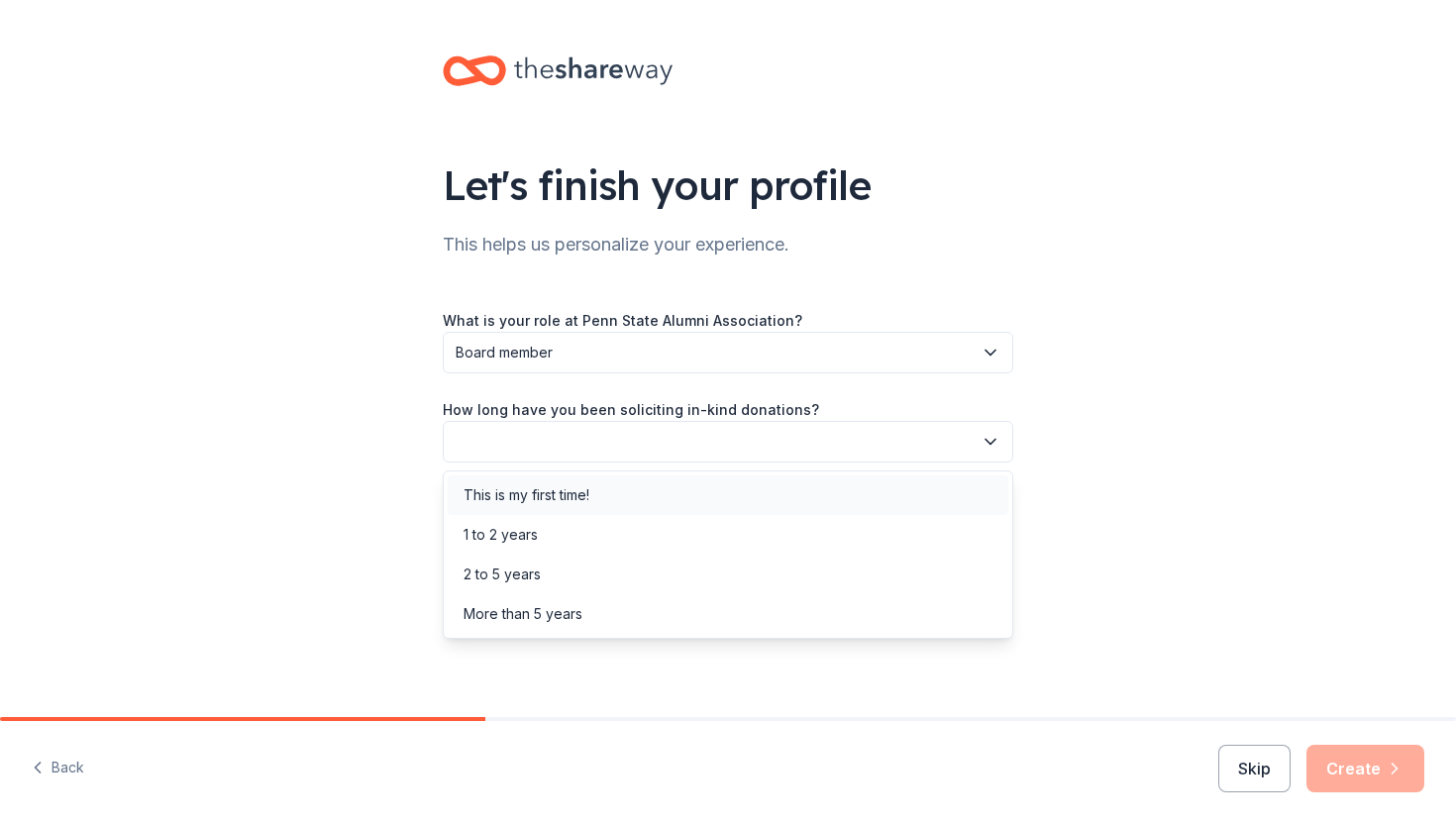 click on "This is my first time!" at bounding box center (728, 495) 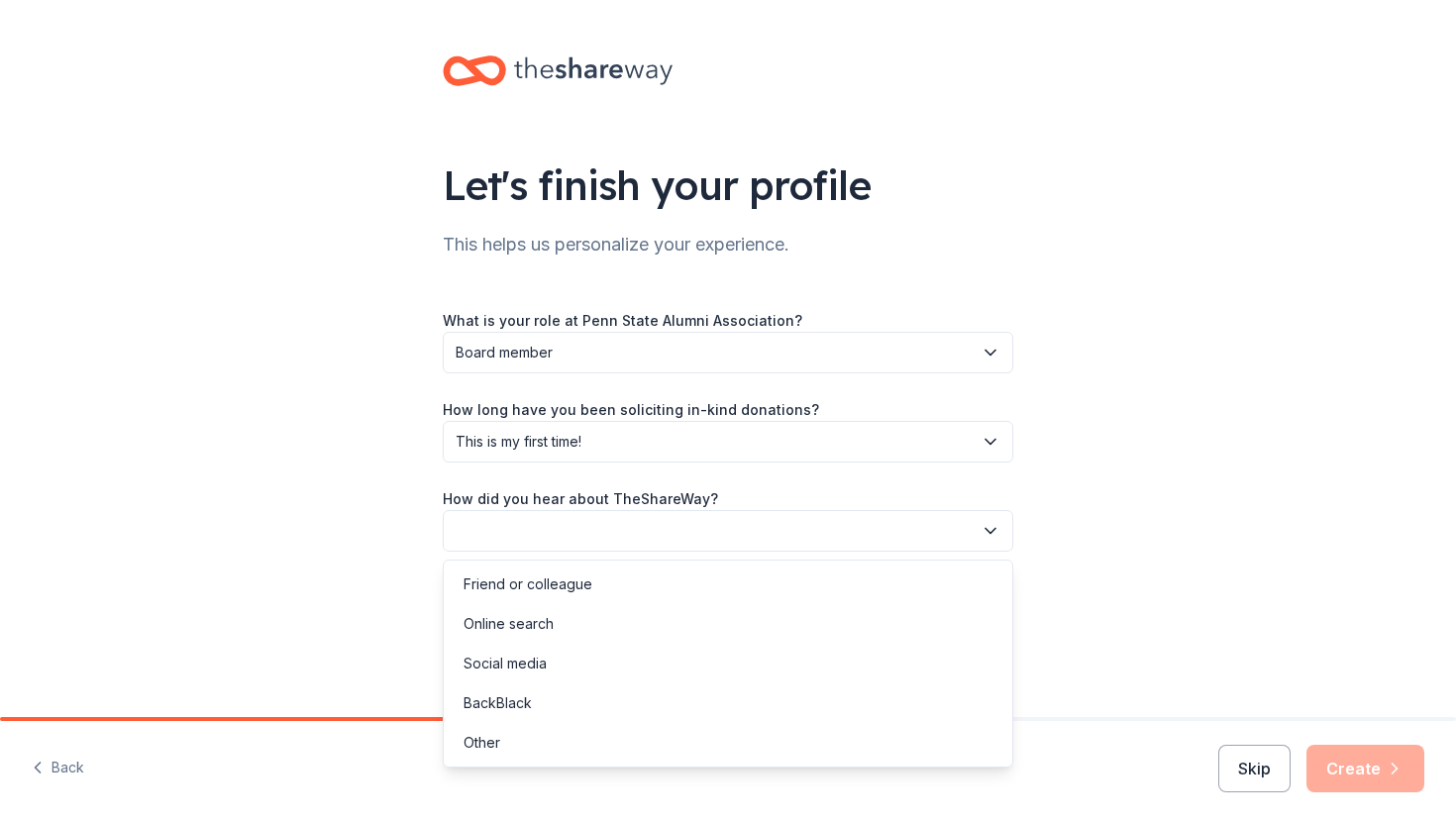 click at bounding box center (728, 531) 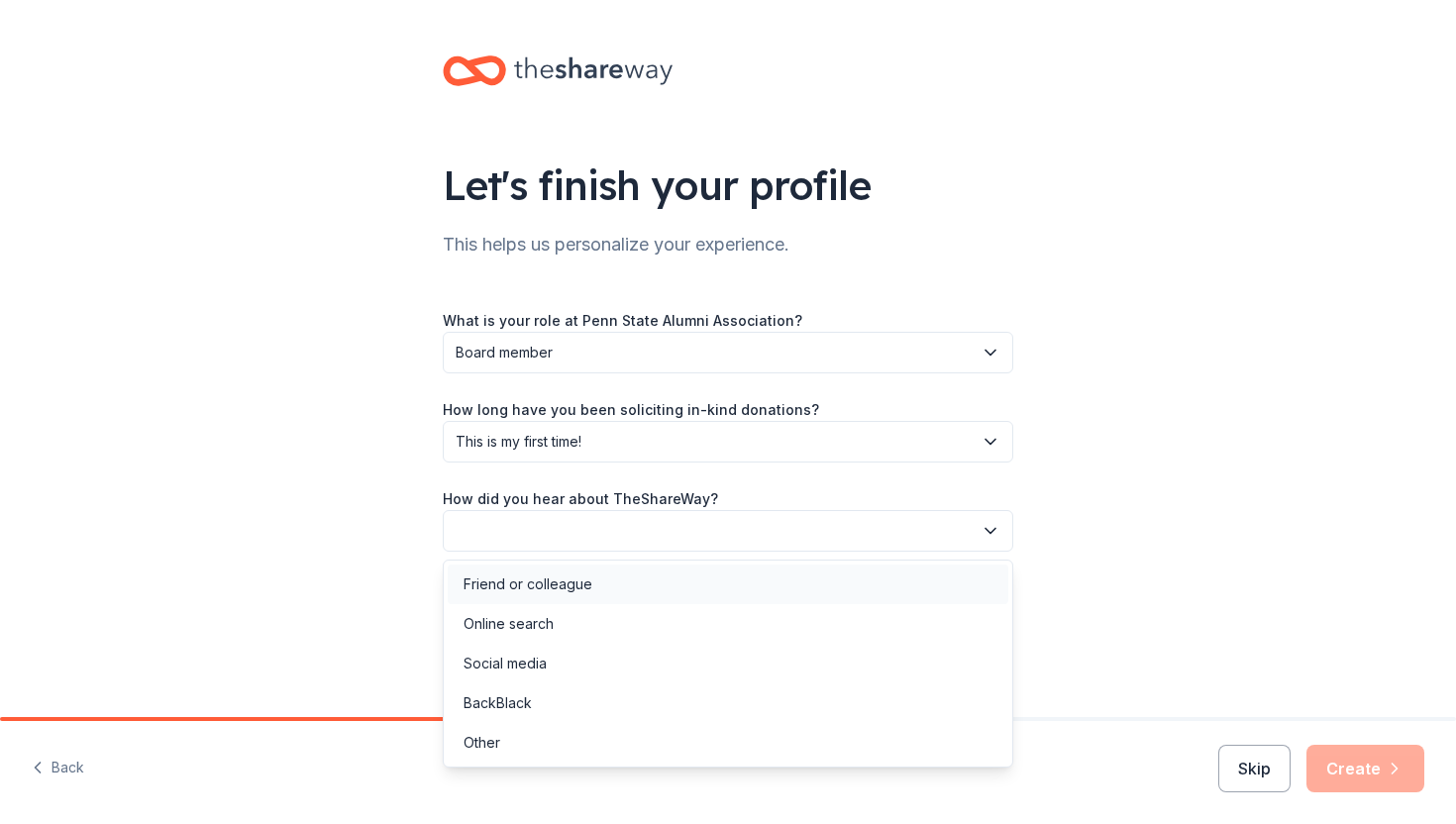 click on "Friend or colleague" at bounding box center (528, 584) 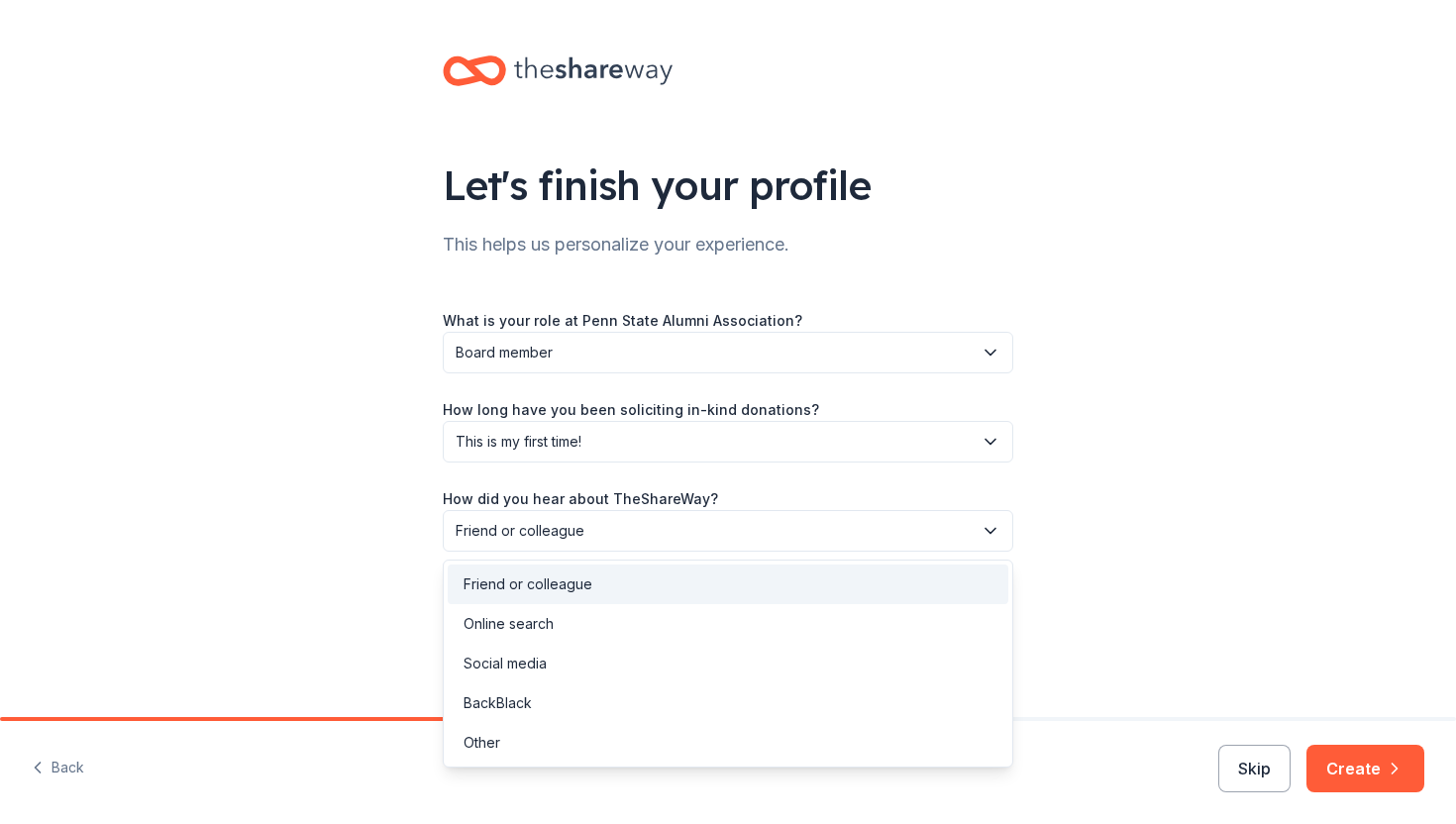 click on "Friend or colleague" at bounding box center [728, 531] 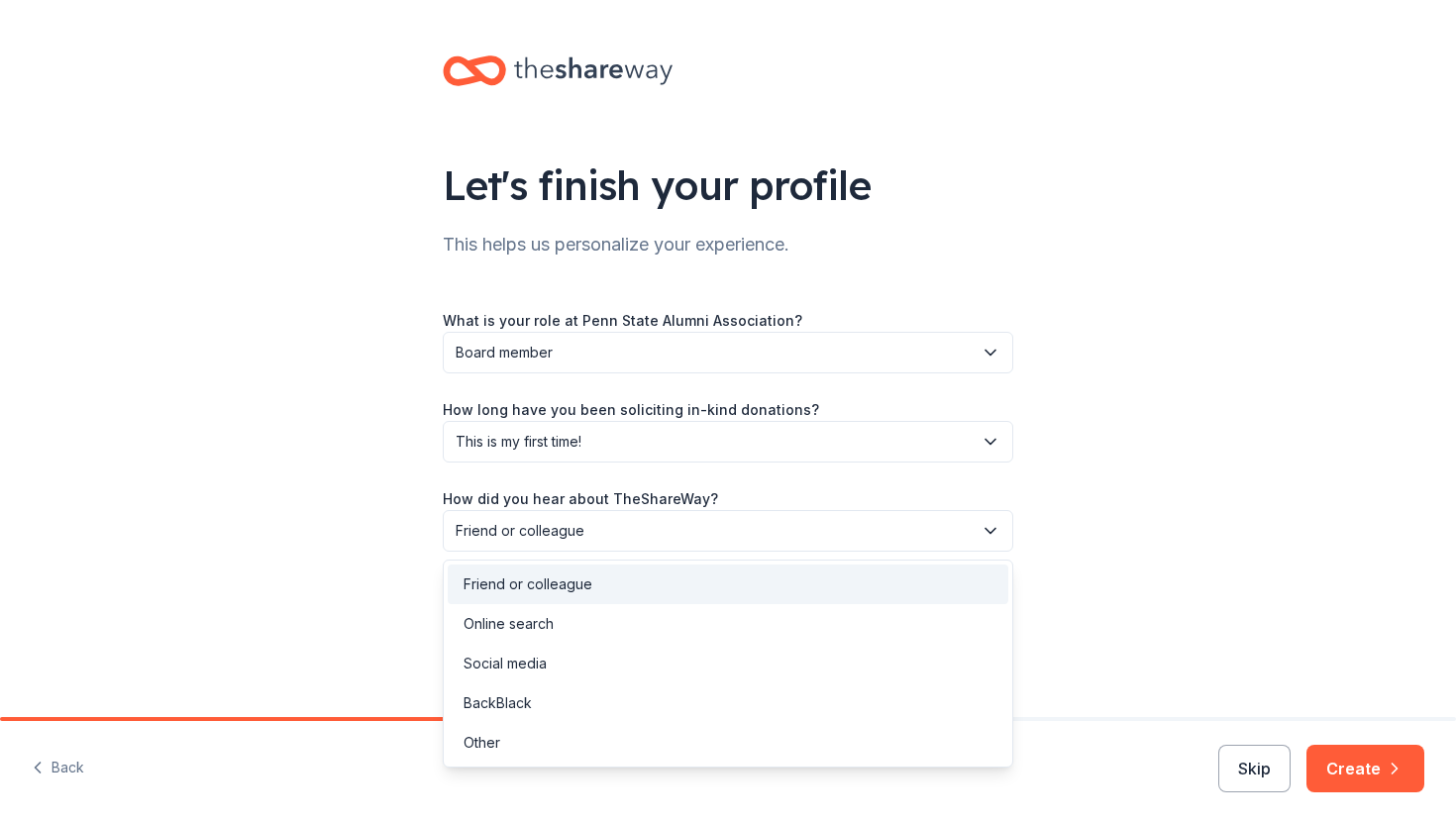 click on "Let's finish your profile This helps us personalize your experience. What is your role at Penn State Alumni Association? Board member How long have you been soliciting in-kind donations? This is my first time! How did you hear about TheShareWay? Friend or colleague" at bounding box center (728, 323) 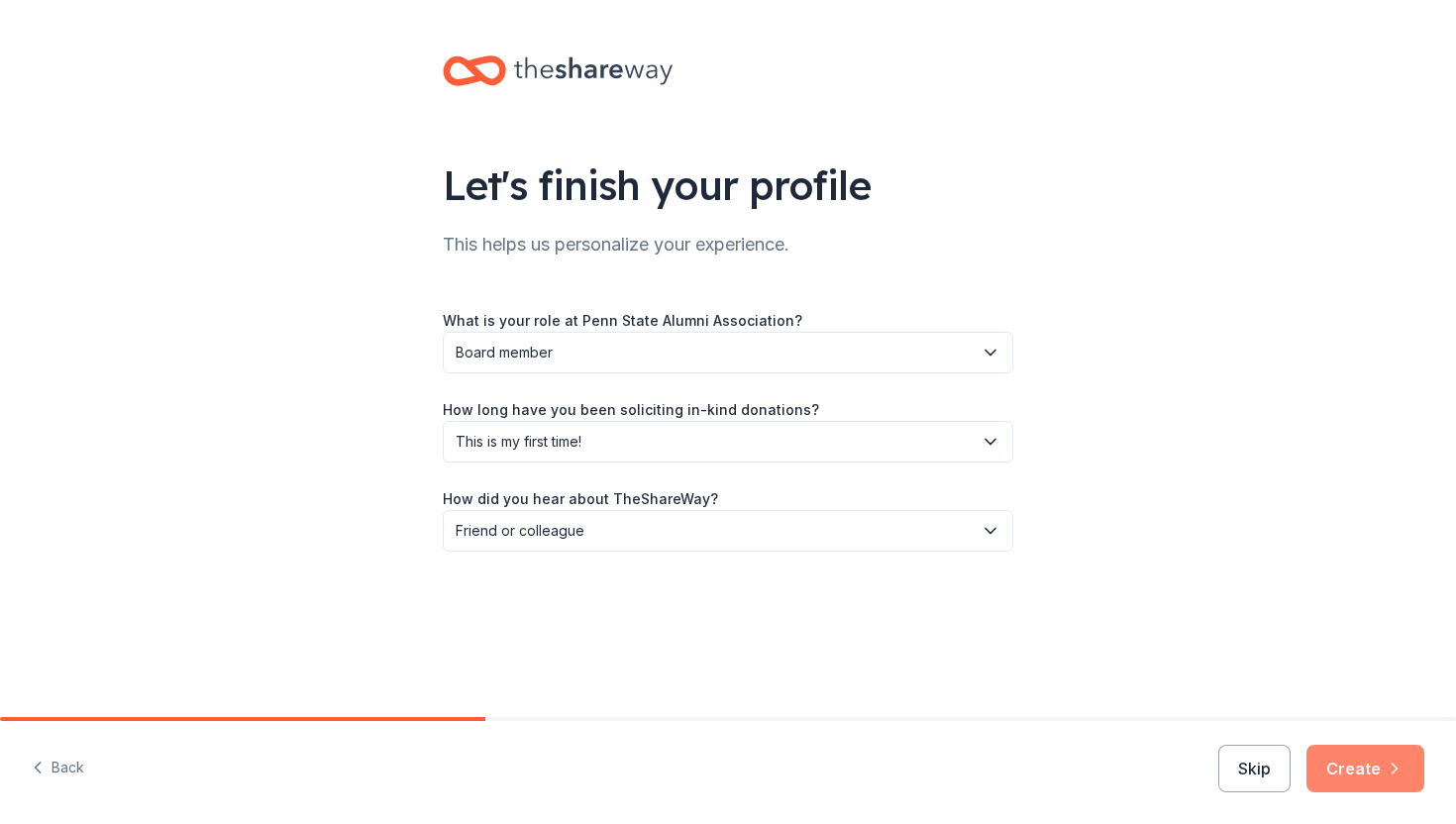 click on "Create" at bounding box center (1365, 769) 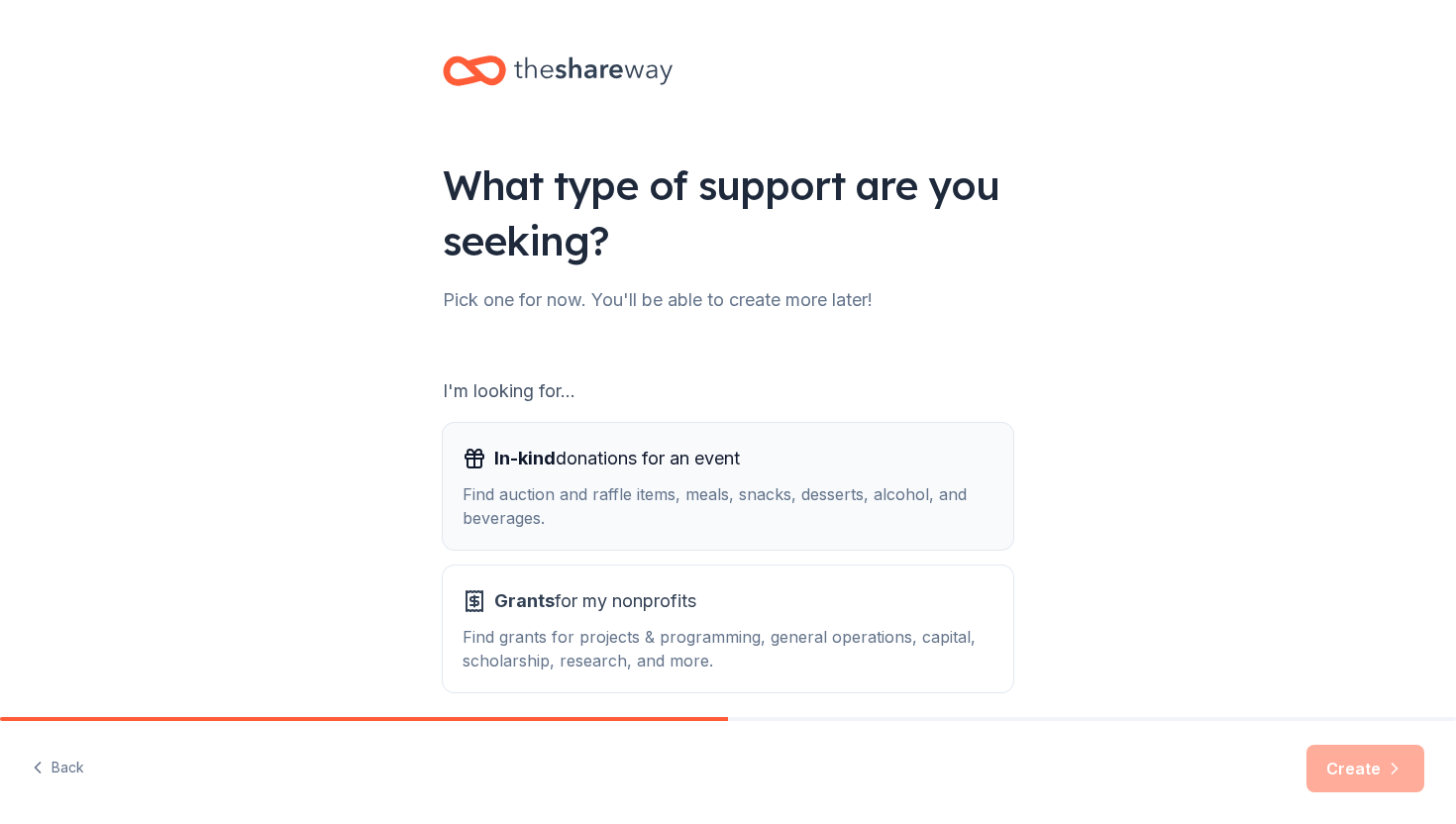 scroll, scrollTop: 82, scrollLeft: 0, axis: vertical 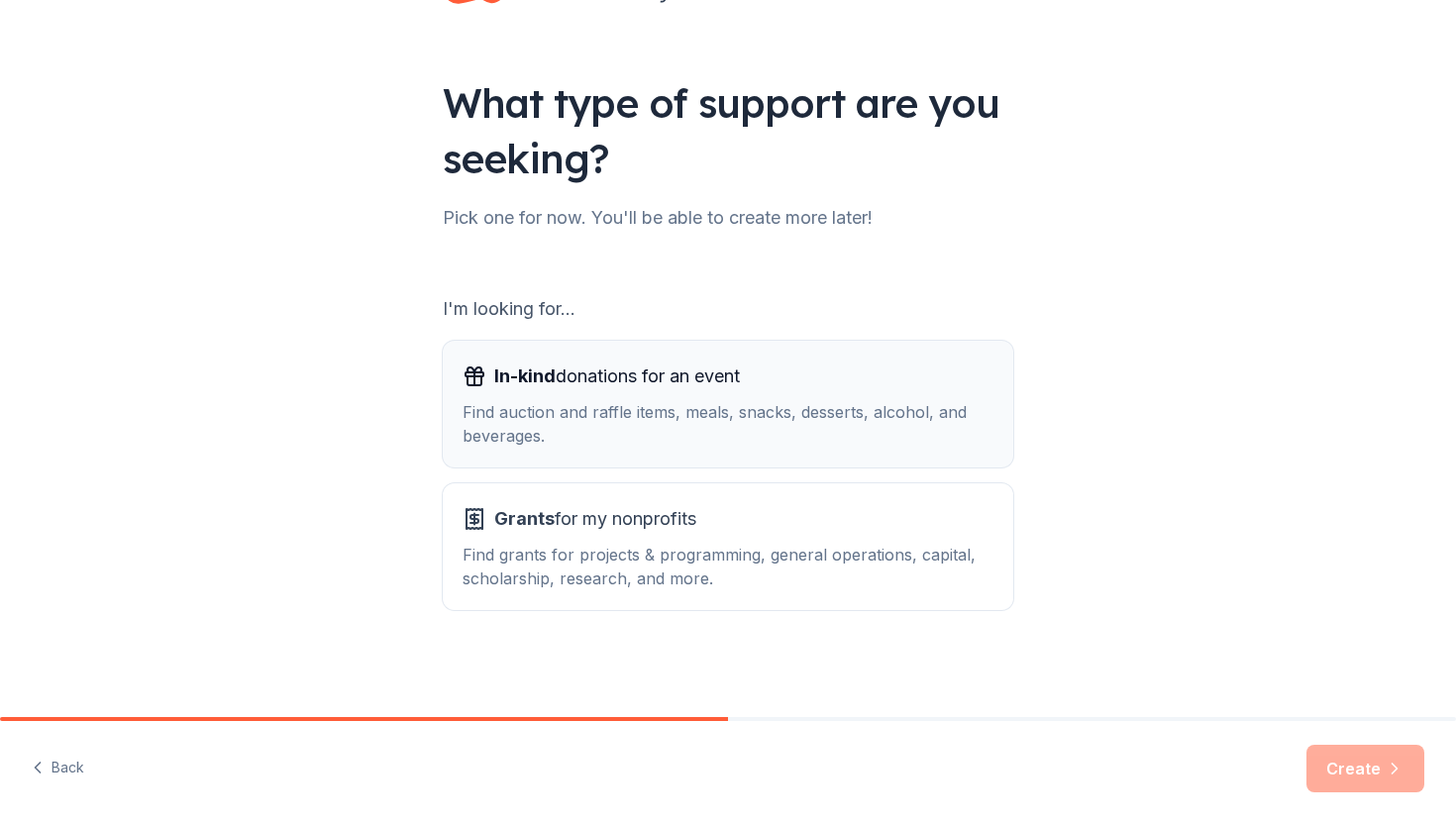 click on "Find auction and raffle items, meals, snacks, desserts, alcohol, and beverages." at bounding box center (728, 424) 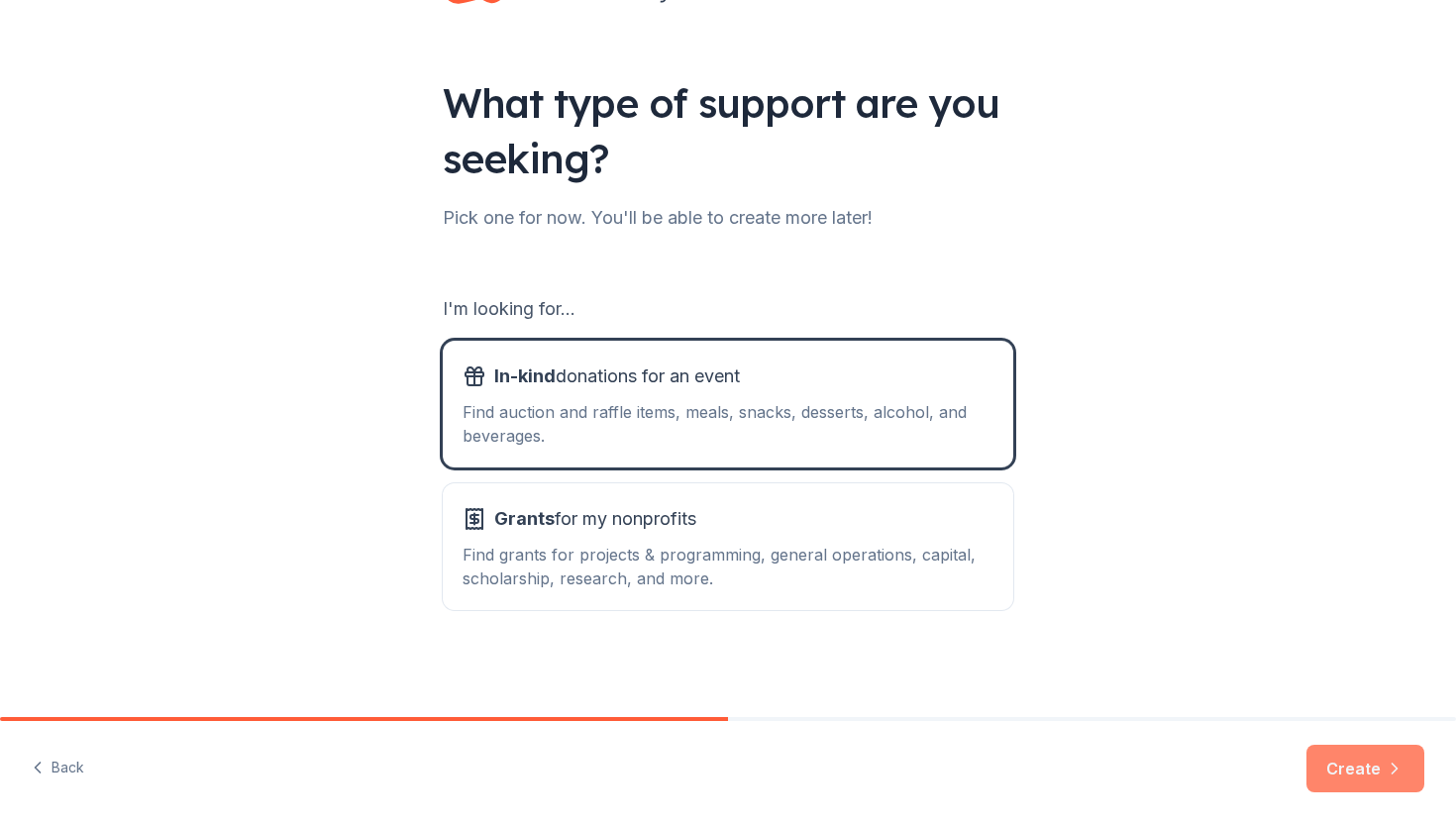 click on "Create" at bounding box center (1365, 769) 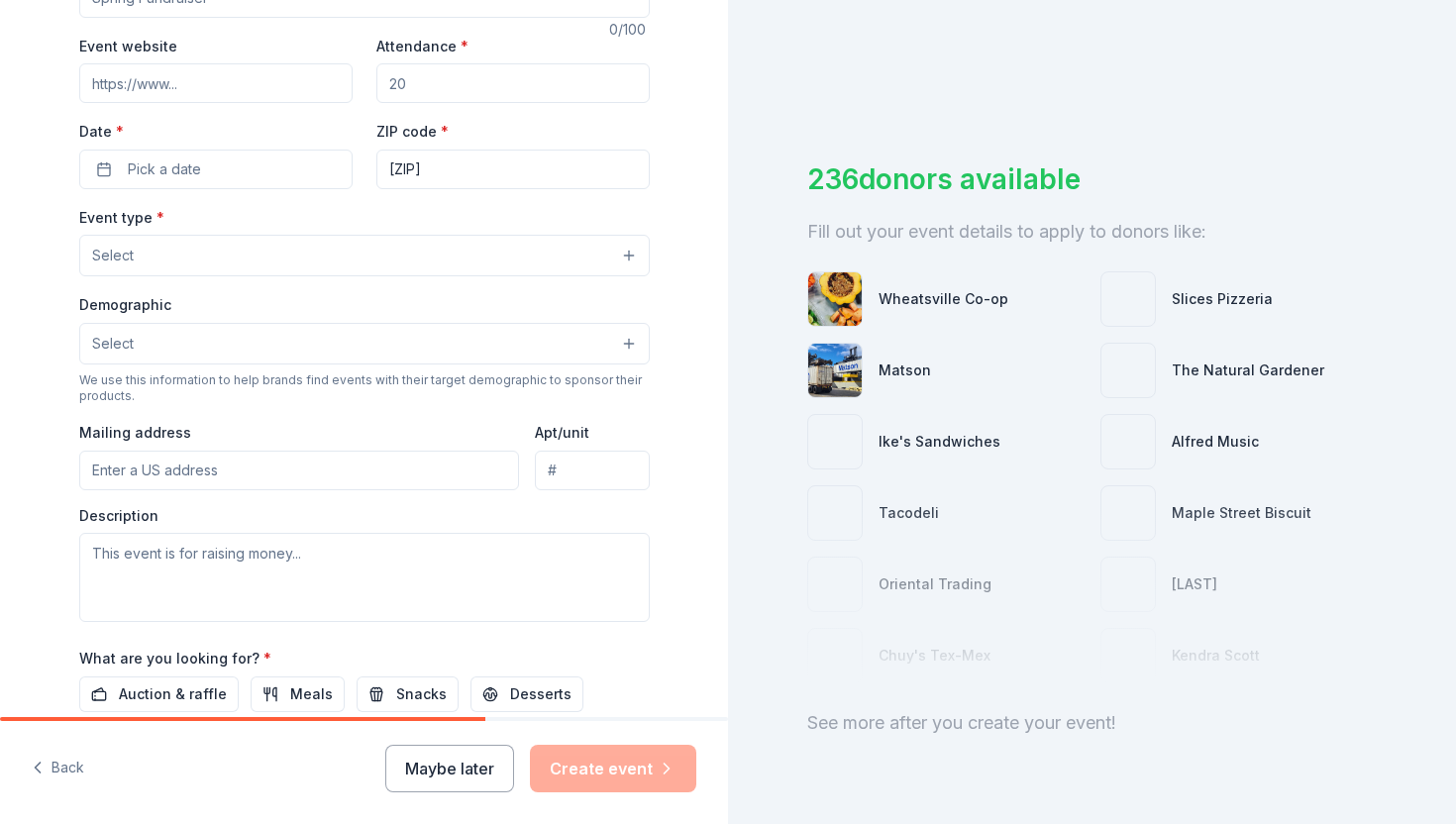 scroll, scrollTop: 368, scrollLeft: 0, axis: vertical 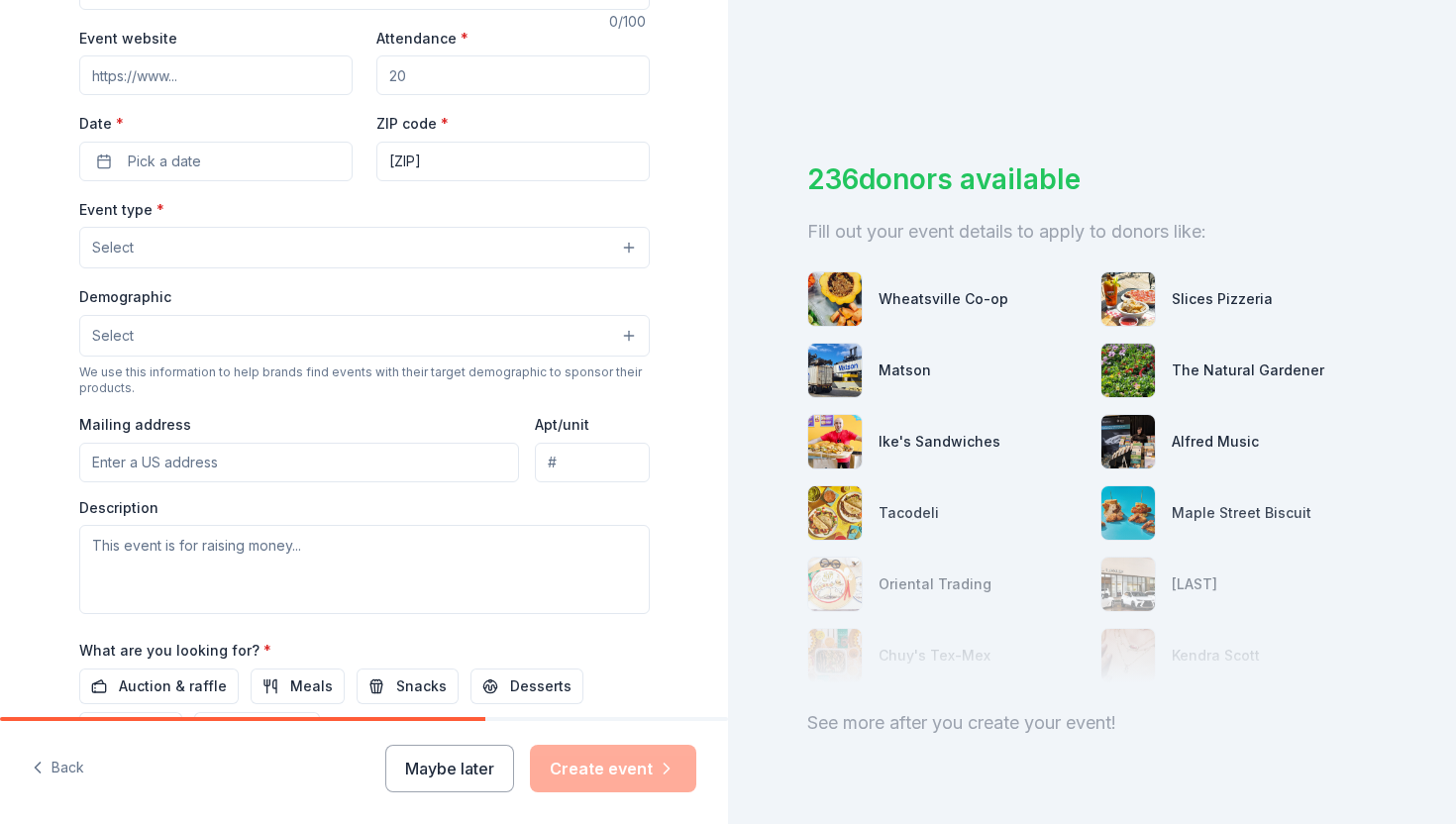click on "Select" at bounding box center (364, 336) 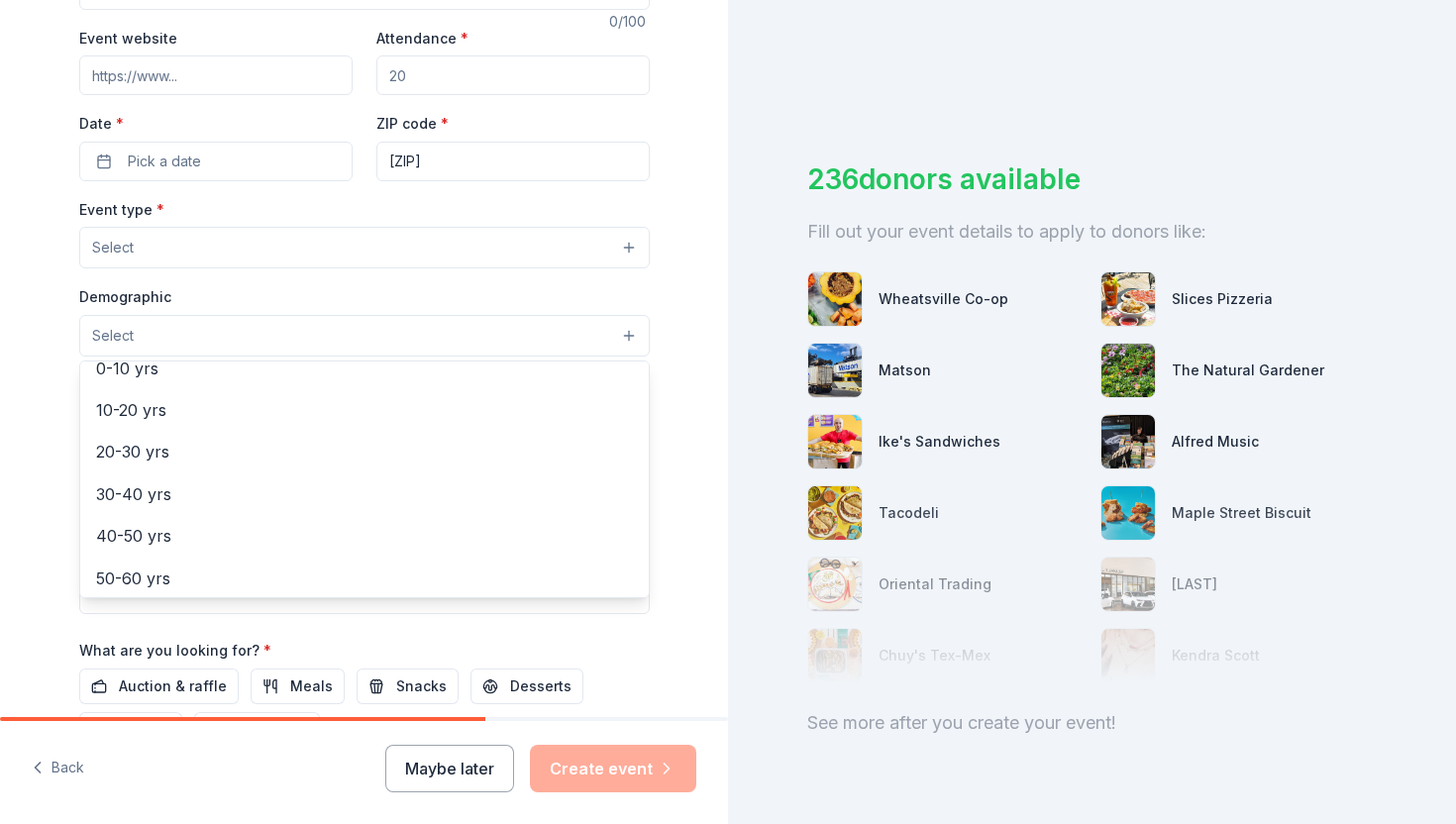 scroll, scrollTop: 188, scrollLeft: 0, axis: vertical 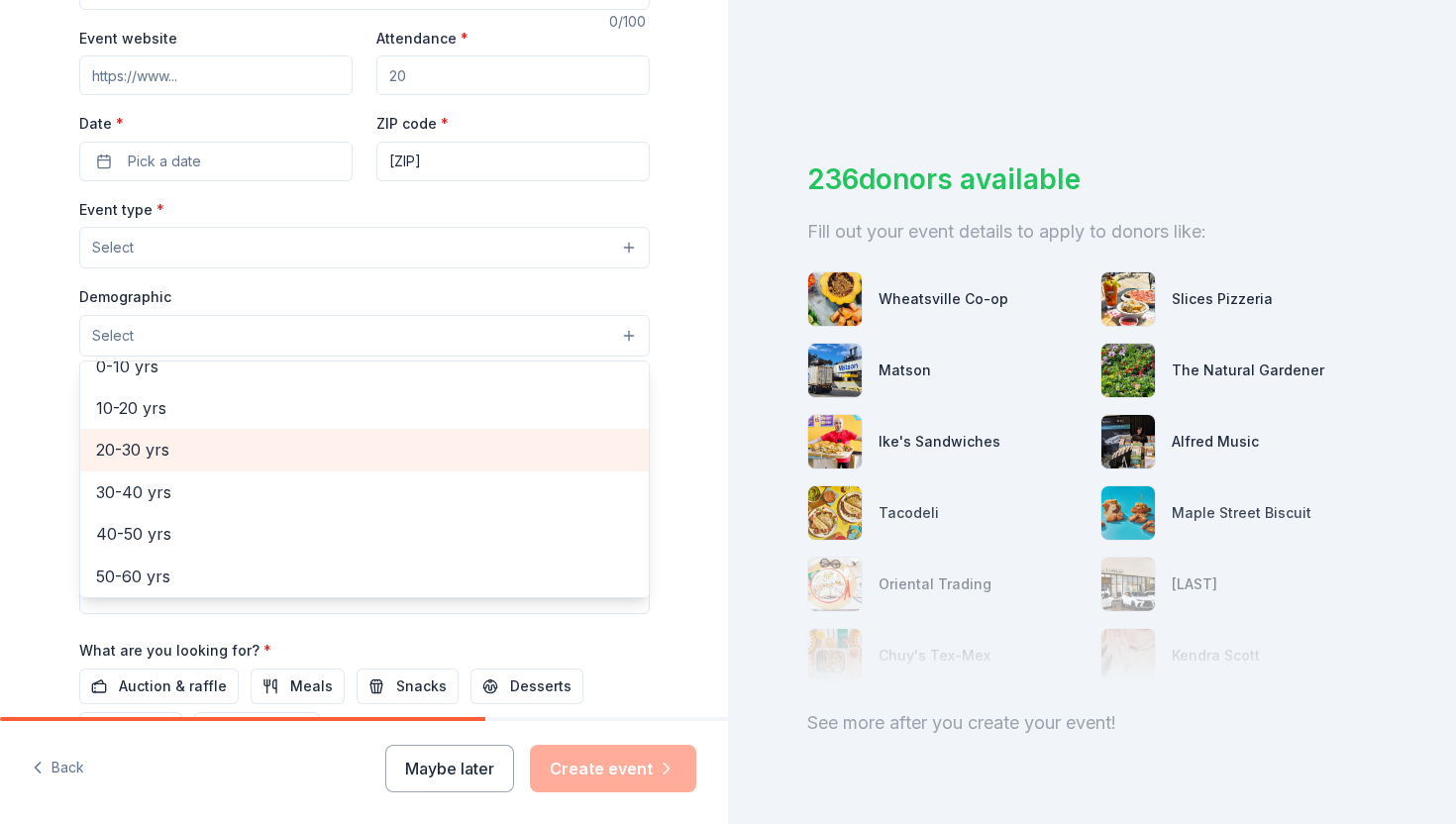 click on "20-30 yrs" at bounding box center (364, 450) 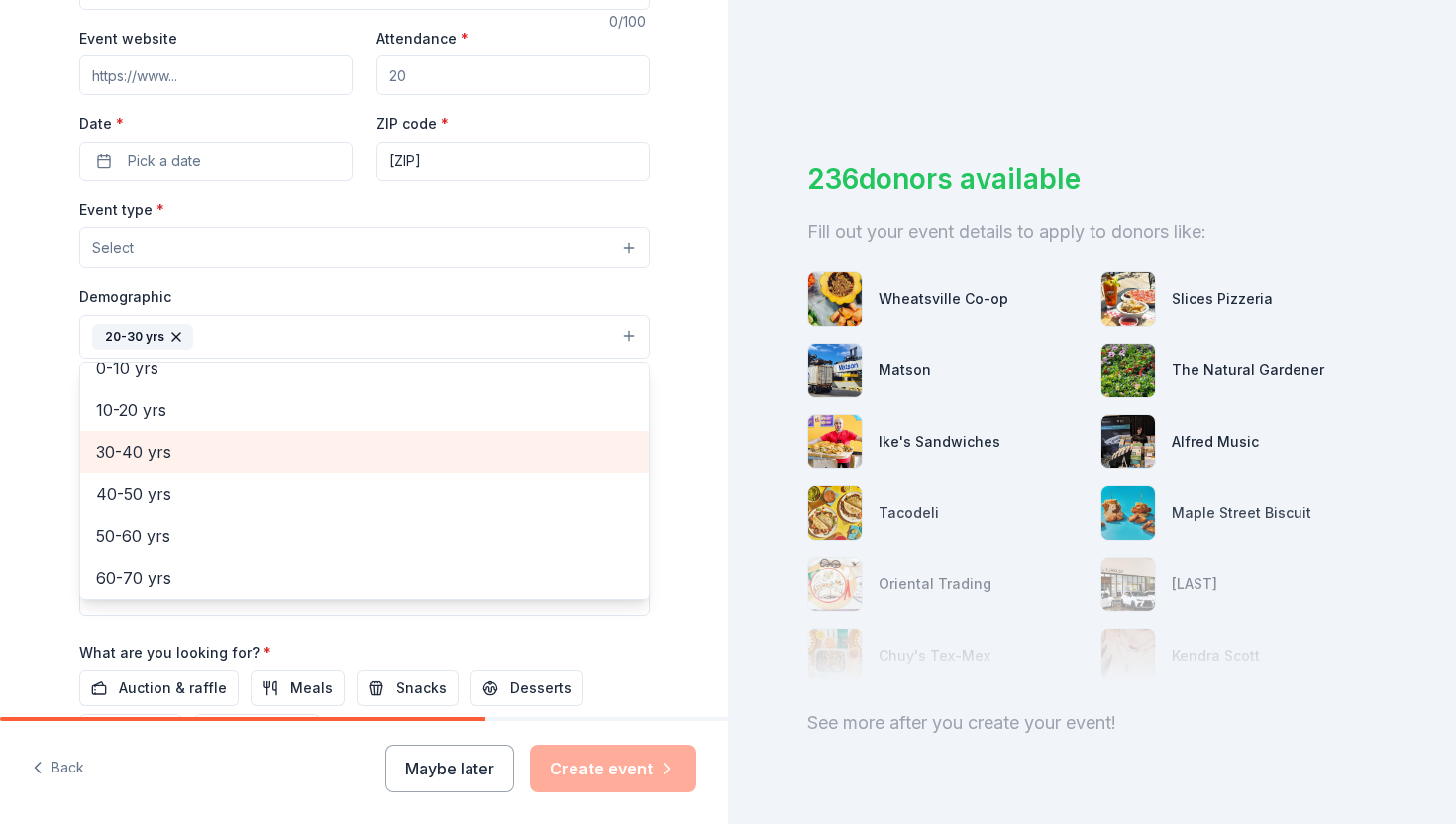 click on "30-40 yrs" at bounding box center (364, 452) 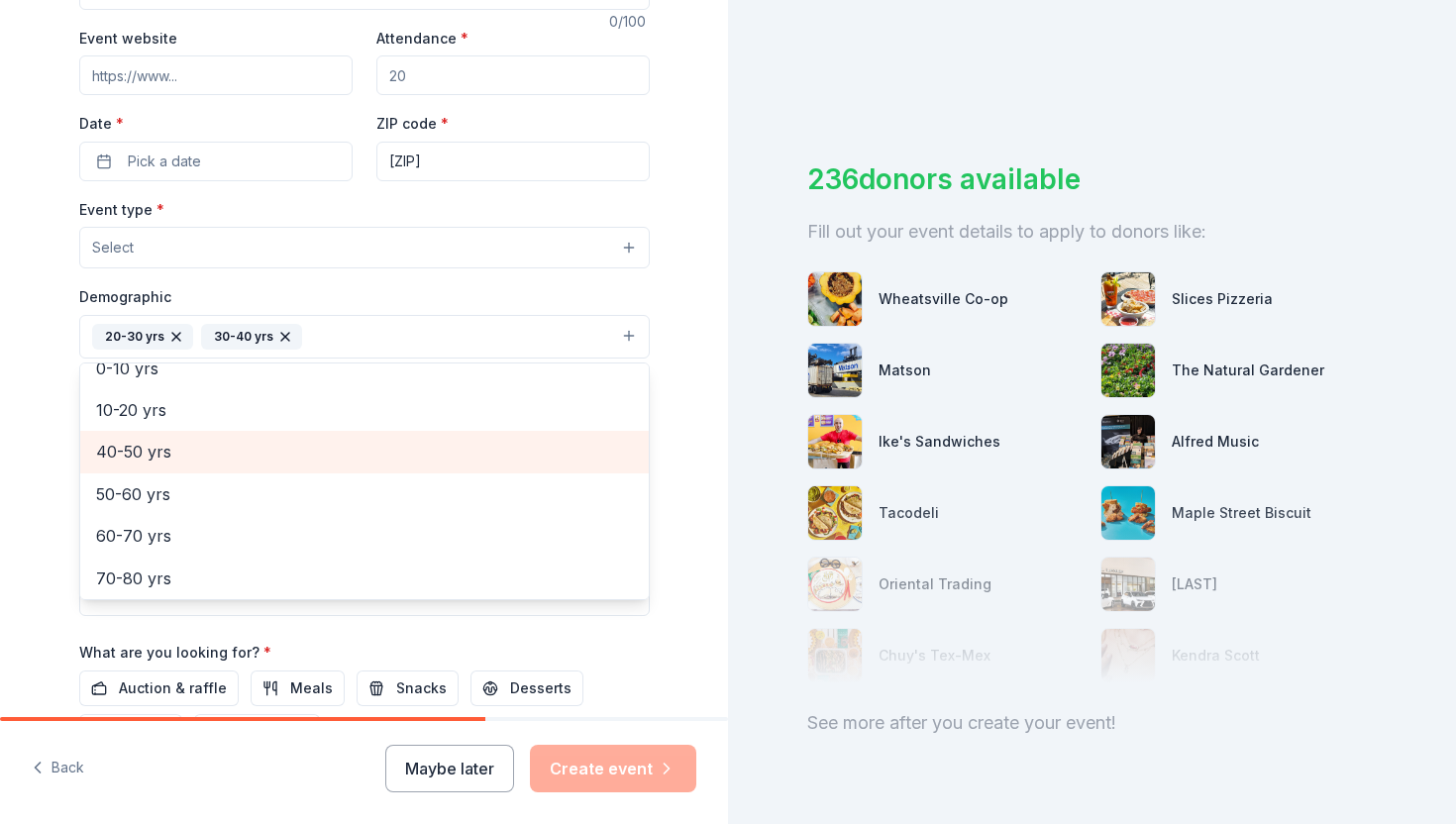 click on "40-50 yrs" at bounding box center (364, 452) 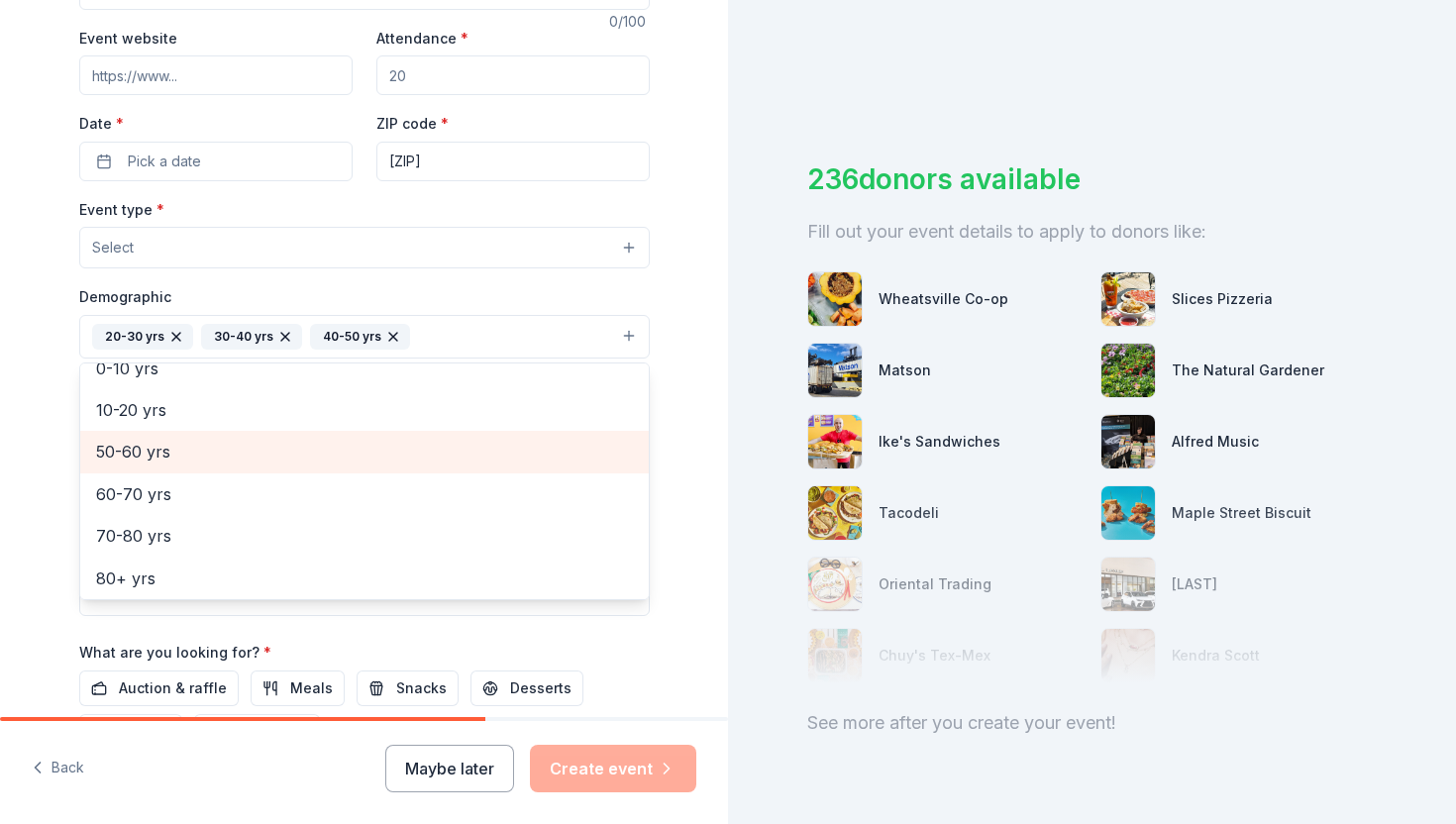 click on "50-60 yrs" at bounding box center [364, 452] 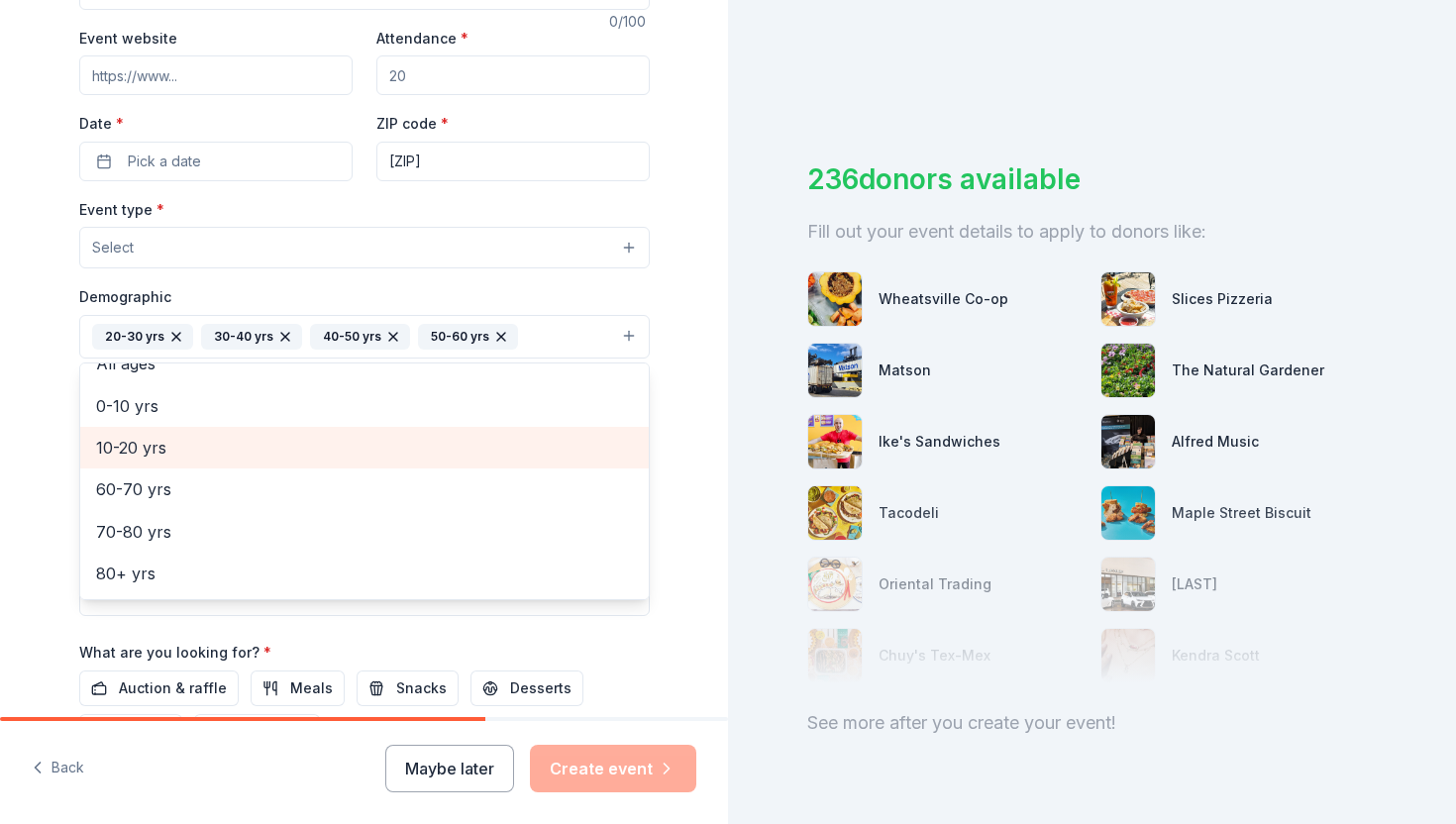 scroll, scrollTop: 150, scrollLeft: 0, axis: vertical 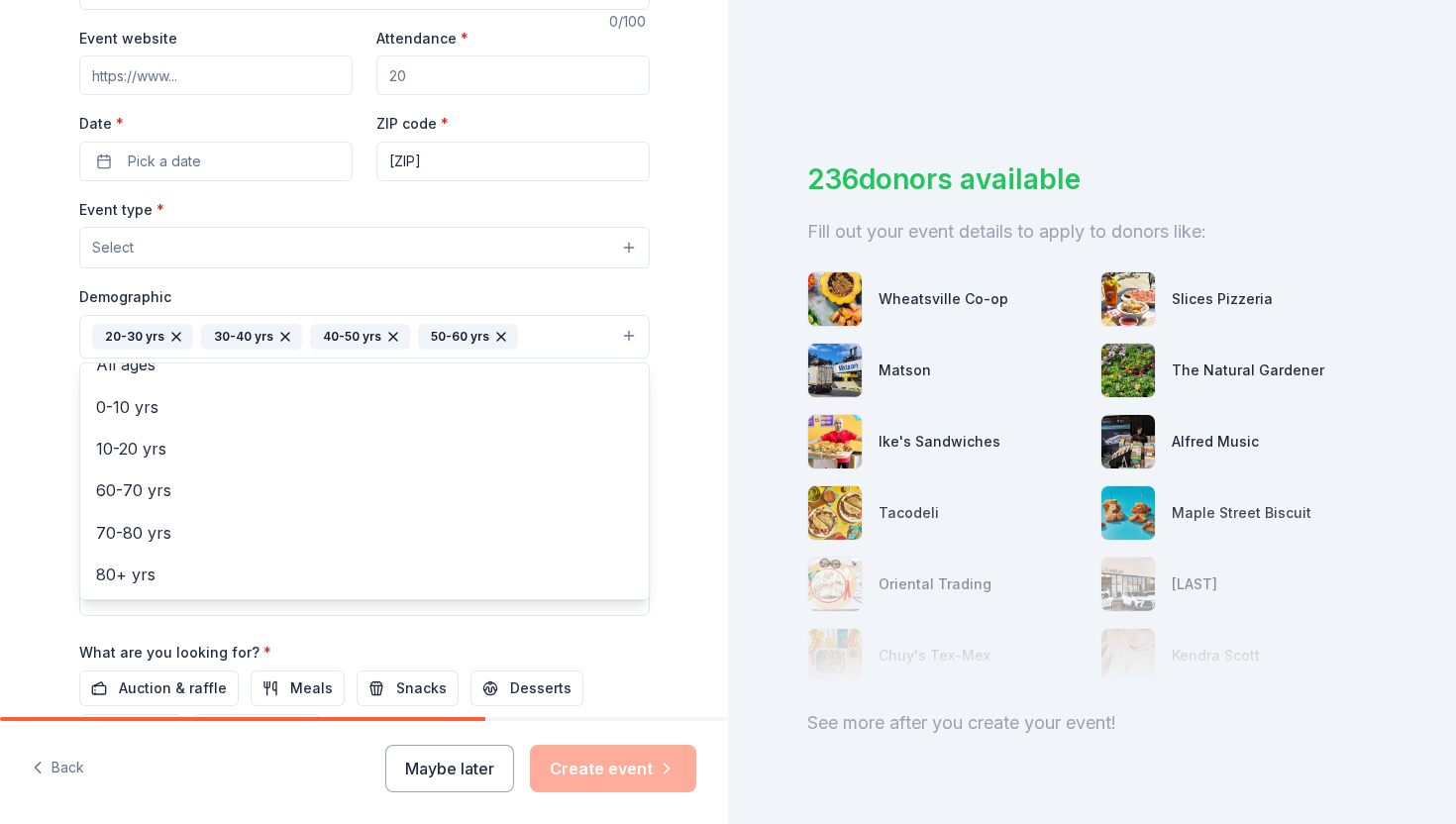 click on "Tell us about your event. We'll find in-kind donations you can apply for. Event name * 0 /100 Event website Attendance * Date * Pick a date ZIP code * [ZIP] Event type * Select Demographic 20-30 yrs 30-40 yrs 40-50 yrs 50-60 yrs All genders Mostly men Mostly women All ages 0-10 yrs 10-20 yrs 60-70 yrs 70-80 yrs 80+ yrs We use this information to help brands find events with their target demographic to sponsor their products. Mailing address Apt/unit Description What are you looking for? * Auction & raffle Meals Snacks Desserts Alcohol Beverages Send me reminders Email me reminders of donor application deadlines Recurring event" at bounding box center (364, 291) 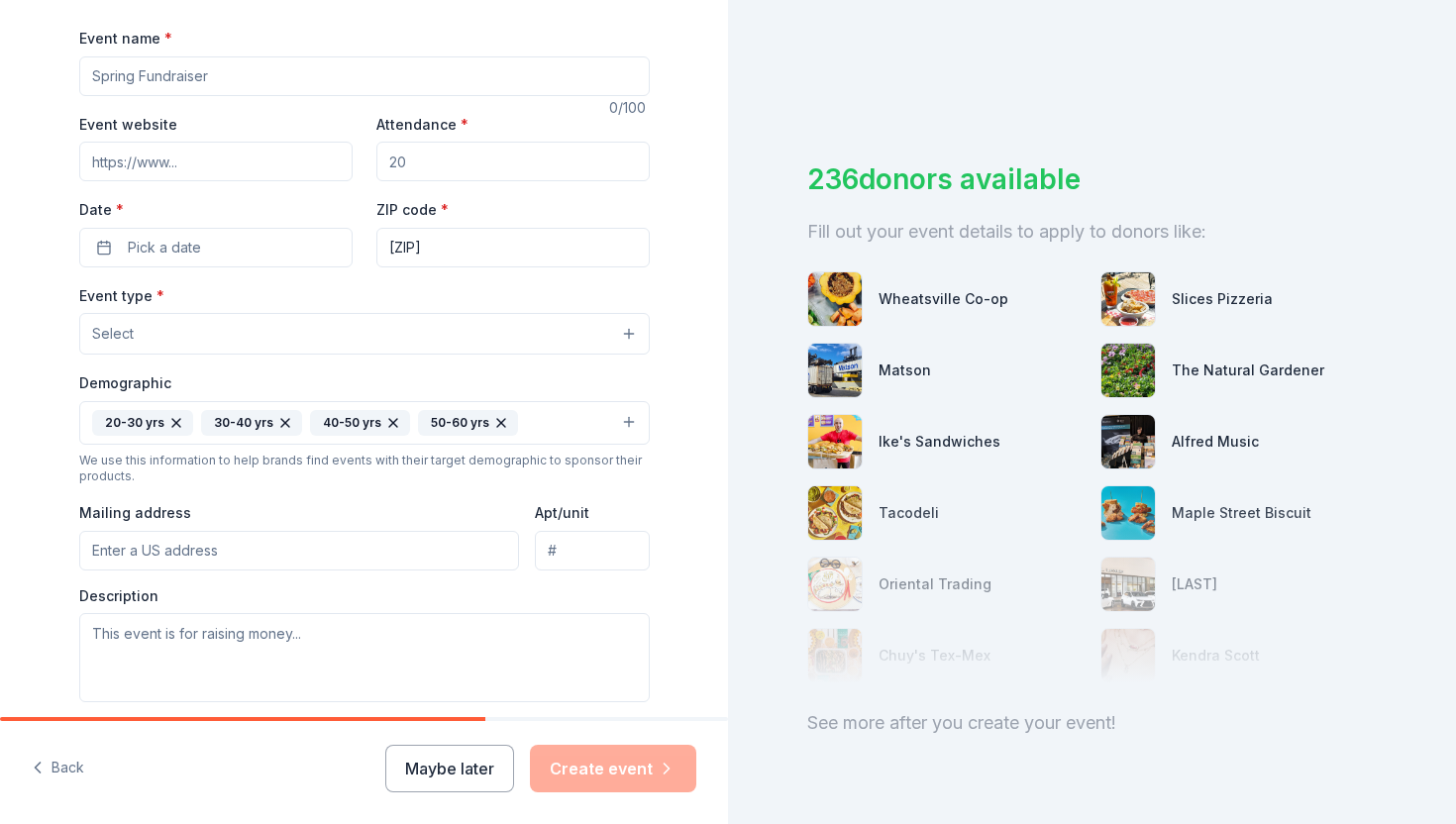 scroll, scrollTop: 0, scrollLeft: 0, axis: both 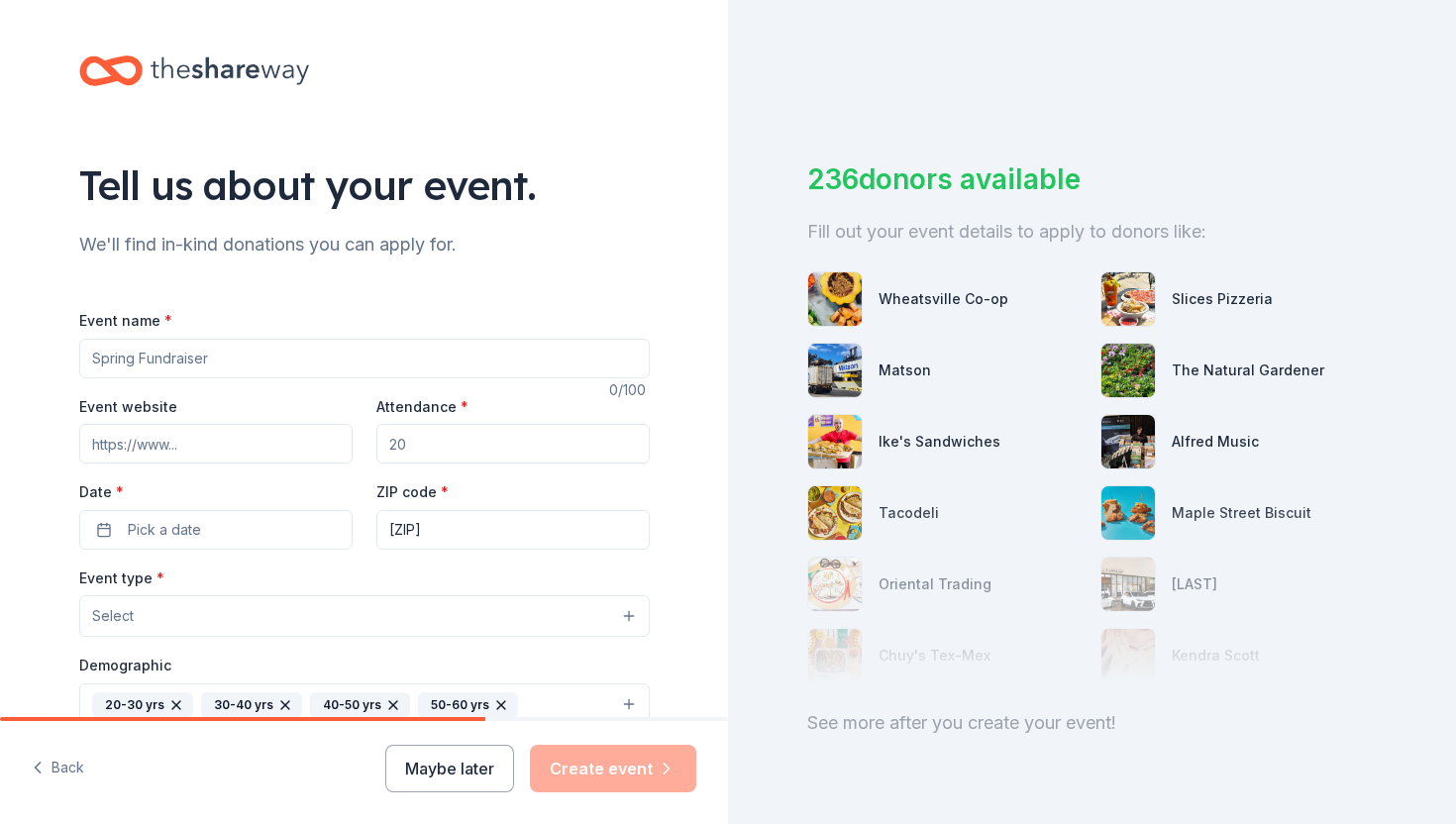 click on "Event name *" at bounding box center (364, 359) 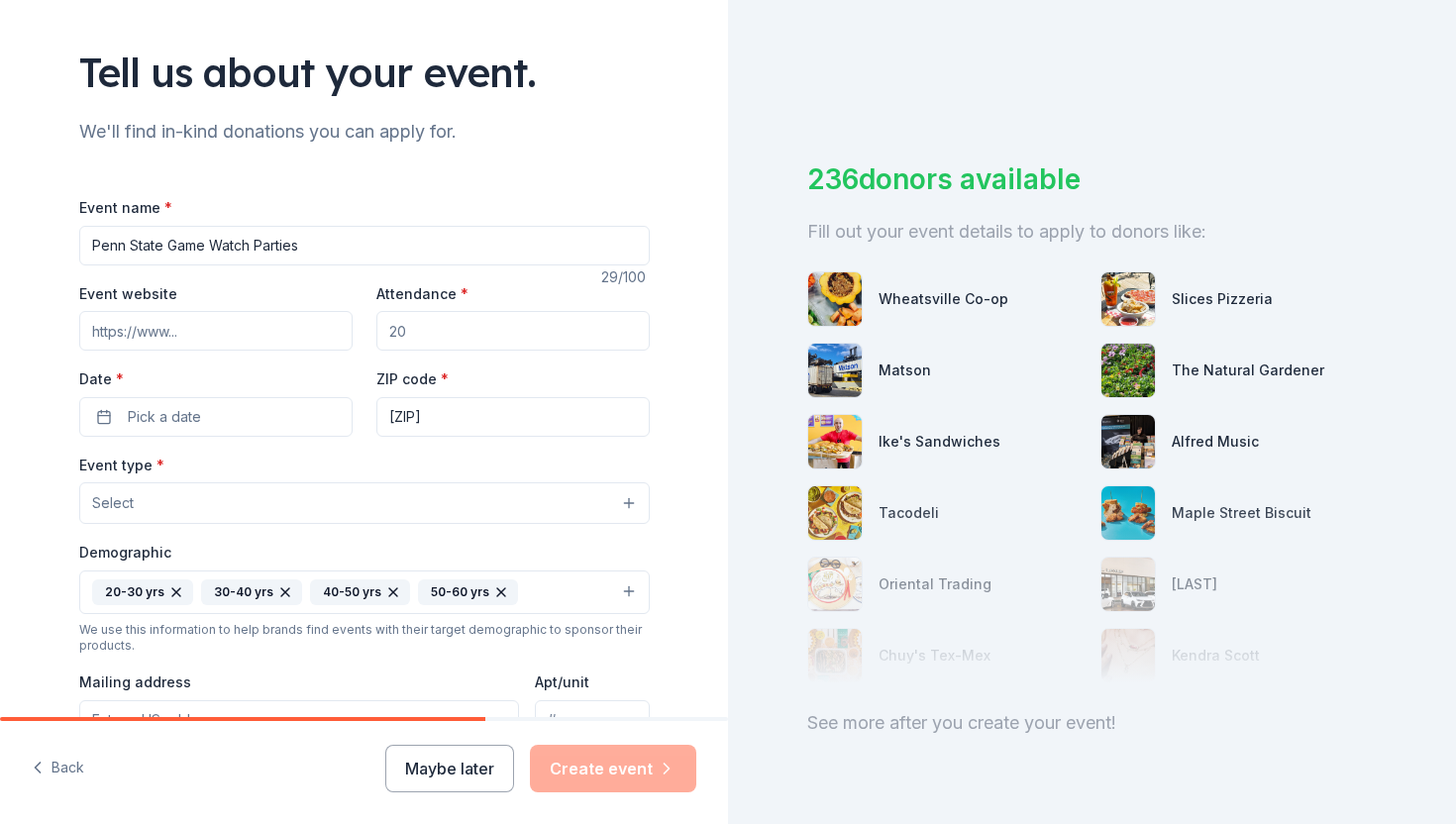 scroll, scrollTop: 127, scrollLeft: 0, axis: vertical 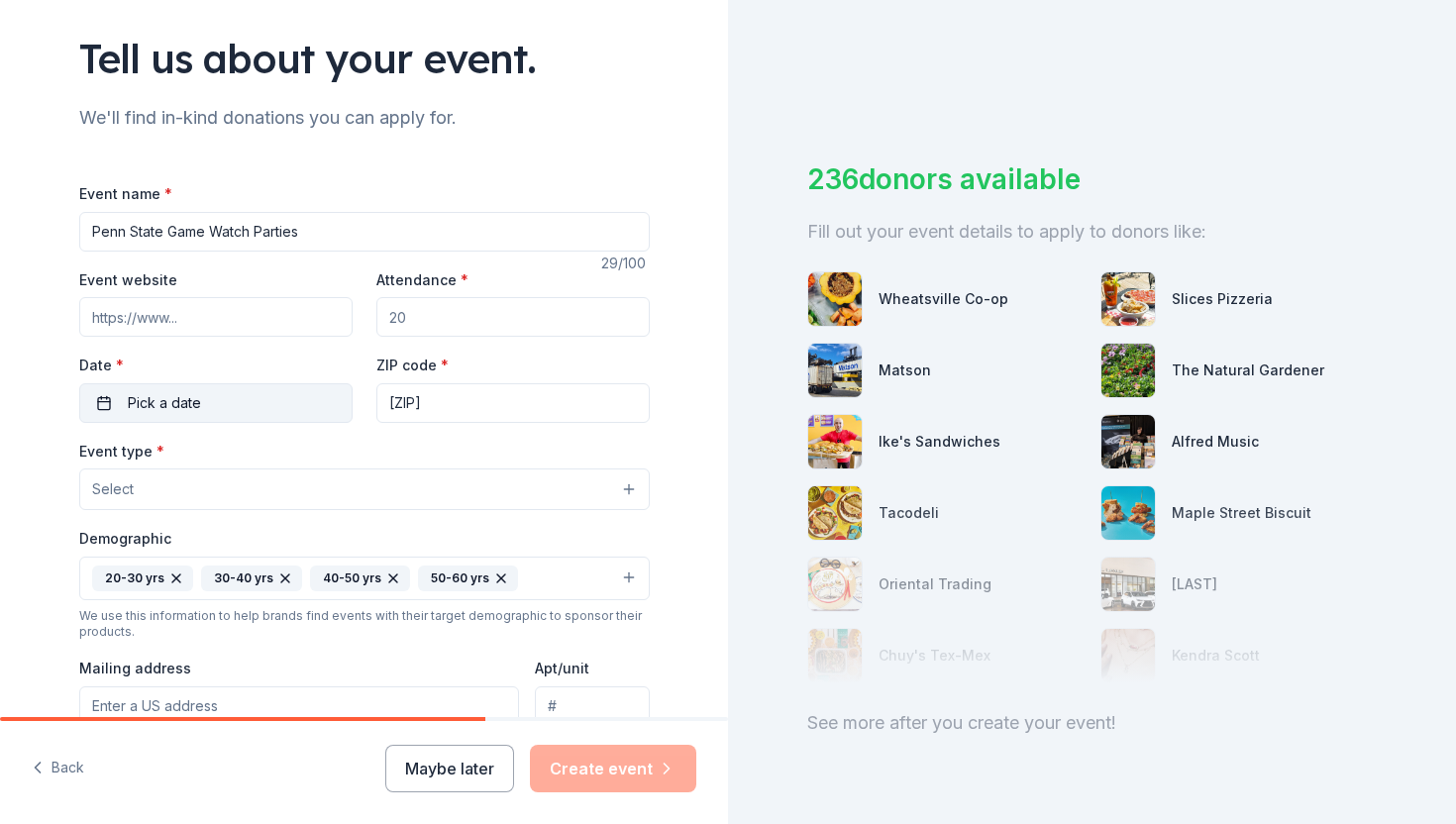 type on "Penn State Game Watch Parties" 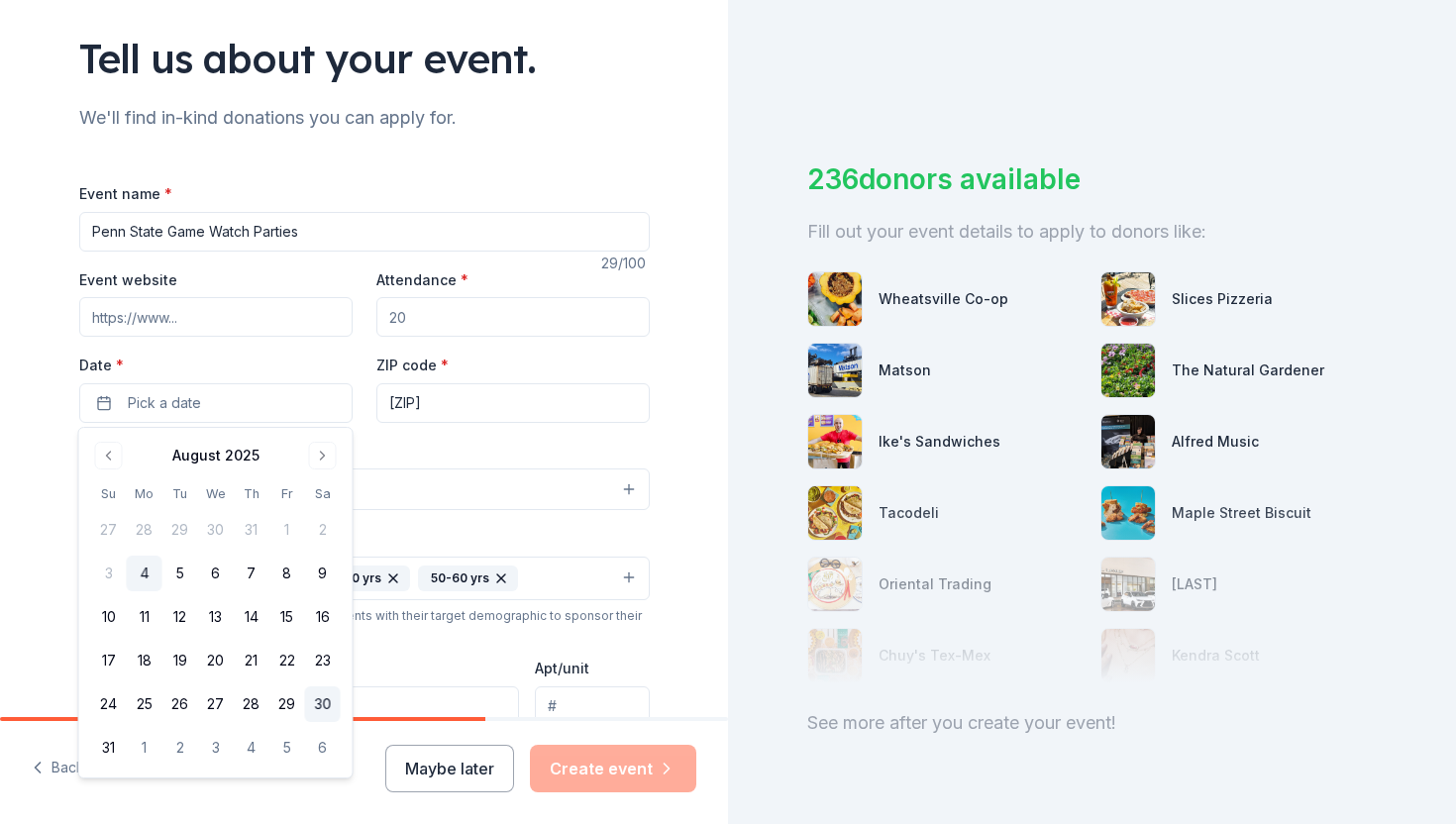 click on "30" at bounding box center (323, 704) 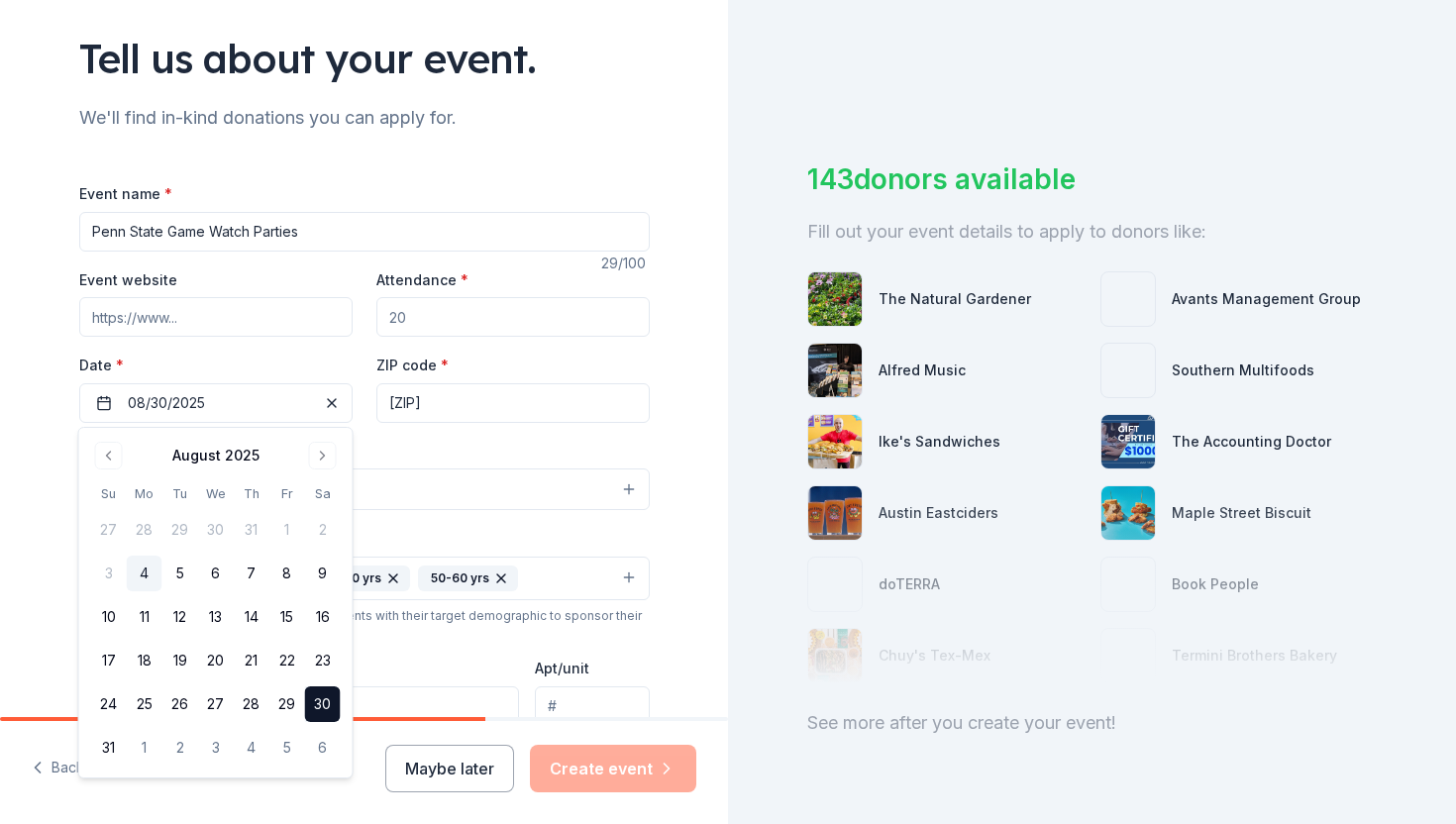 scroll, scrollTop: 42, scrollLeft: 0, axis: vertical 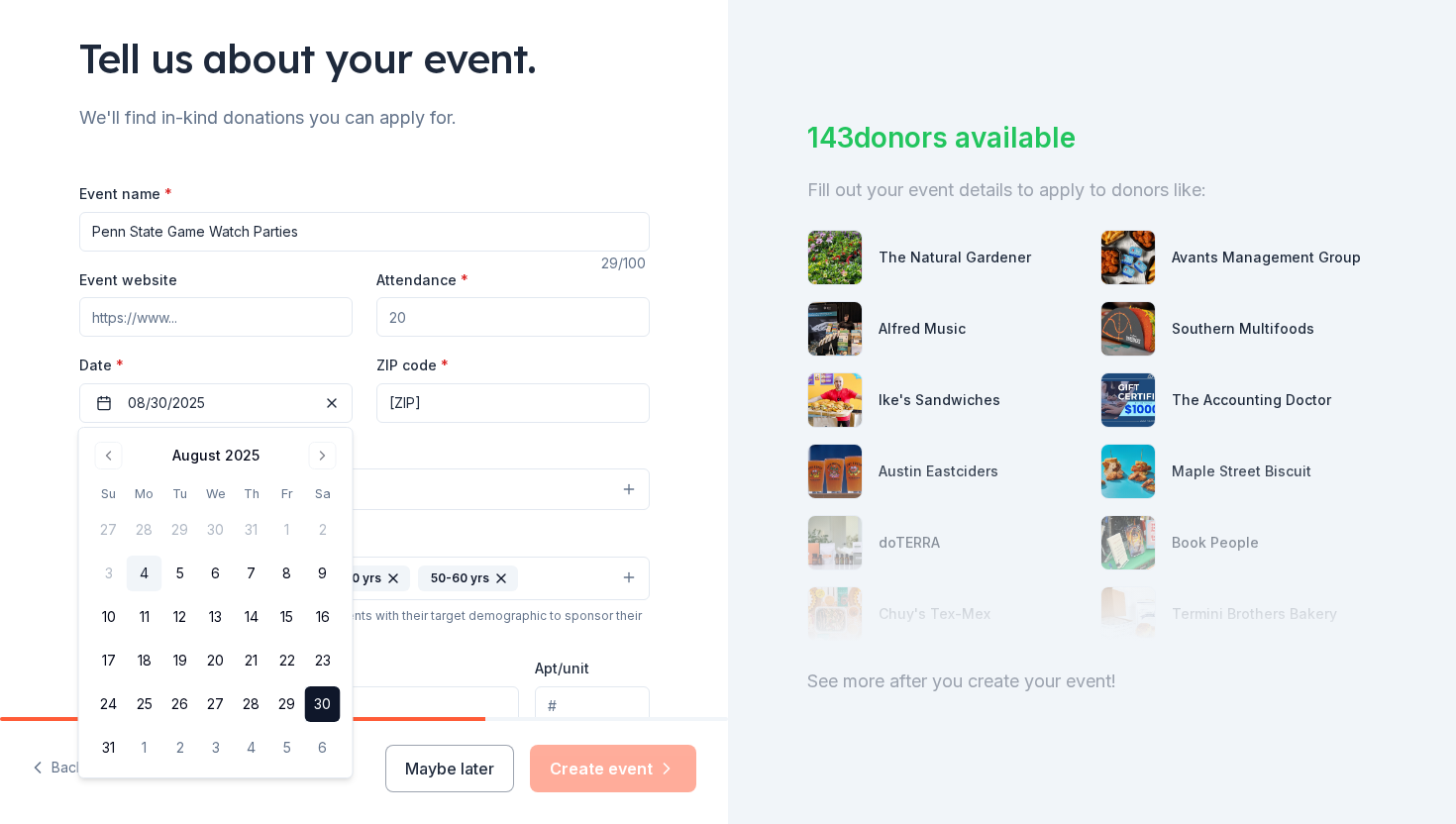 click on "[ZIP]" at bounding box center (513, 403) 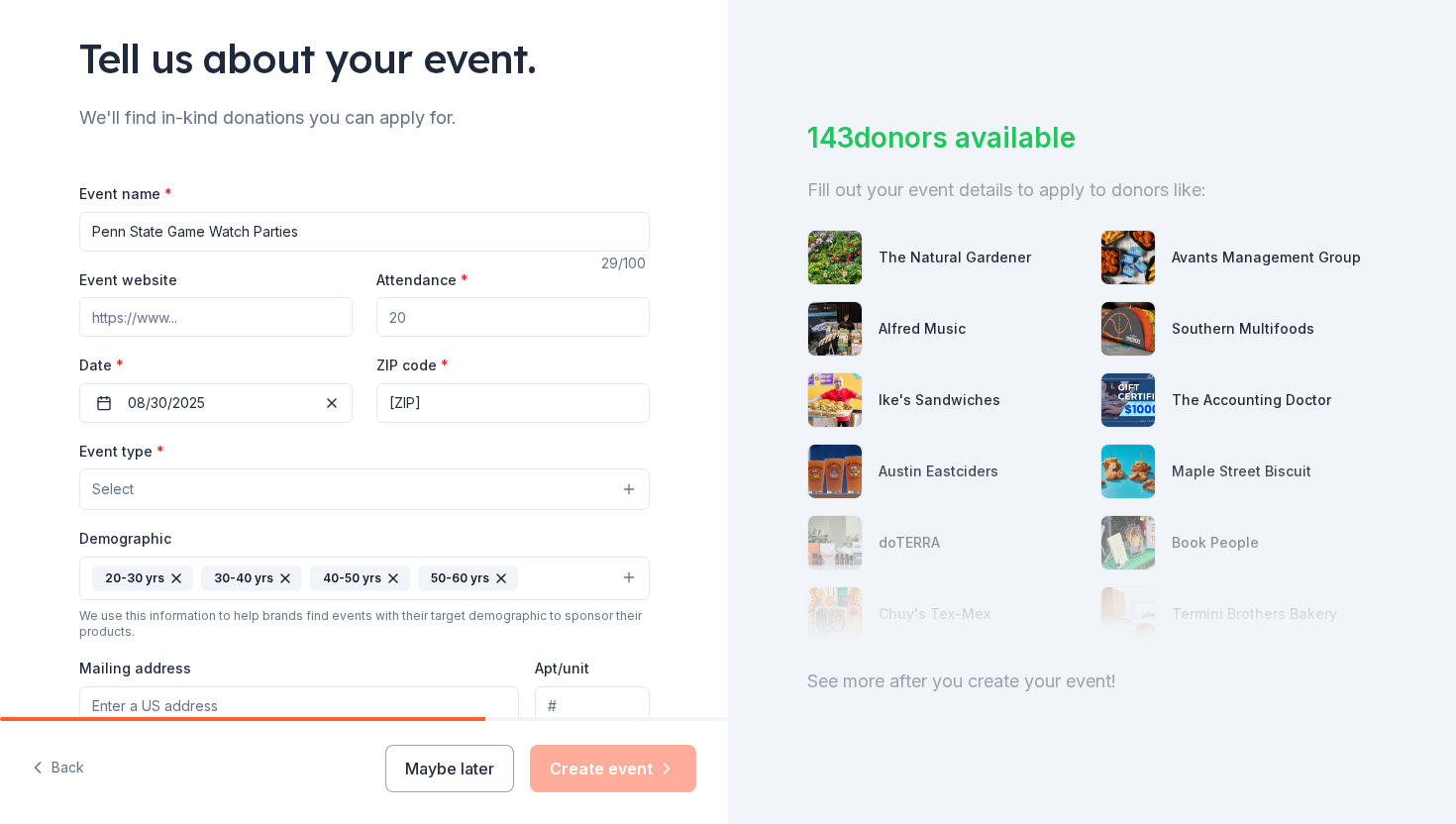 scroll, scrollTop: 180, scrollLeft: 0, axis: vertical 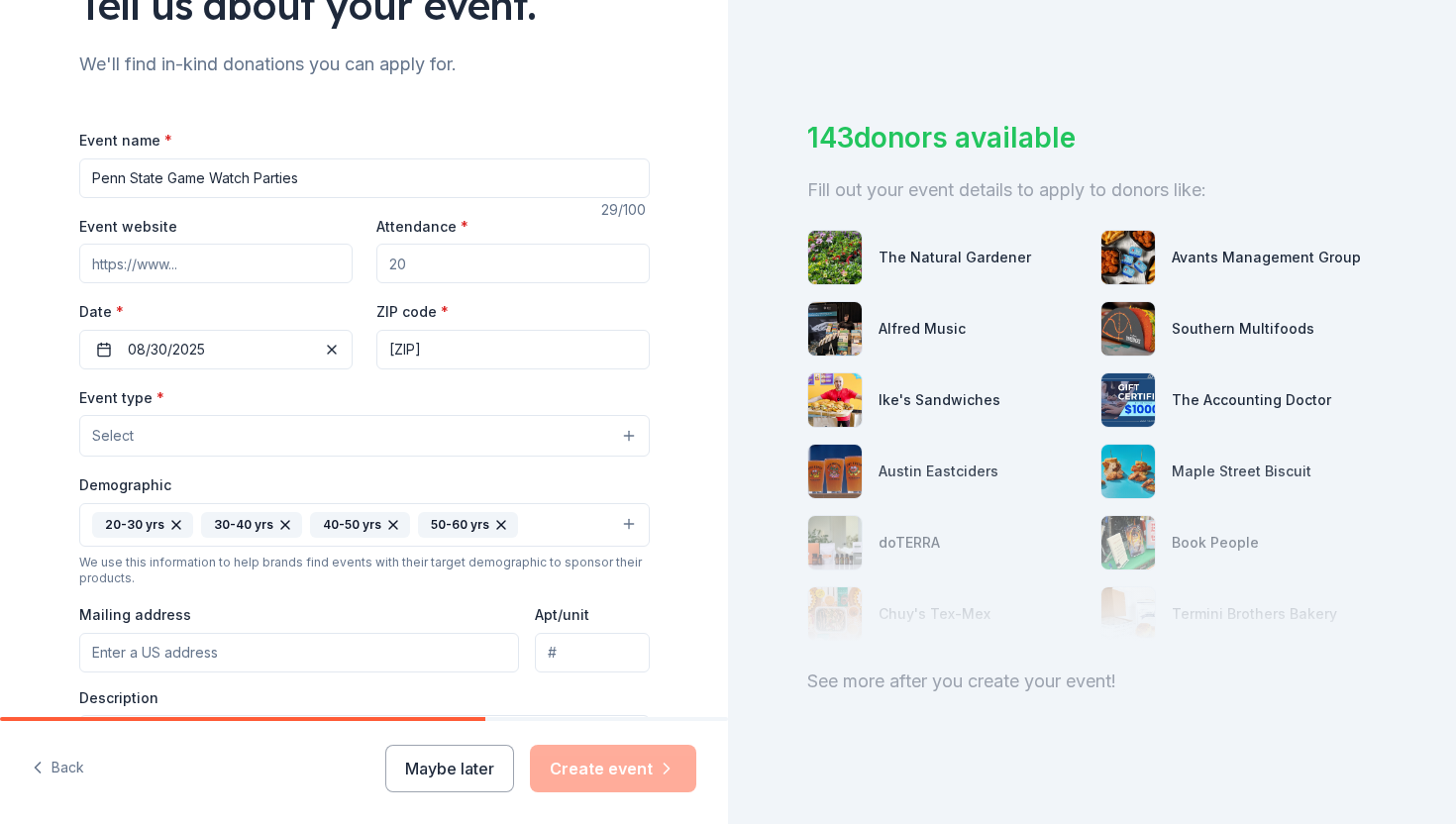 click on "Event website" at bounding box center [216, 263] 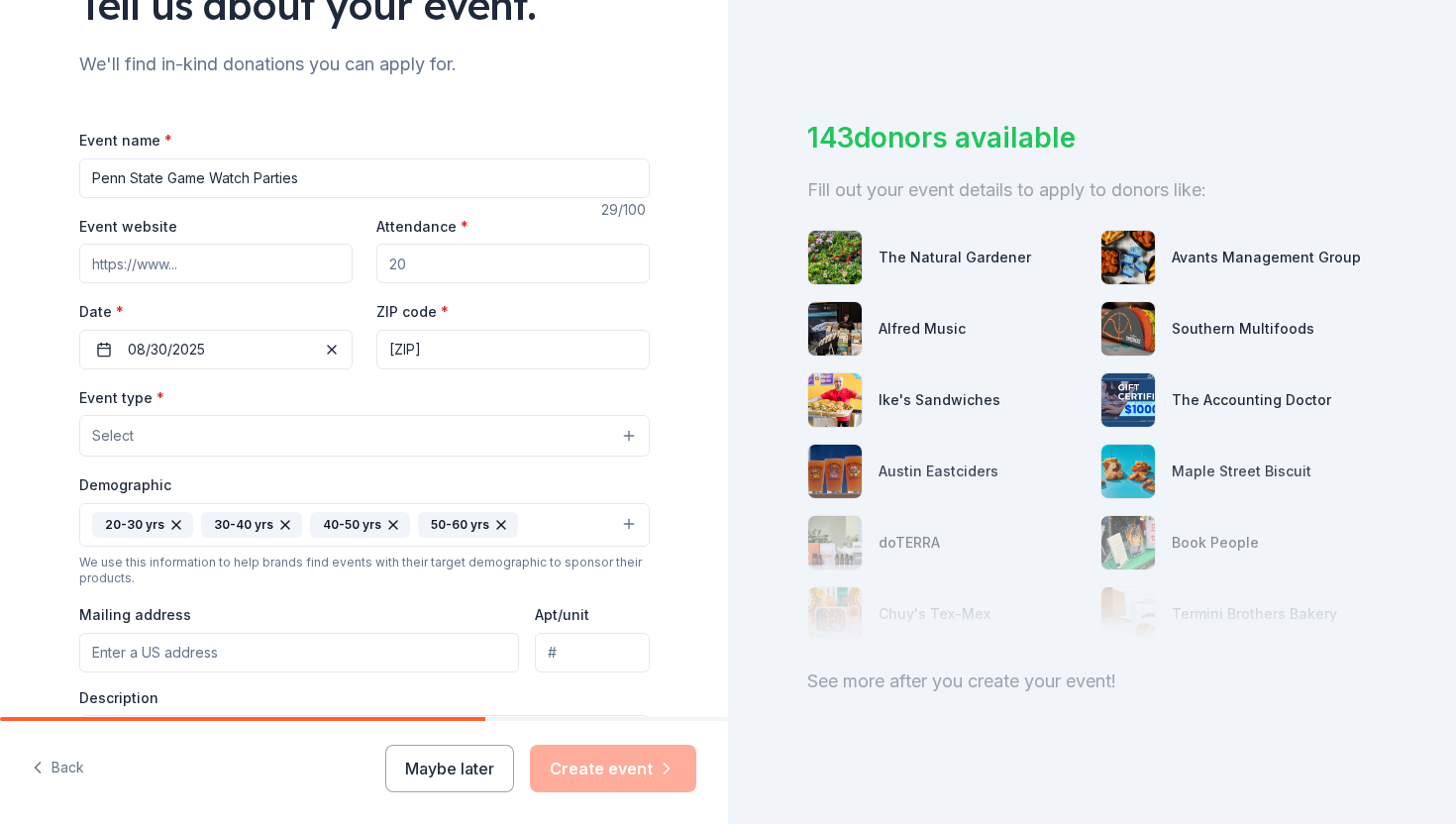 paste on "https://www.psucentex.org/penn-state-football-austin.html" 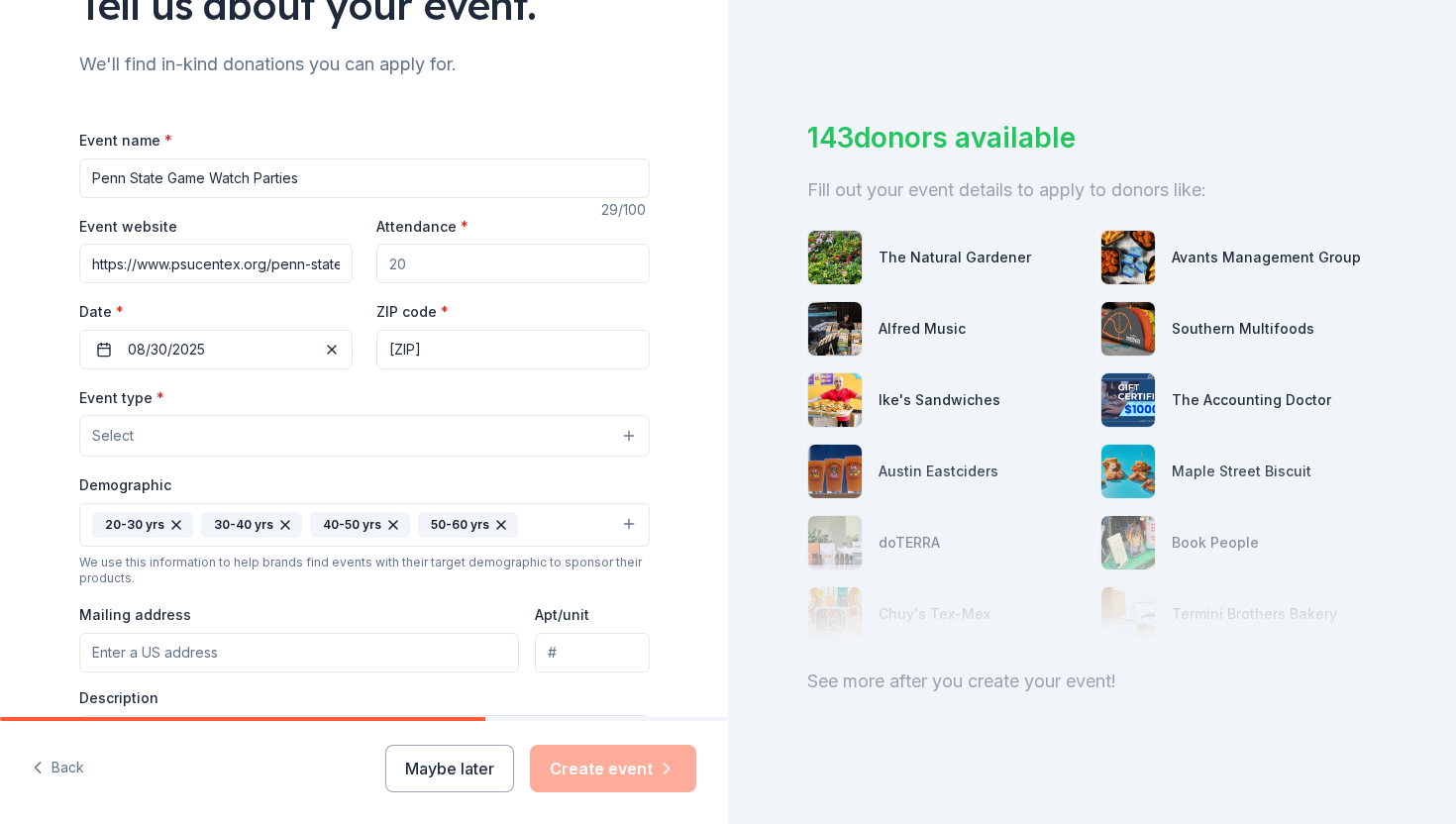 scroll, scrollTop: 0, scrollLeft: 140, axis: horizontal 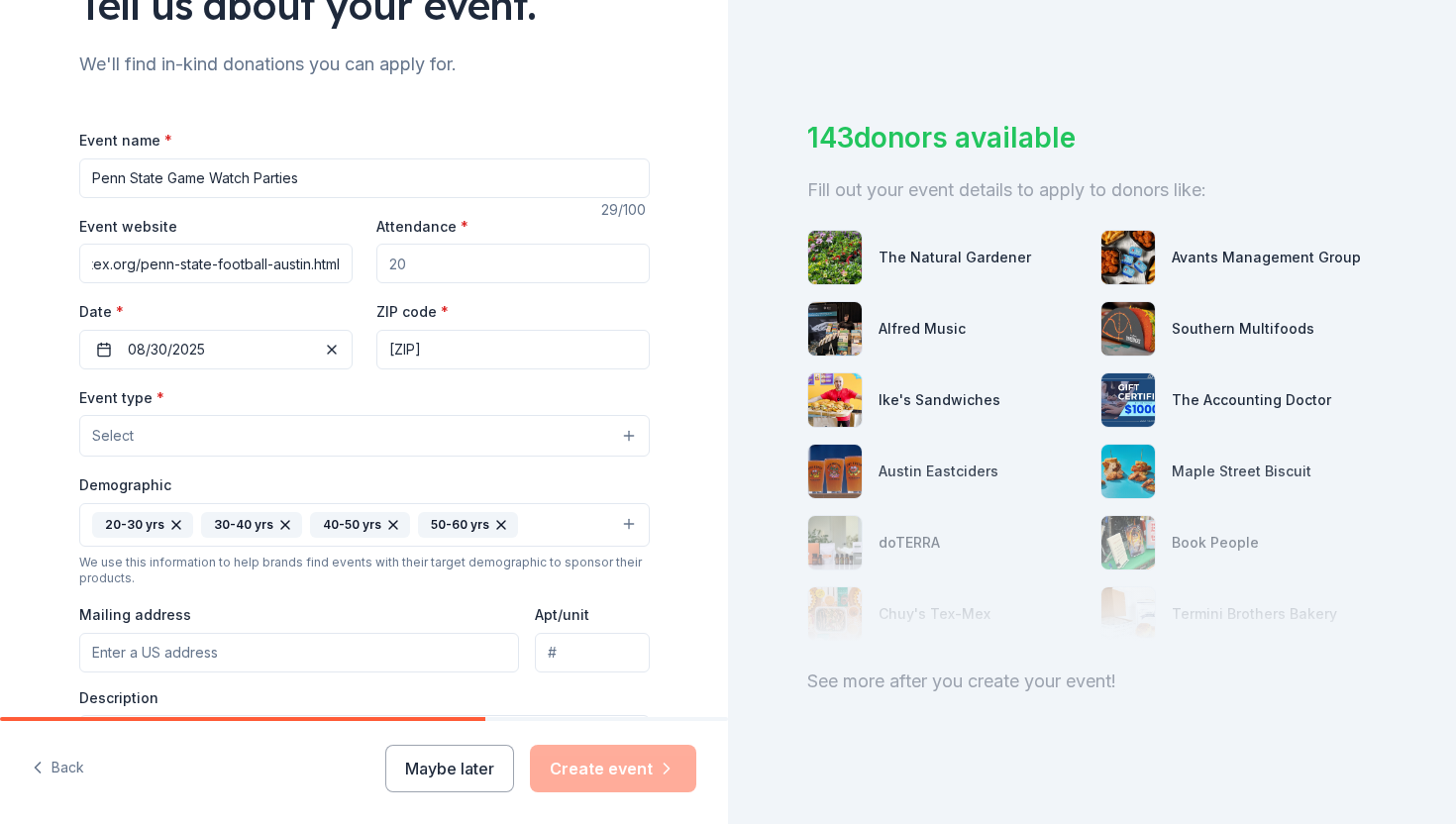 type on "https://www.psucentex.org/penn-state-football-austin.html" 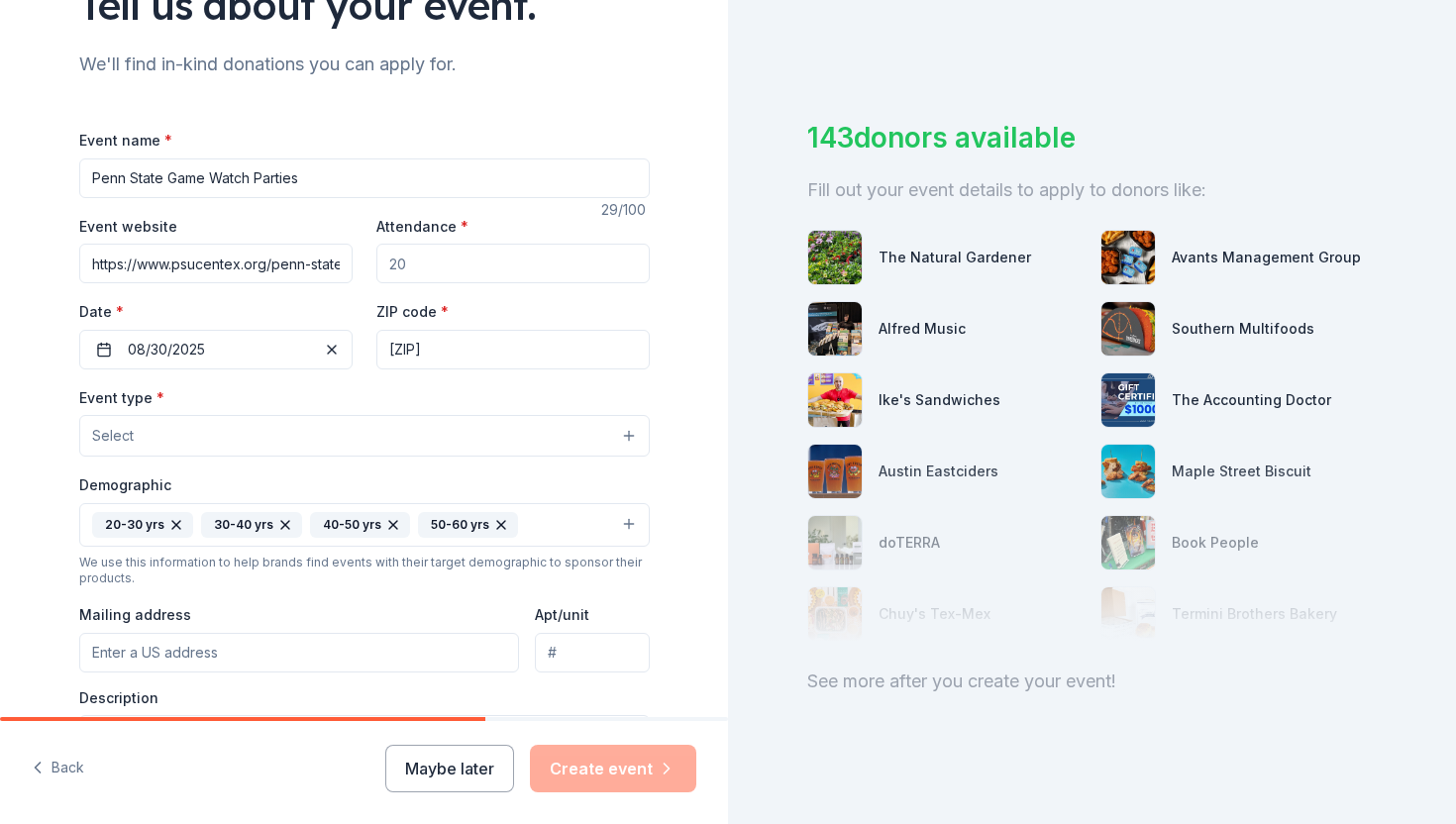 drag, startPoint x: 431, startPoint y: 264, endPoint x: 413, endPoint y: 261, distance: 18.248288 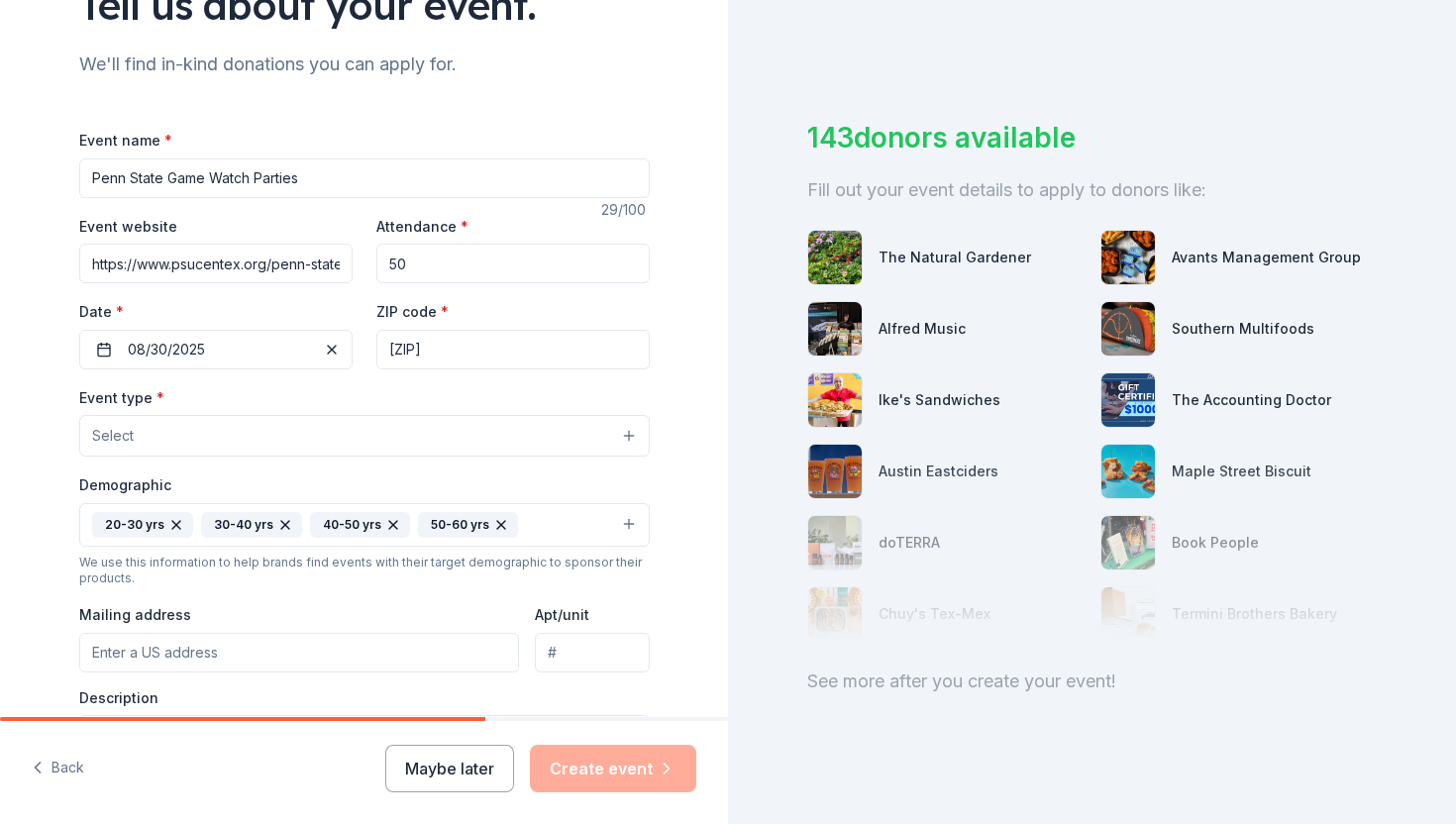 type on "5" 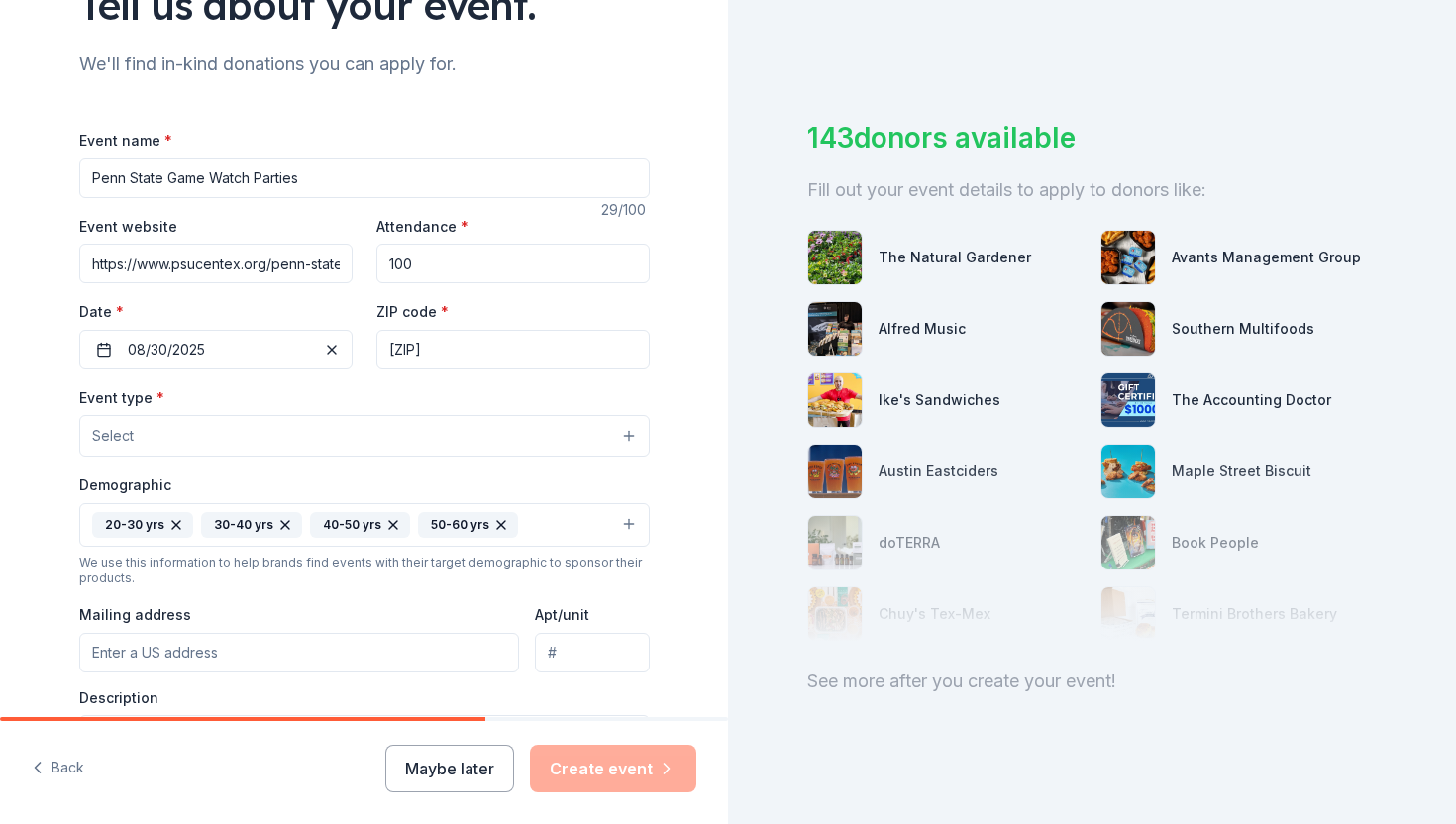 type on "100" 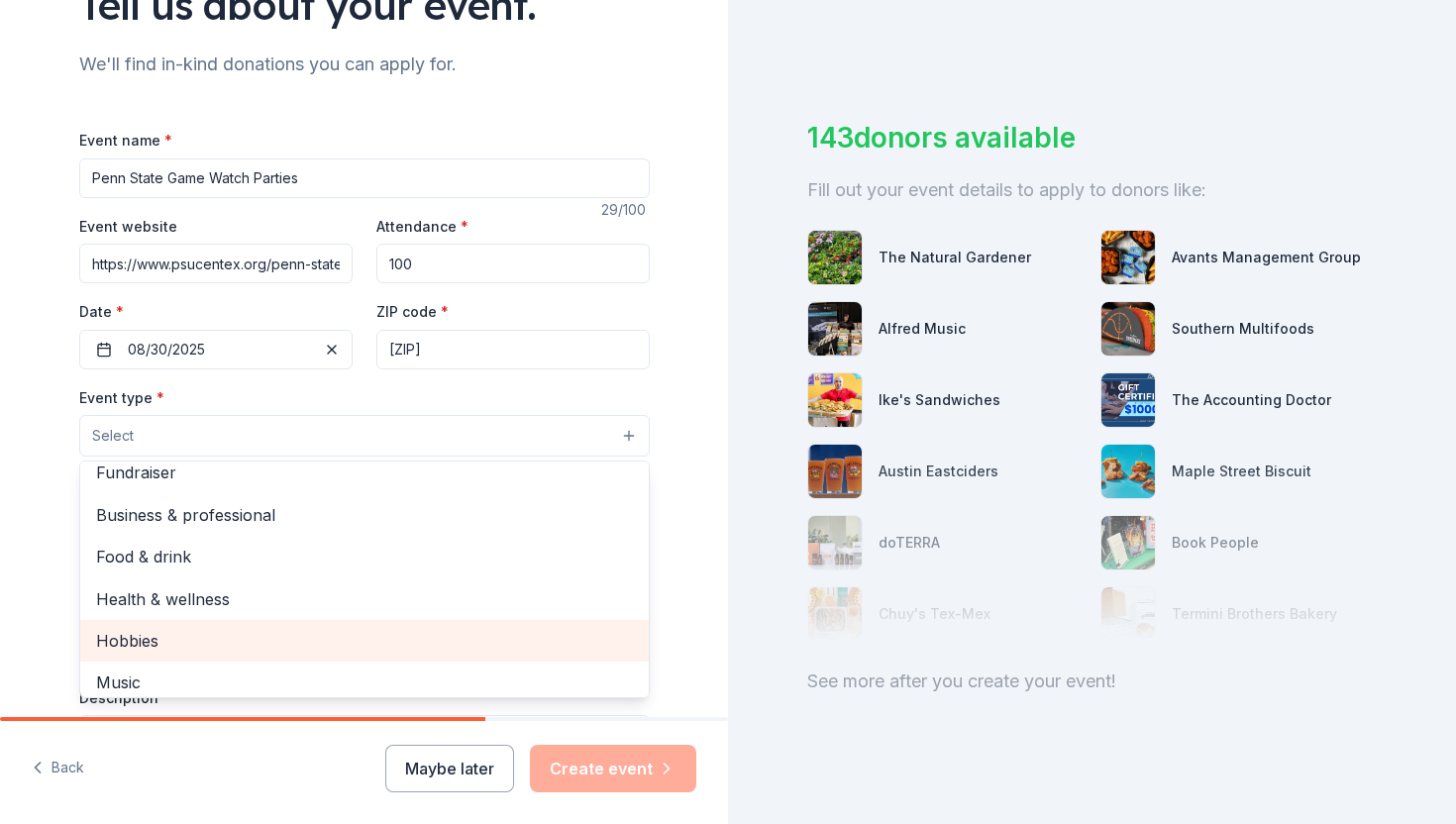 scroll, scrollTop: 0, scrollLeft: 0, axis: both 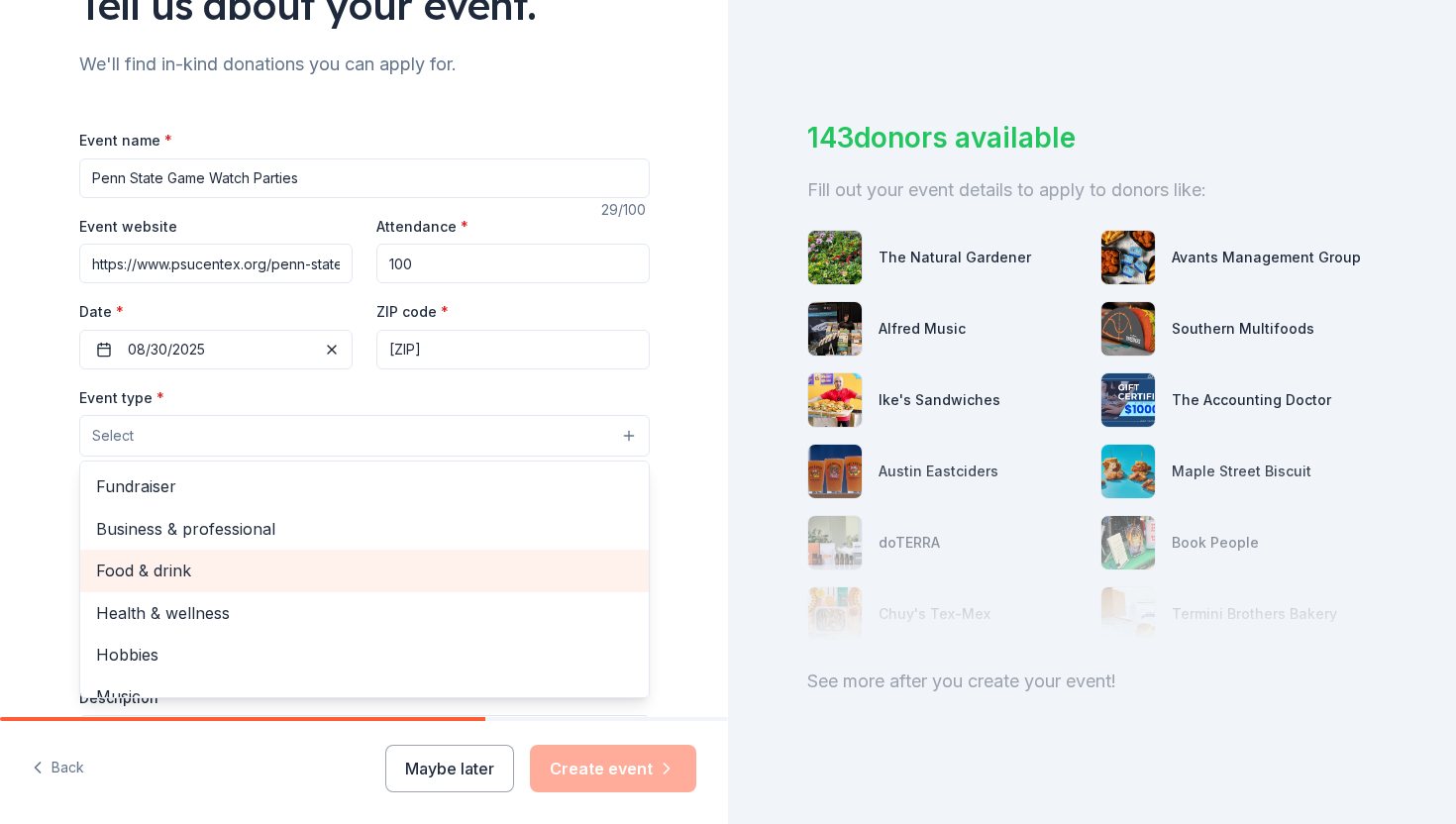 click on "Food & drink" at bounding box center [364, 570] 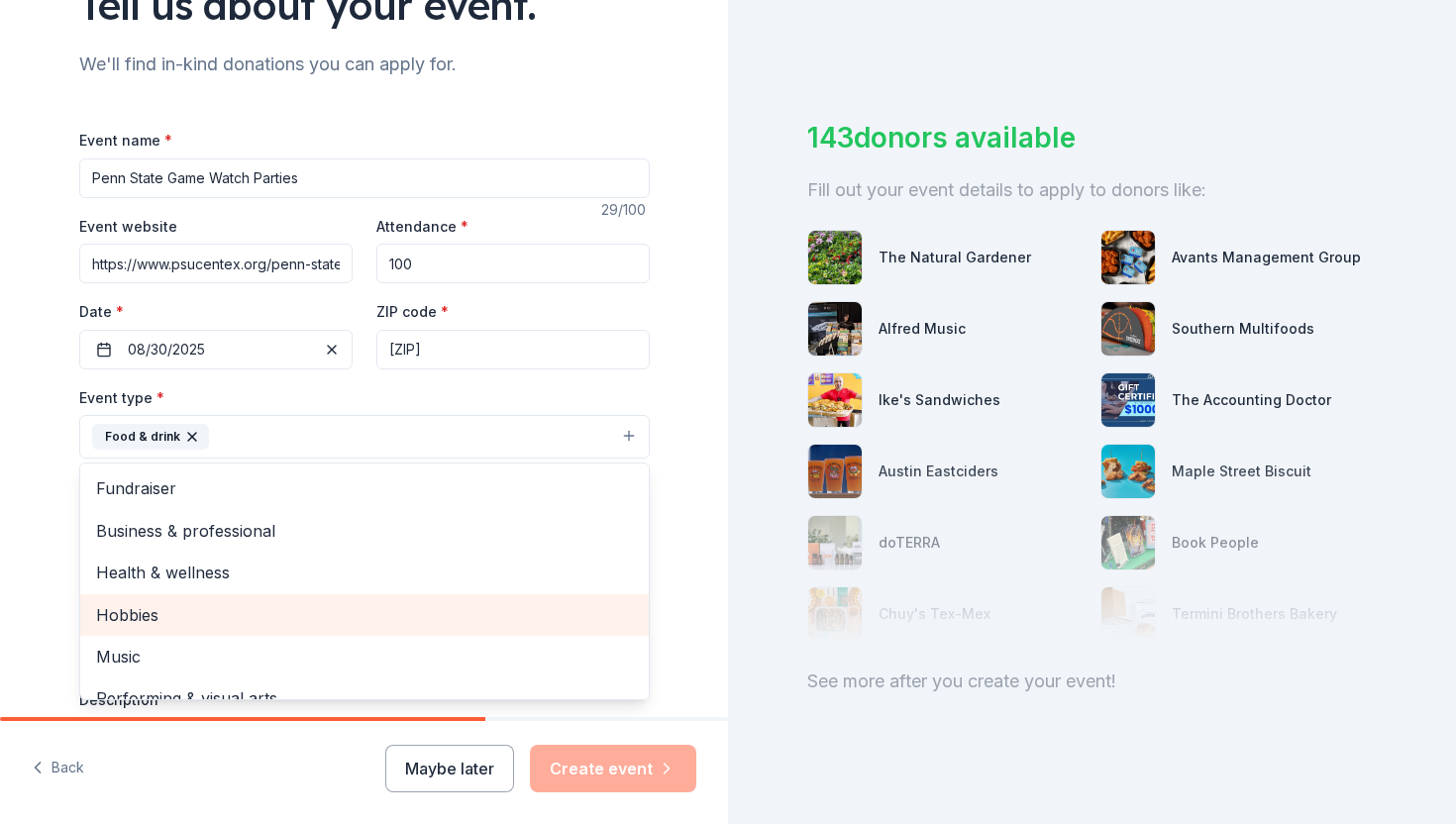scroll, scrollTop: 24, scrollLeft: 0, axis: vertical 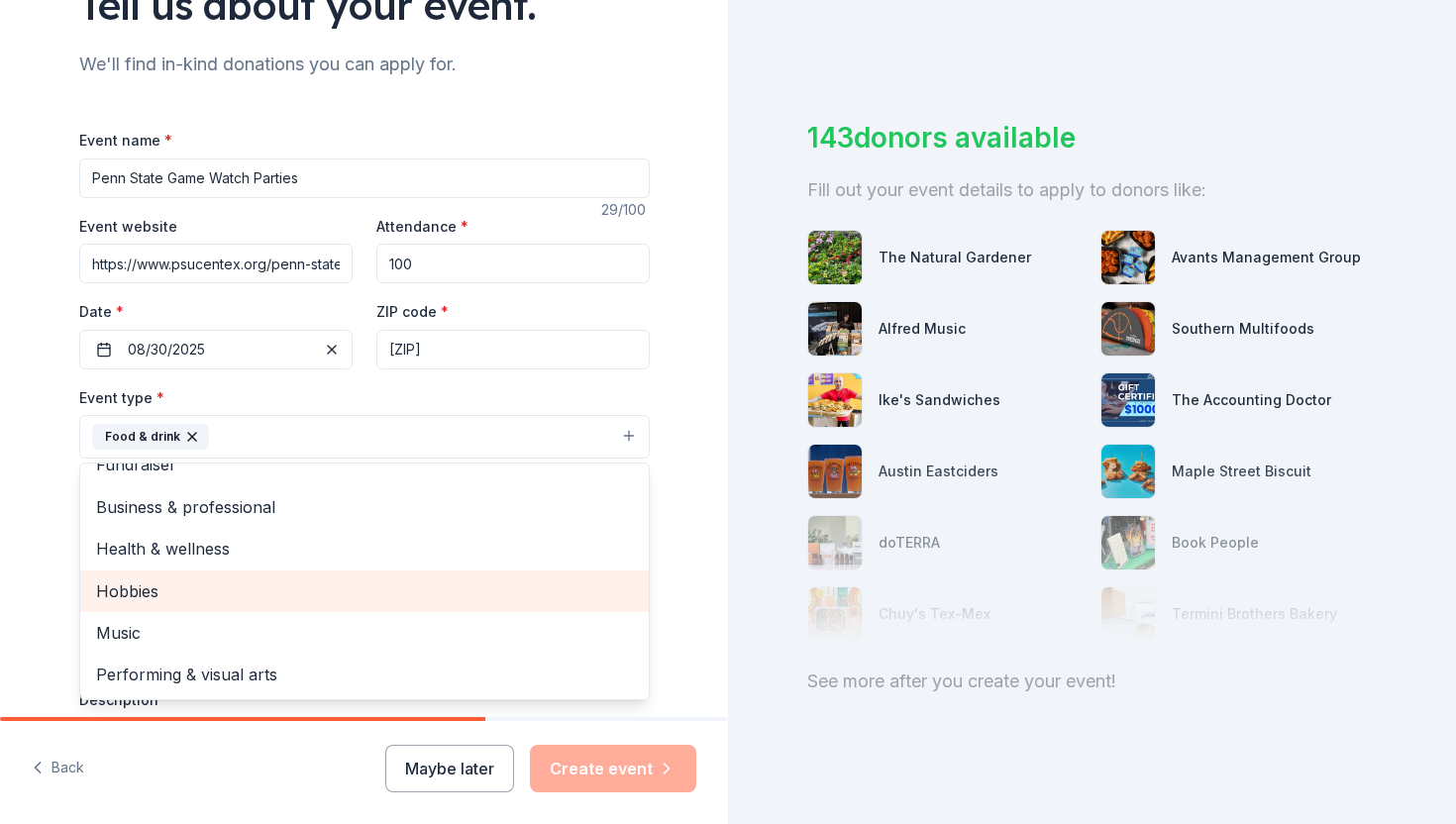 click on "Hobbies" at bounding box center [364, 591] 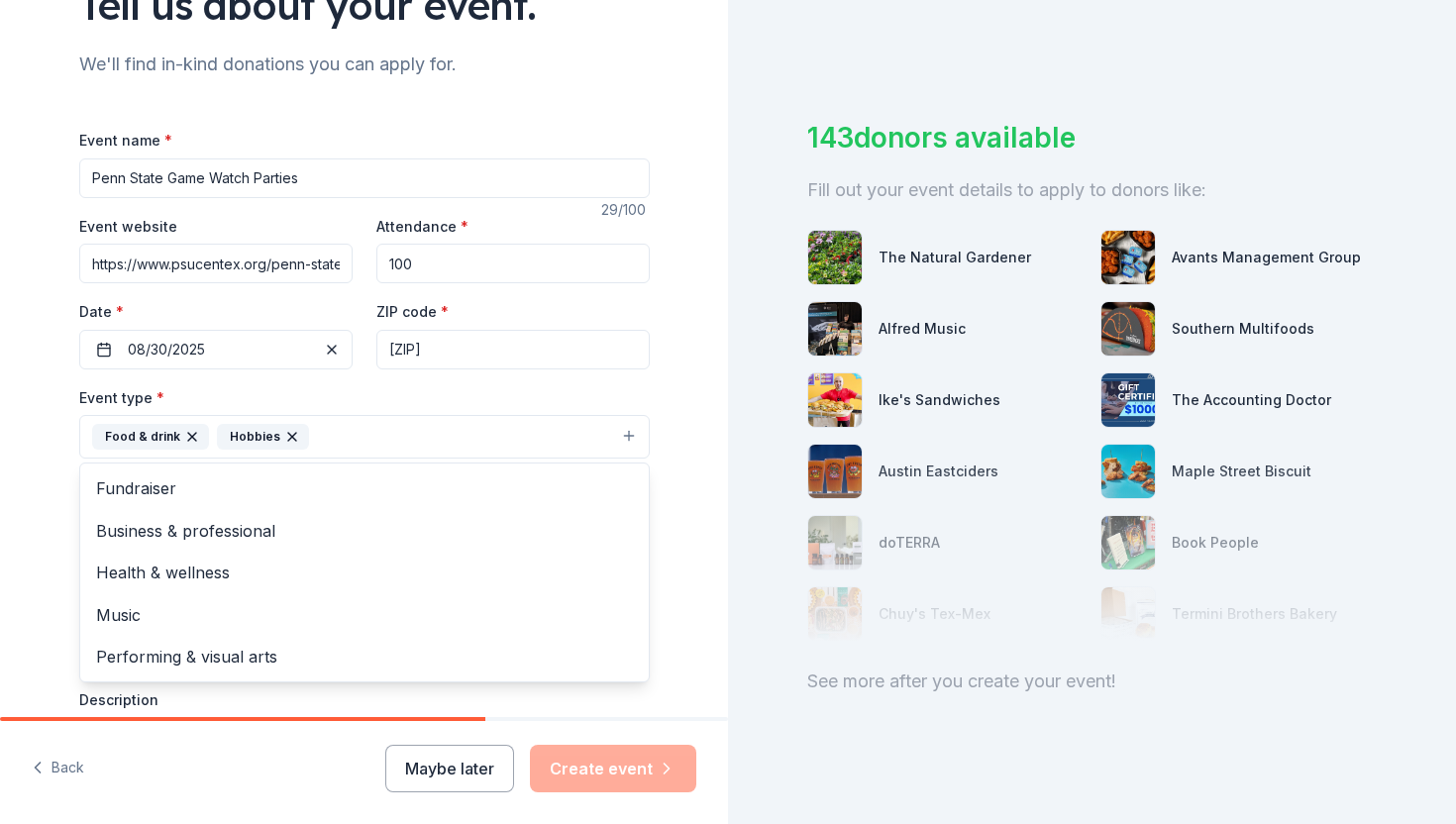 click on "Tell us about your event. We'll find in-kind donations you can apply for. Event name * Penn State Game Watch Parties 29 /100 Event website https://www.psucentex.org/penn-state-football-austin.html Attendance * 100 Date * 08/30/2025 ZIP code * [ZIP] Event type * Food & drink Hobbies Fundraiser Business & professional Health & wellness Music Performing & visual arts Demographic 20-30 yrs 30-40 yrs 40-50 yrs 50-60 yrs We use this information to help brands find events with their target demographic to sponsor their products. Mailing address Apt/unit Description What are you looking for? * Auction & raffle Meals Snacks Desserts Alcohol Beverages Send me reminders Email me reminders of donor application deadlines Recurring event" at bounding box center [364, 480] 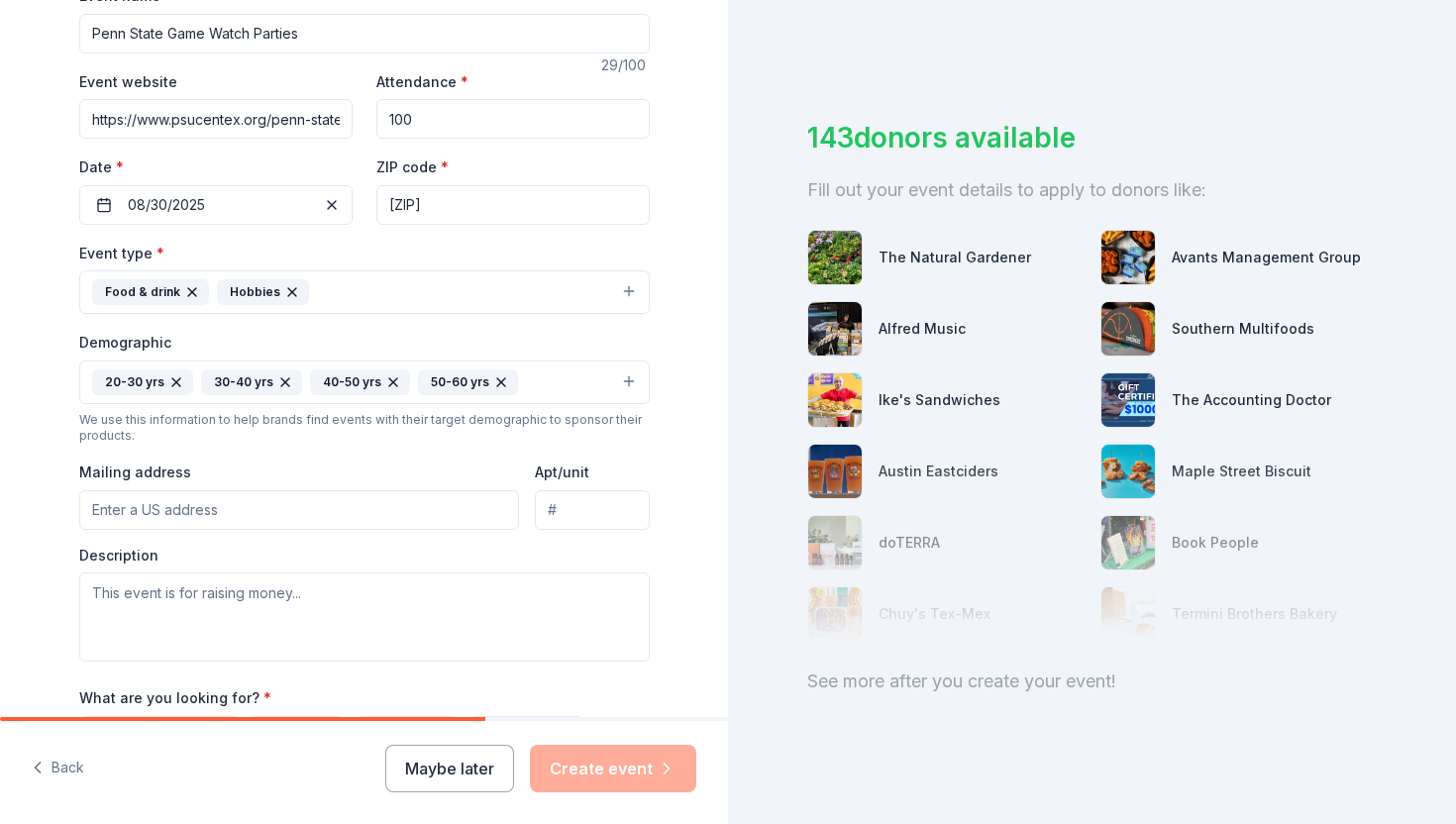 scroll, scrollTop: 327, scrollLeft: 0, axis: vertical 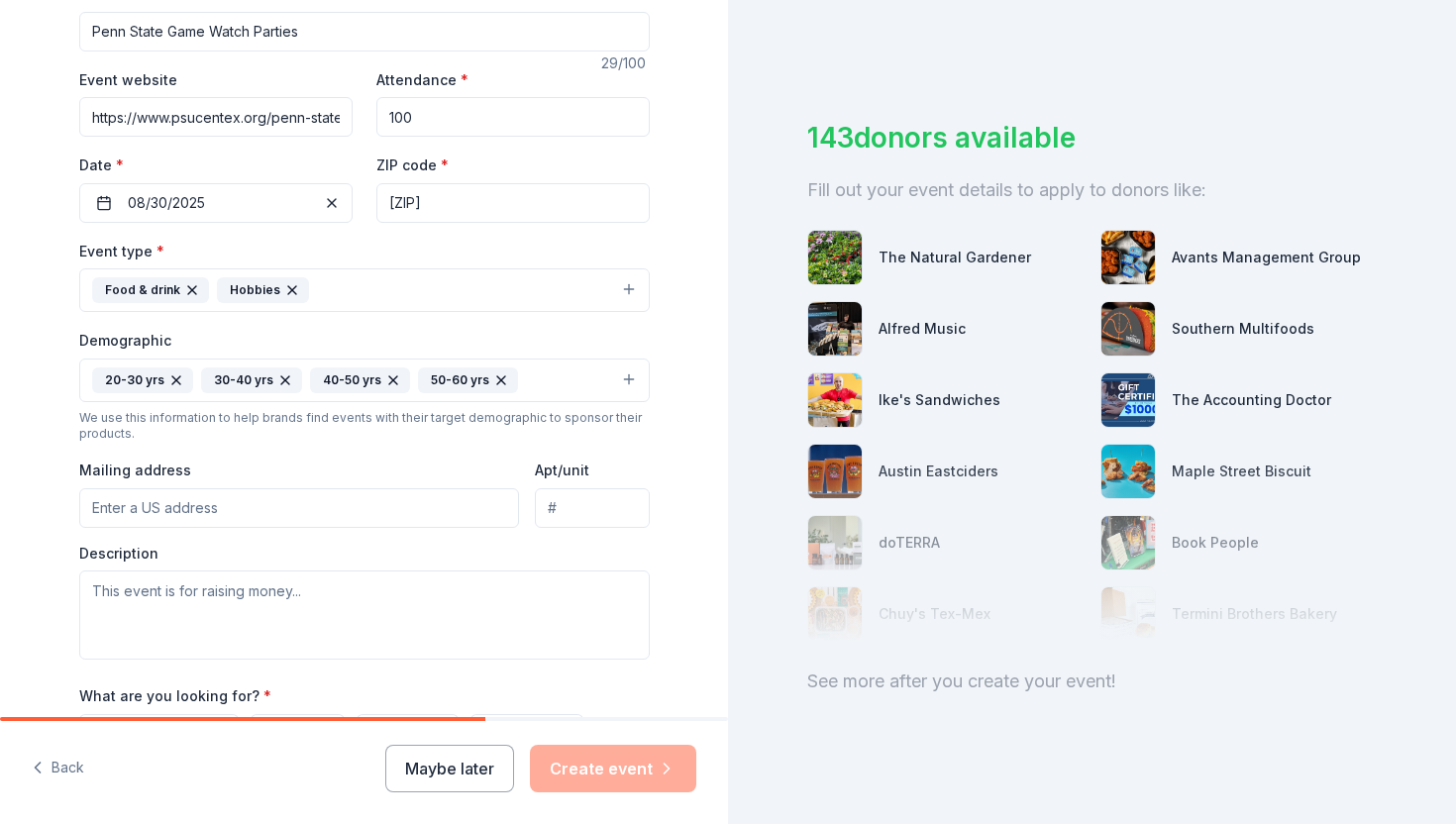 click on "Mailing address" at bounding box center [299, 508] 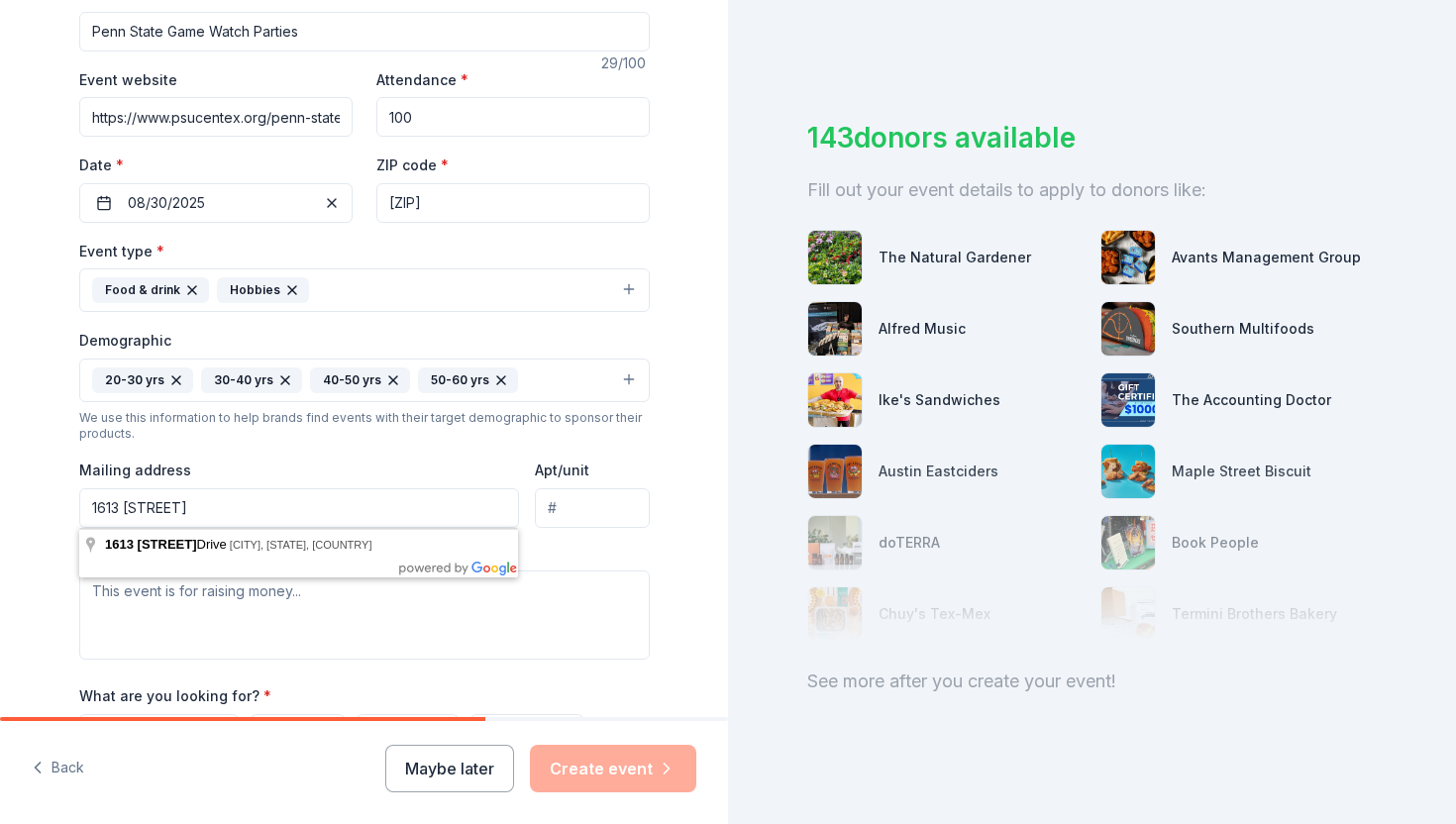 click on "1613 [STREET]" at bounding box center (299, 508) 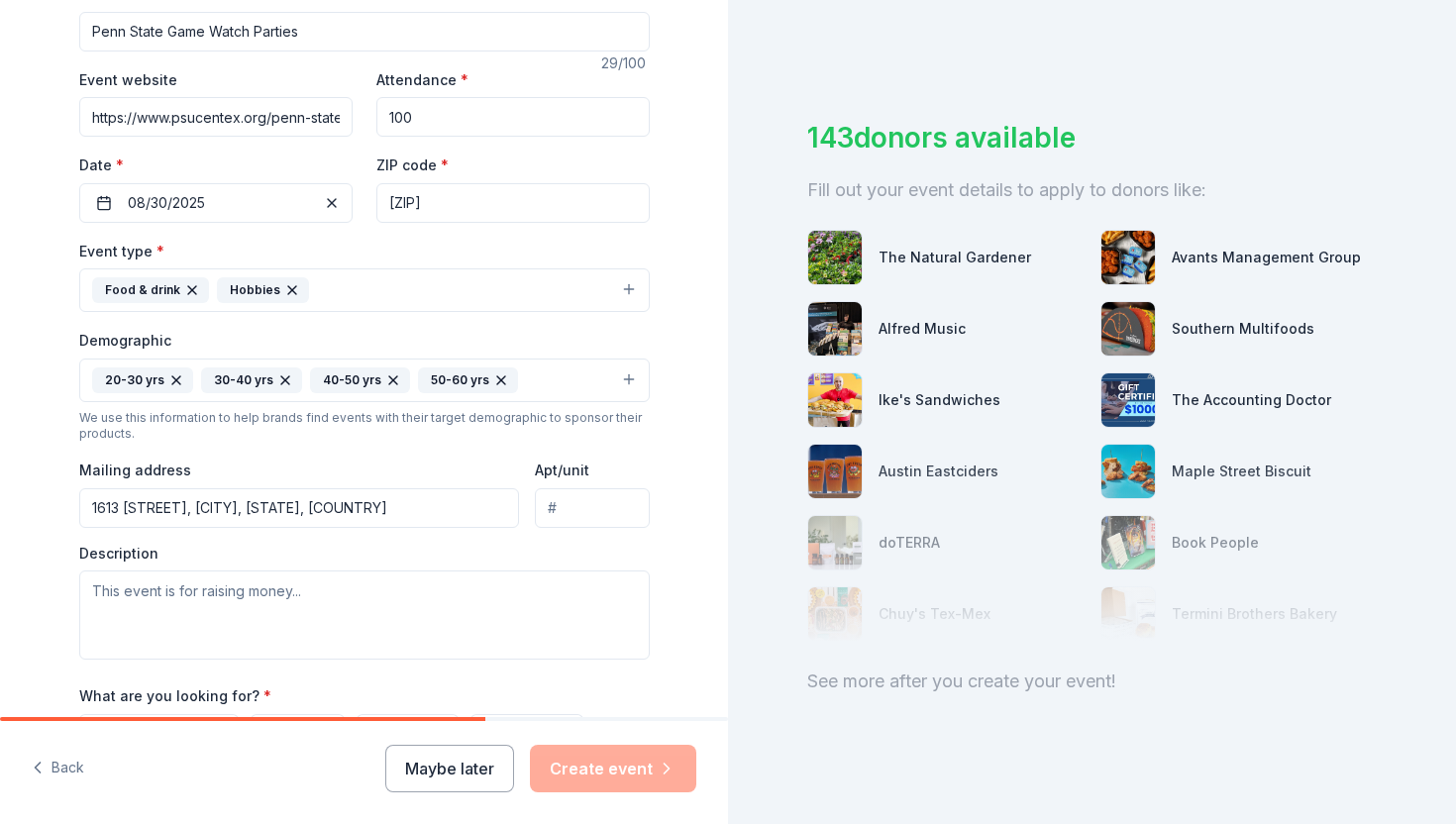 type on "1613 [STREET], [CITY], [STATE], [ZIP]" 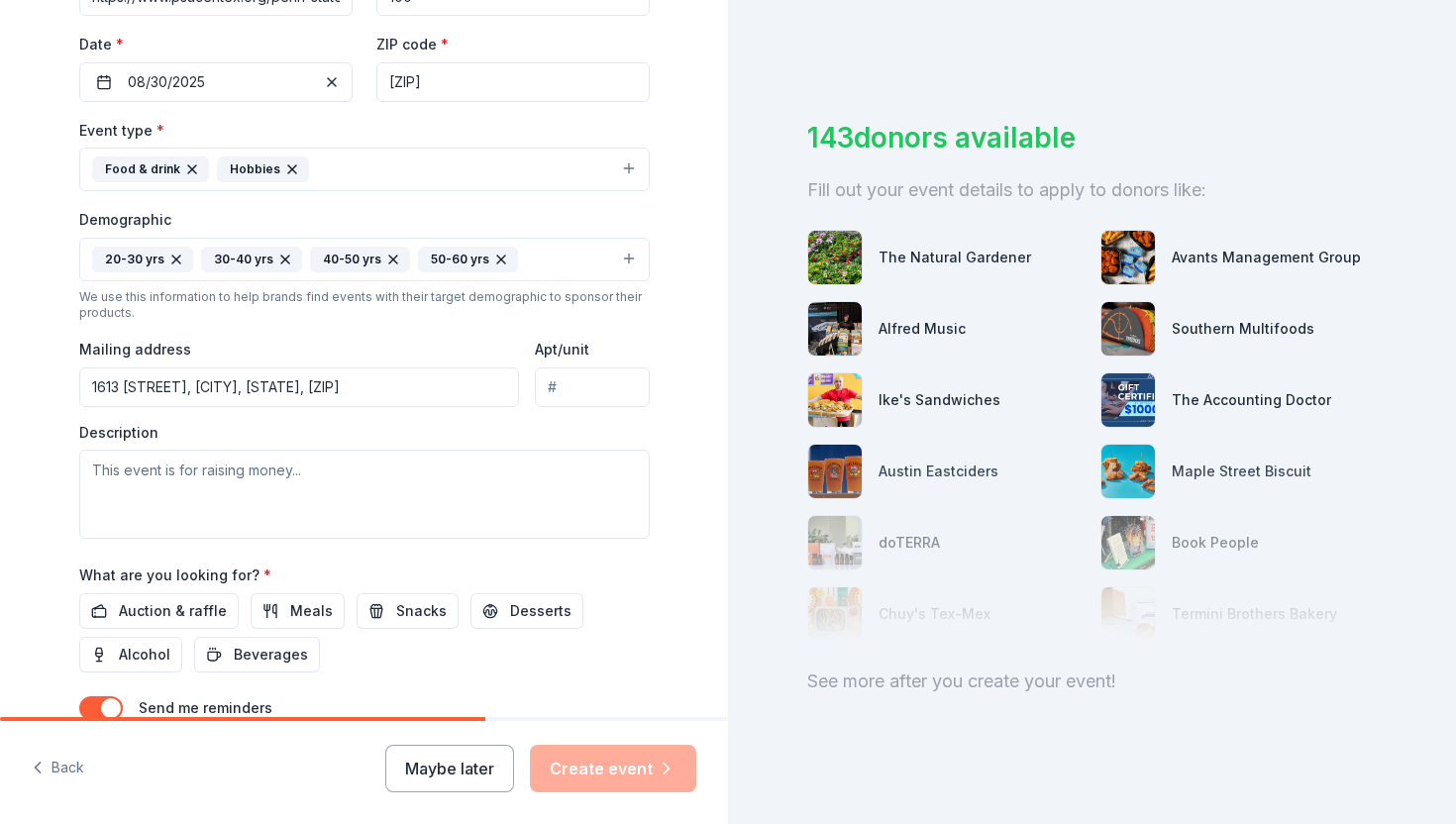 scroll, scrollTop: 463, scrollLeft: 0, axis: vertical 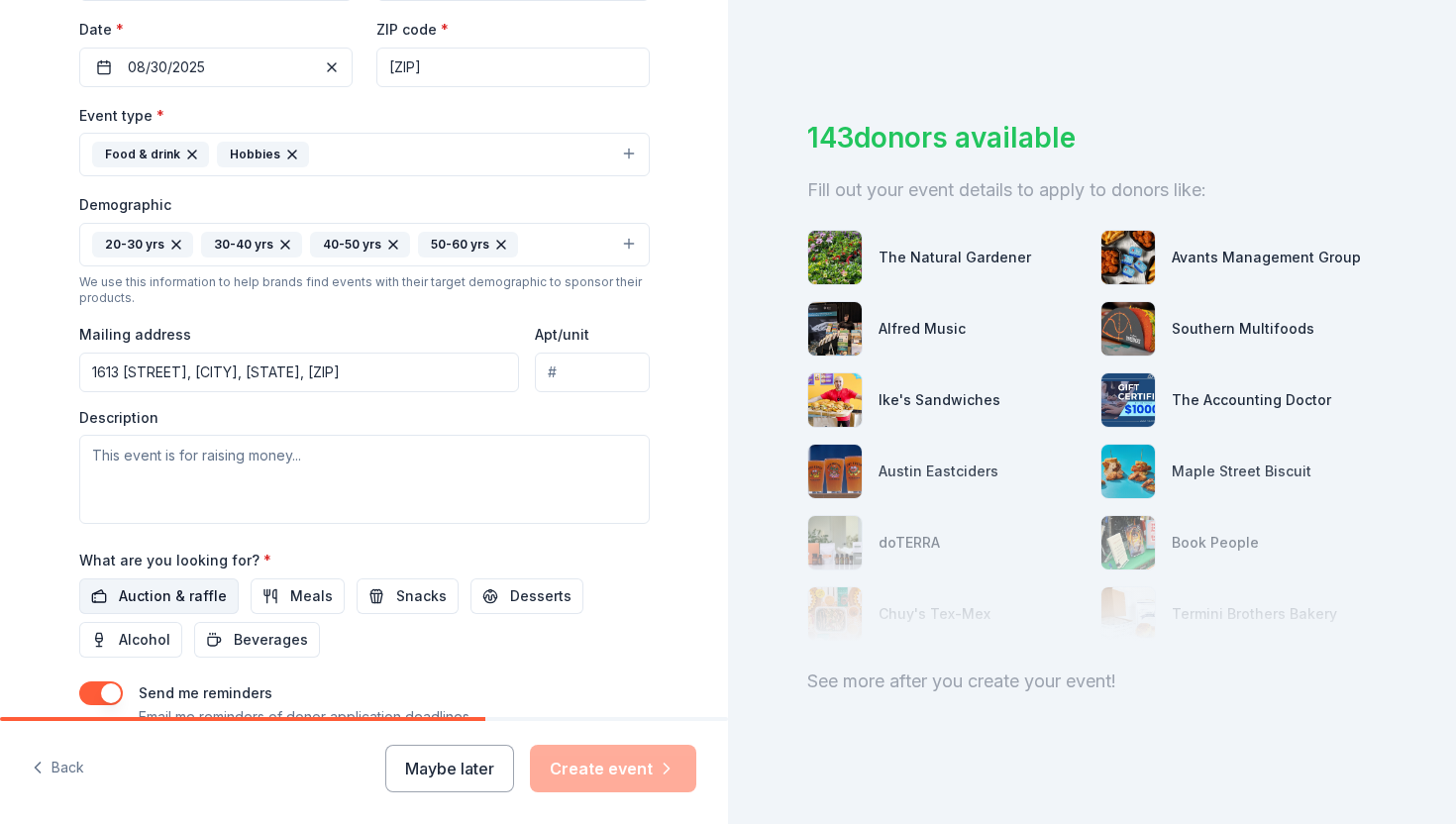 click on "Auction & raffle" at bounding box center (172, 596) 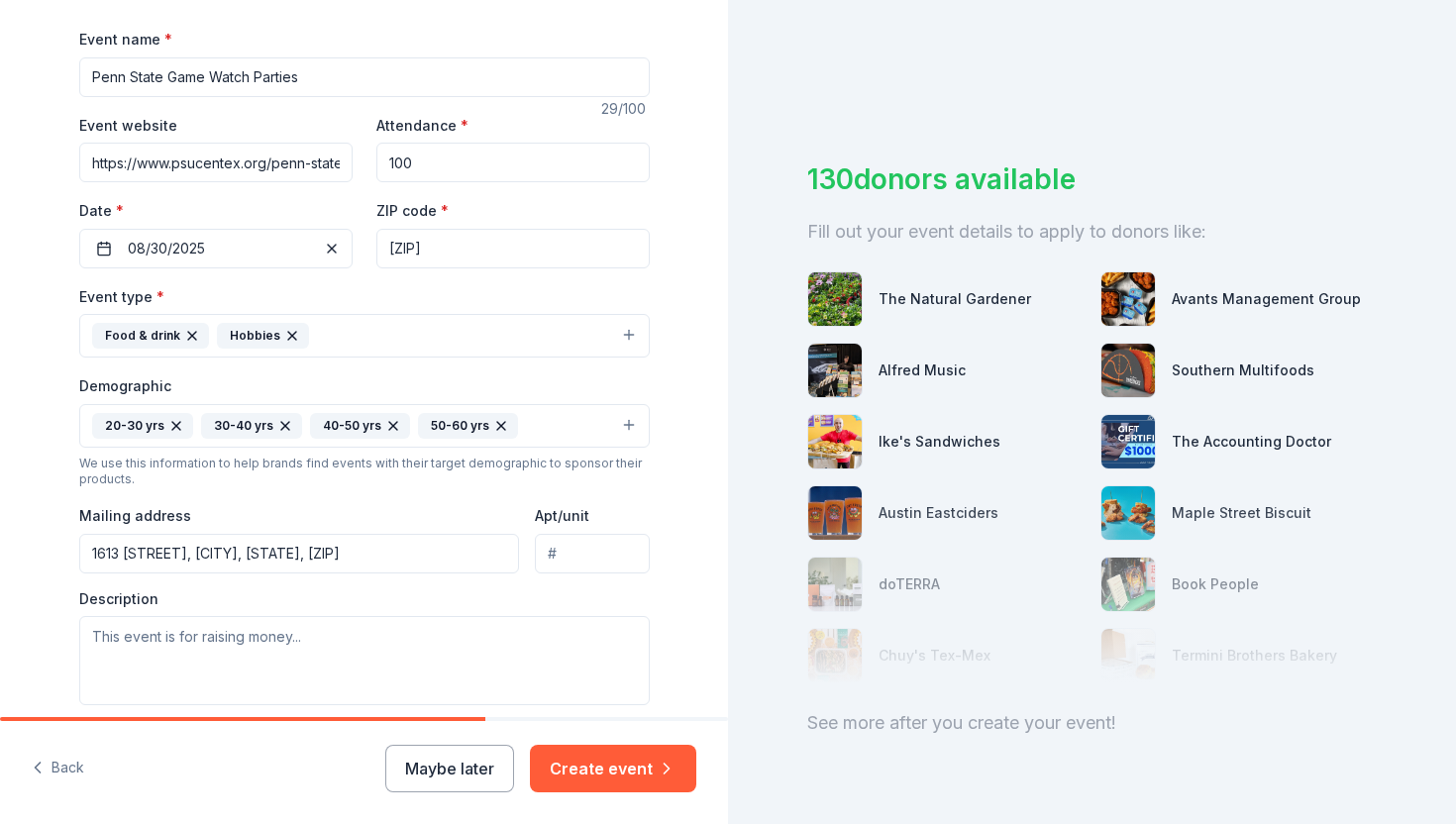 scroll, scrollTop: 193, scrollLeft: 0, axis: vertical 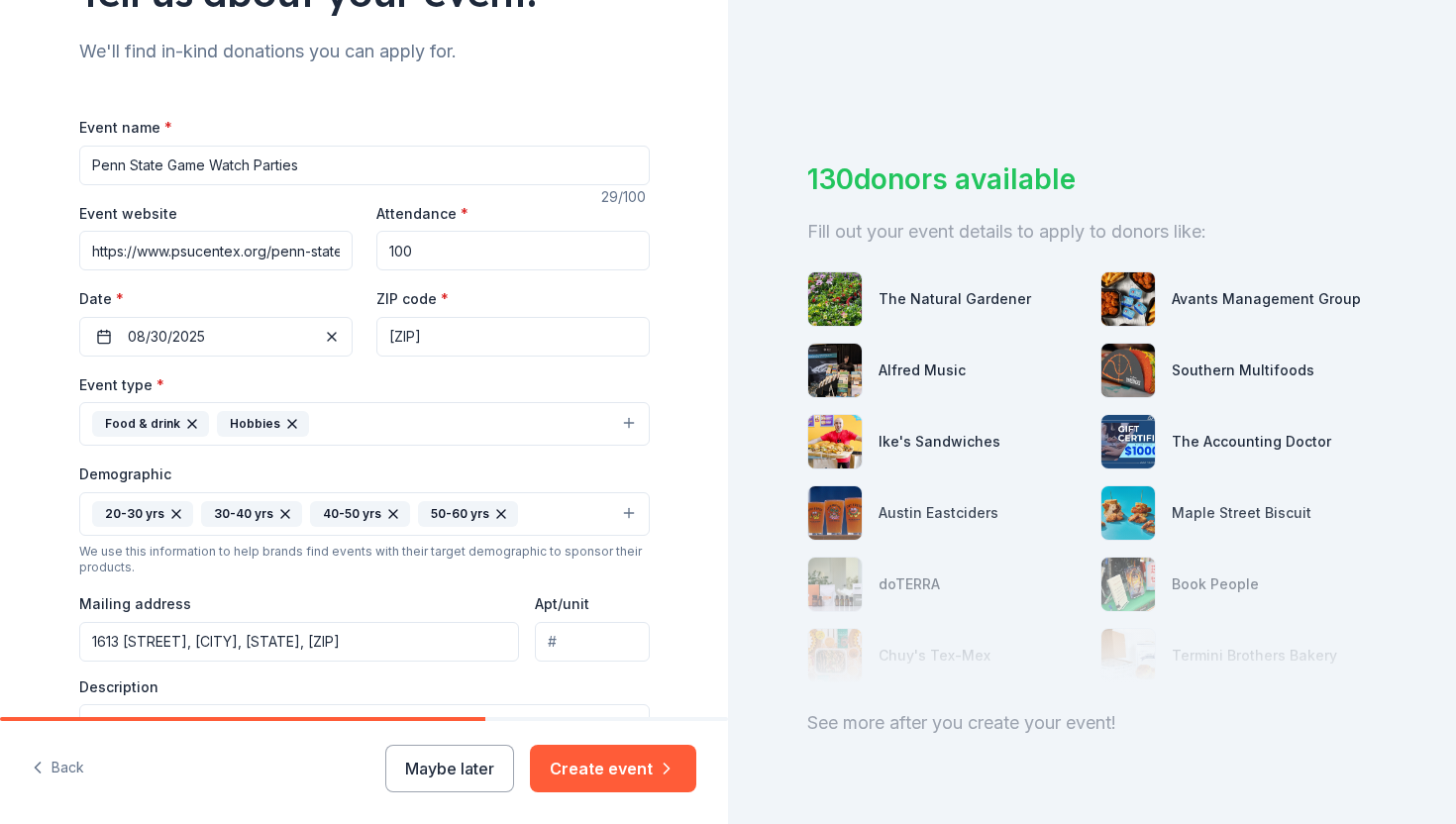 click on "[ZIP]" at bounding box center (513, 337) 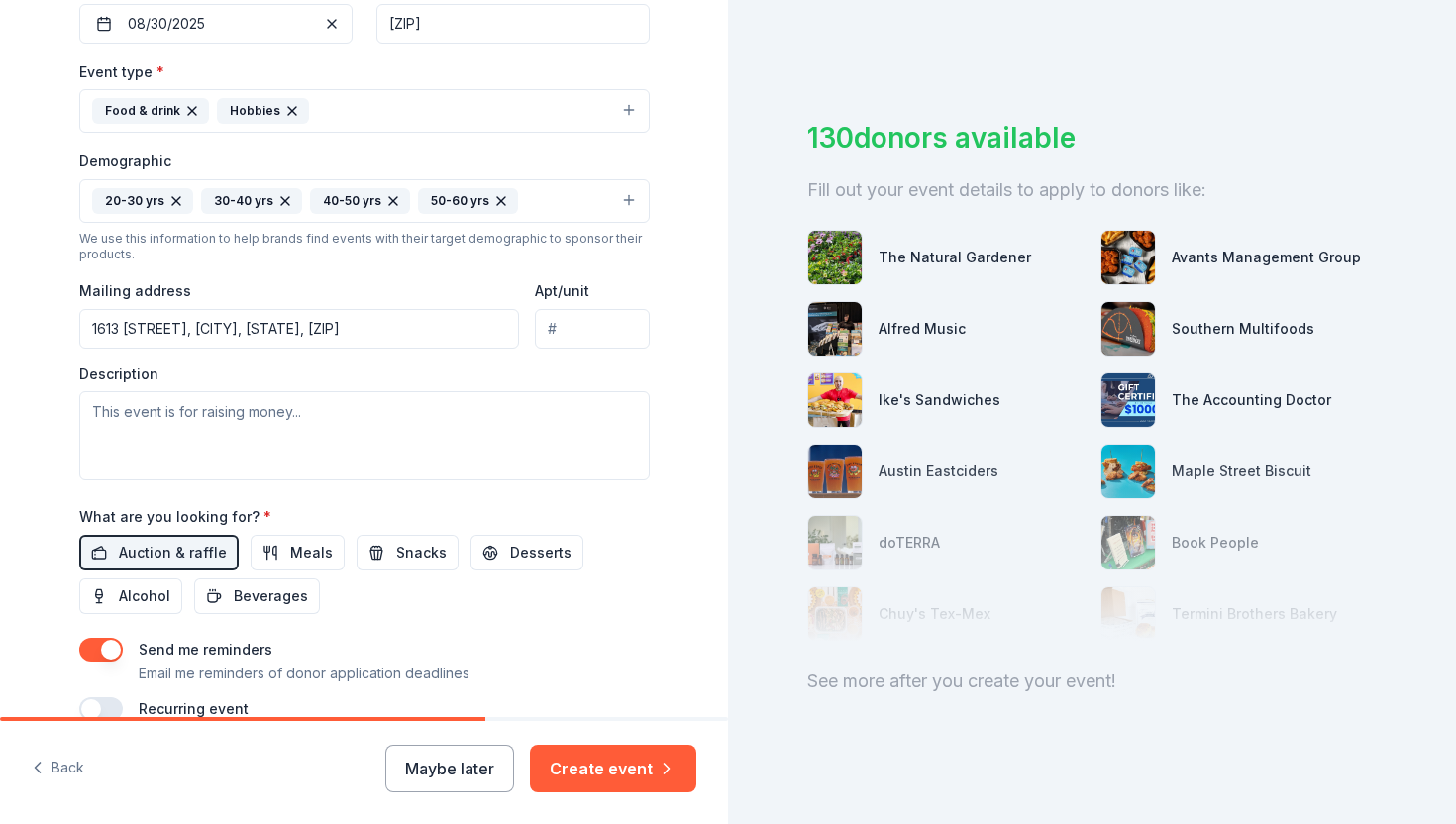 scroll, scrollTop: 519, scrollLeft: 0, axis: vertical 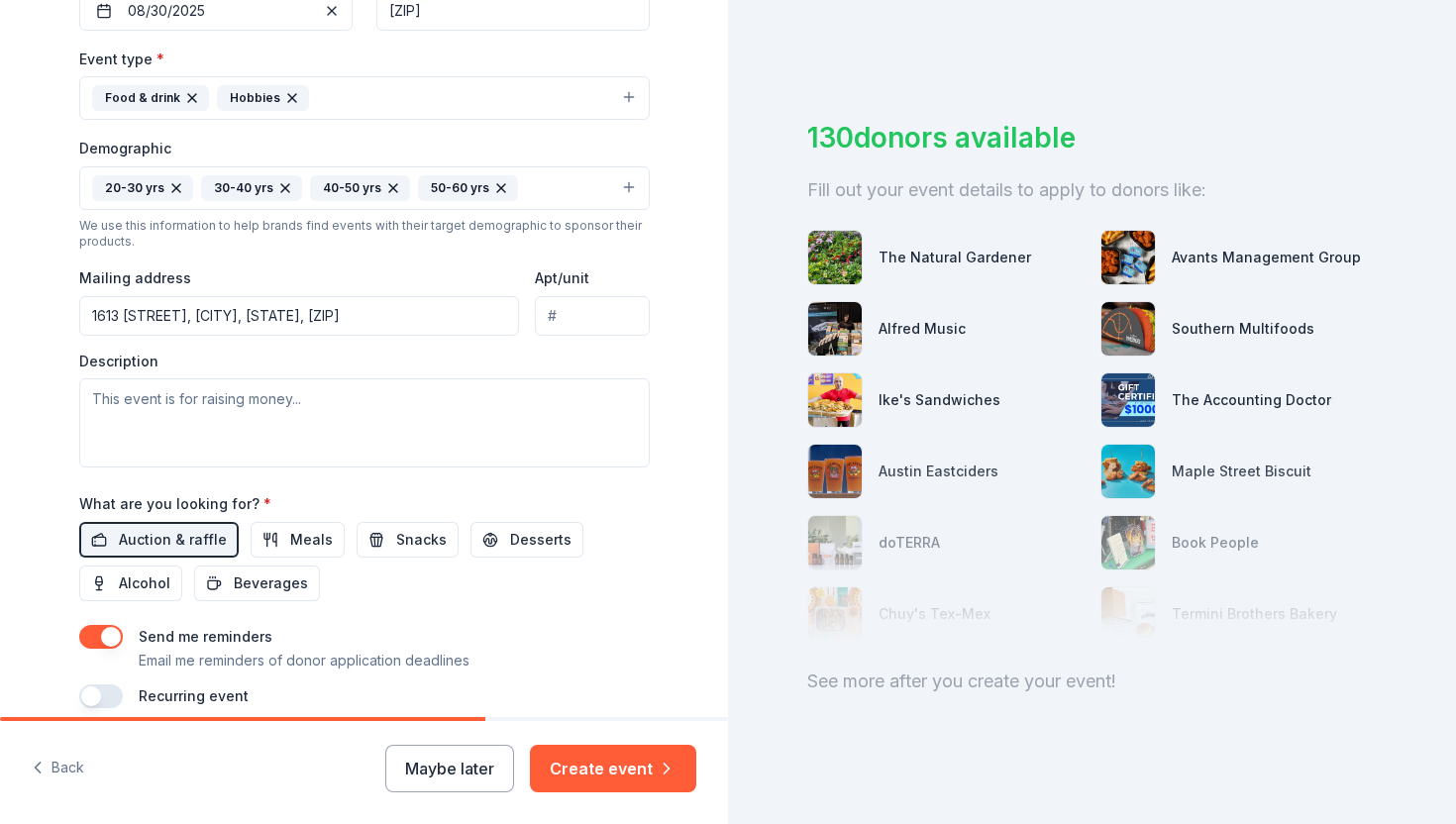 type on "[ZIP]" 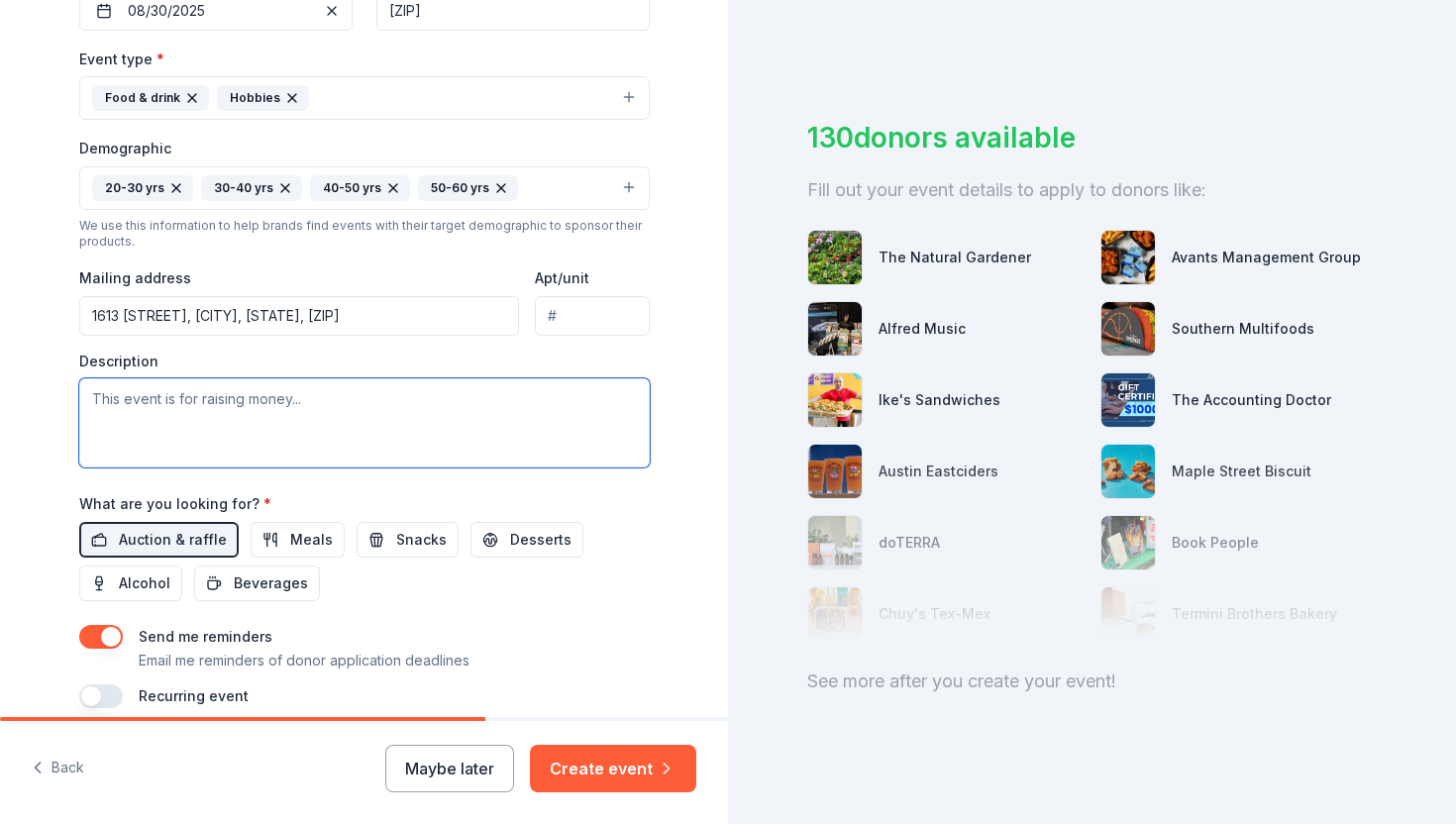 click at bounding box center [364, 423] 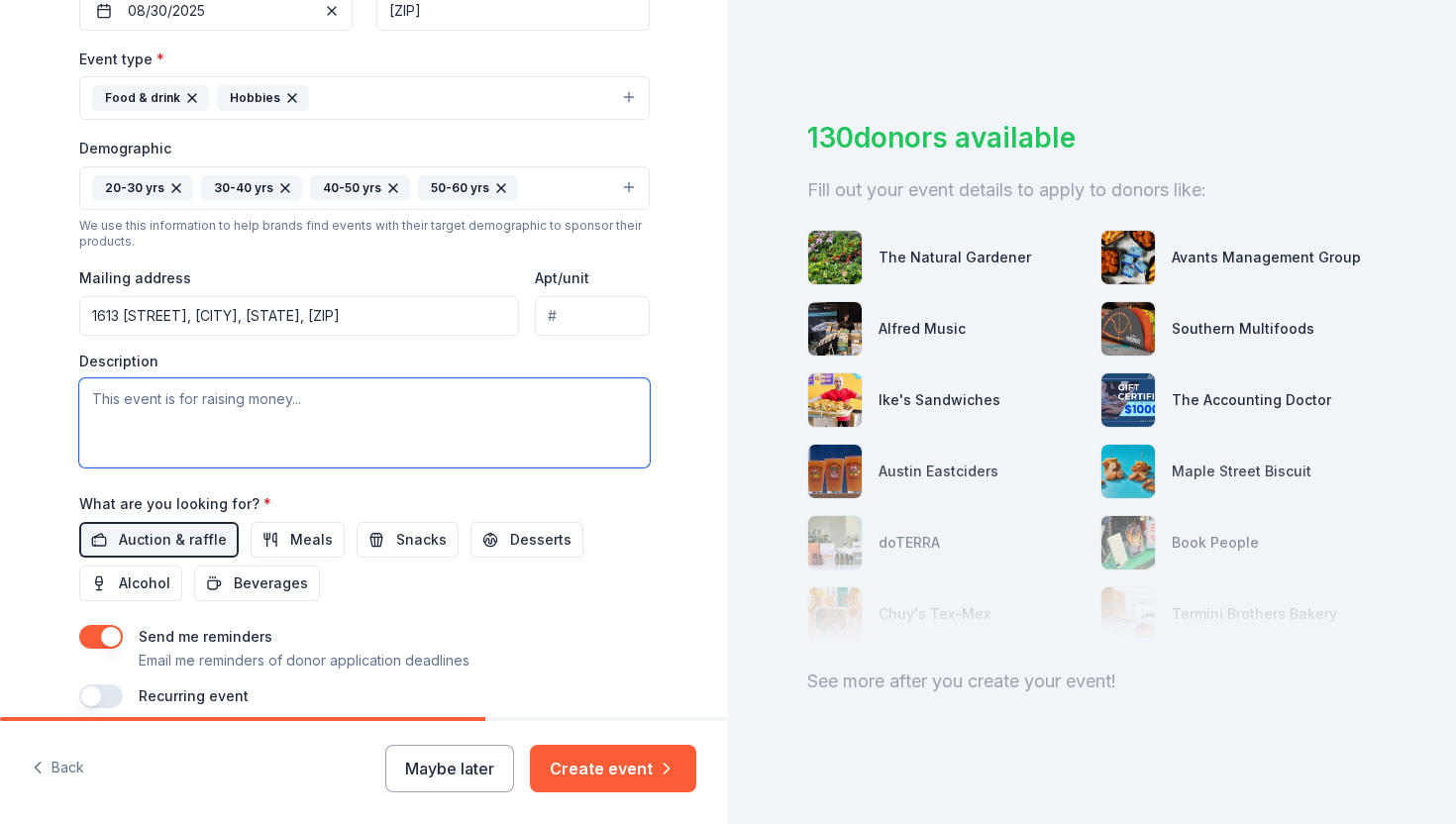click at bounding box center (364, 423) 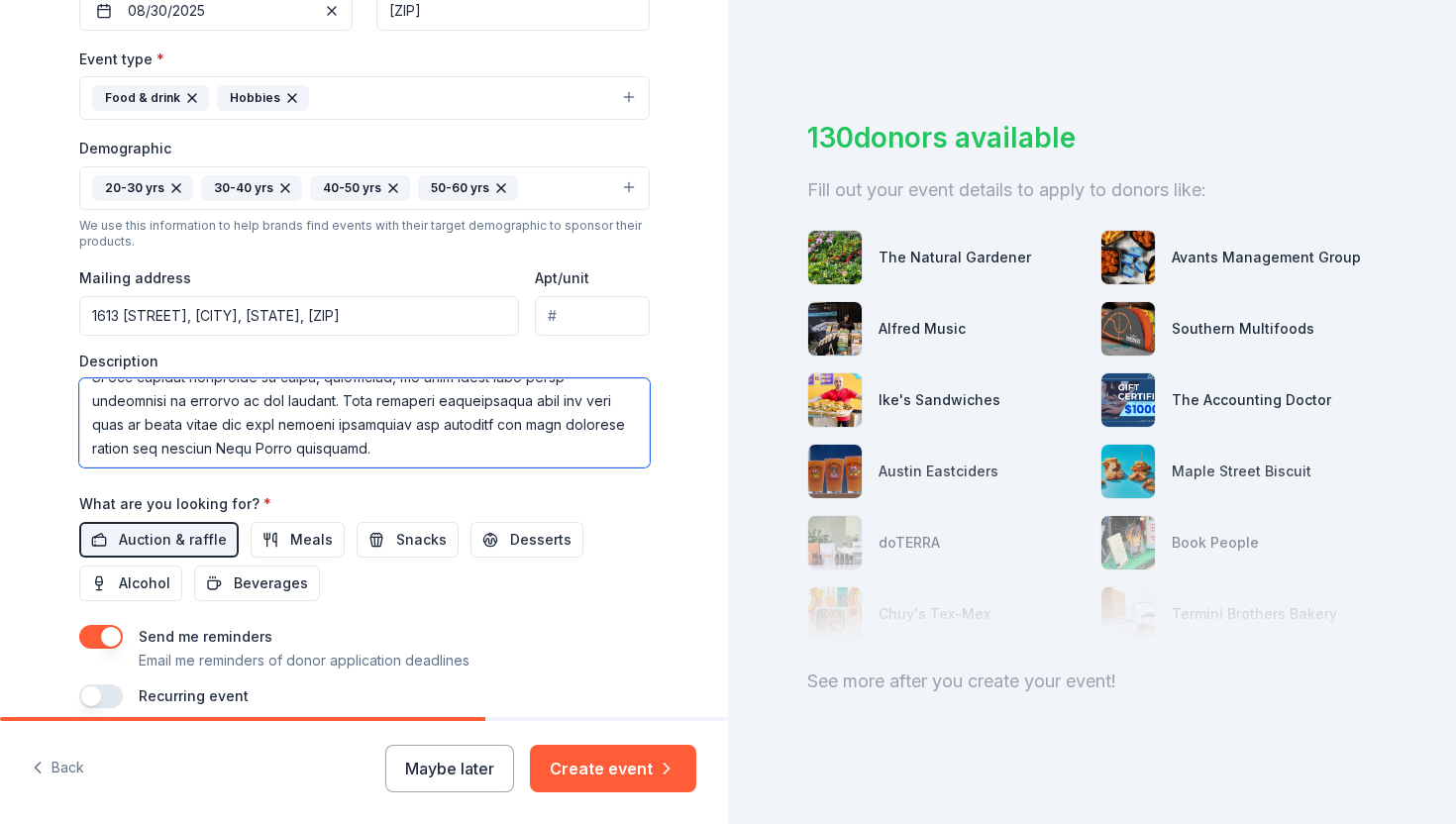 scroll, scrollTop: 105, scrollLeft: 0, axis: vertical 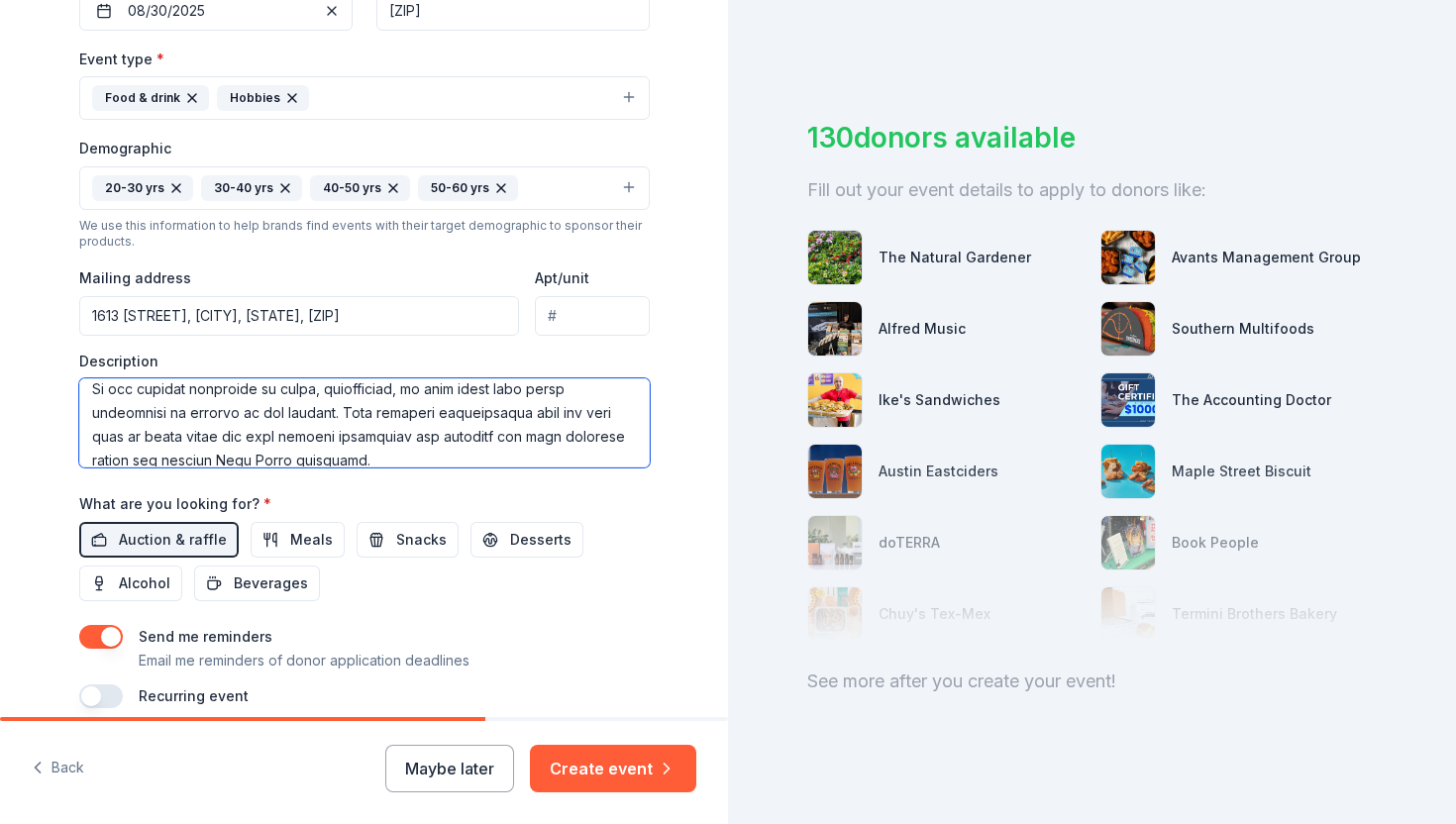 click at bounding box center [364, 423] 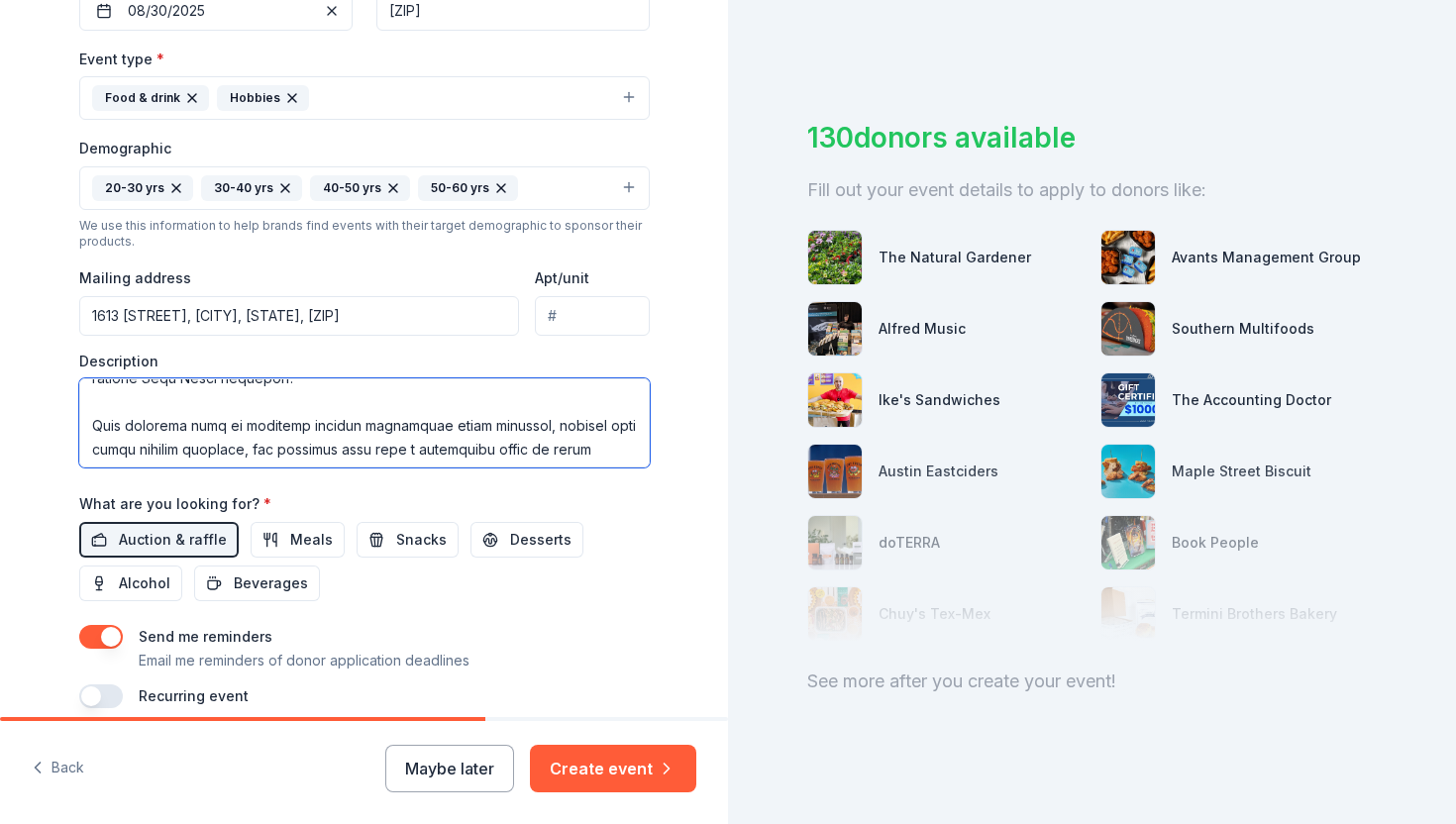 scroll, scrollTop: 196, scrollLeft: 0, axis: vertical 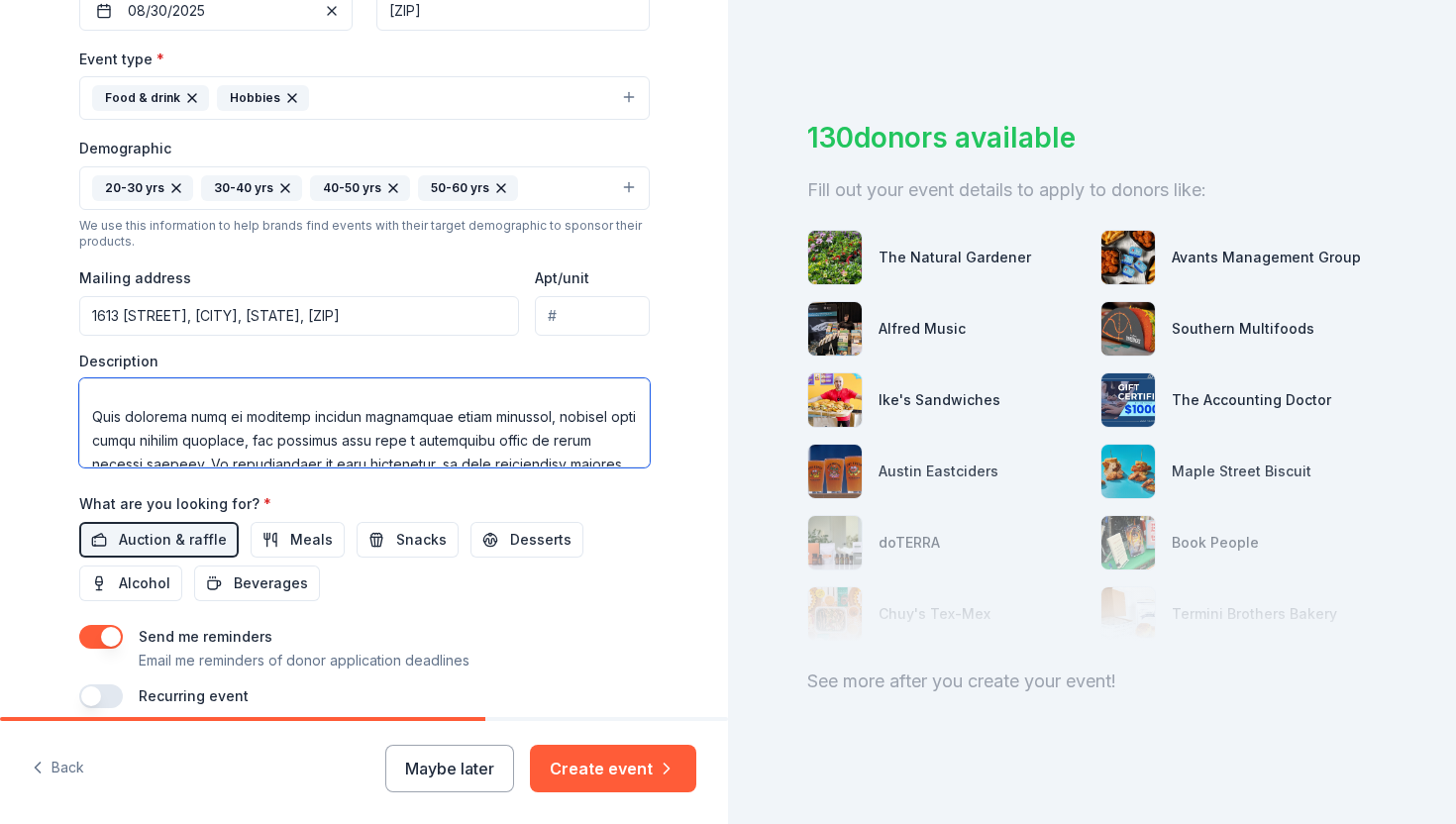 click at bounding box center (364, 423) 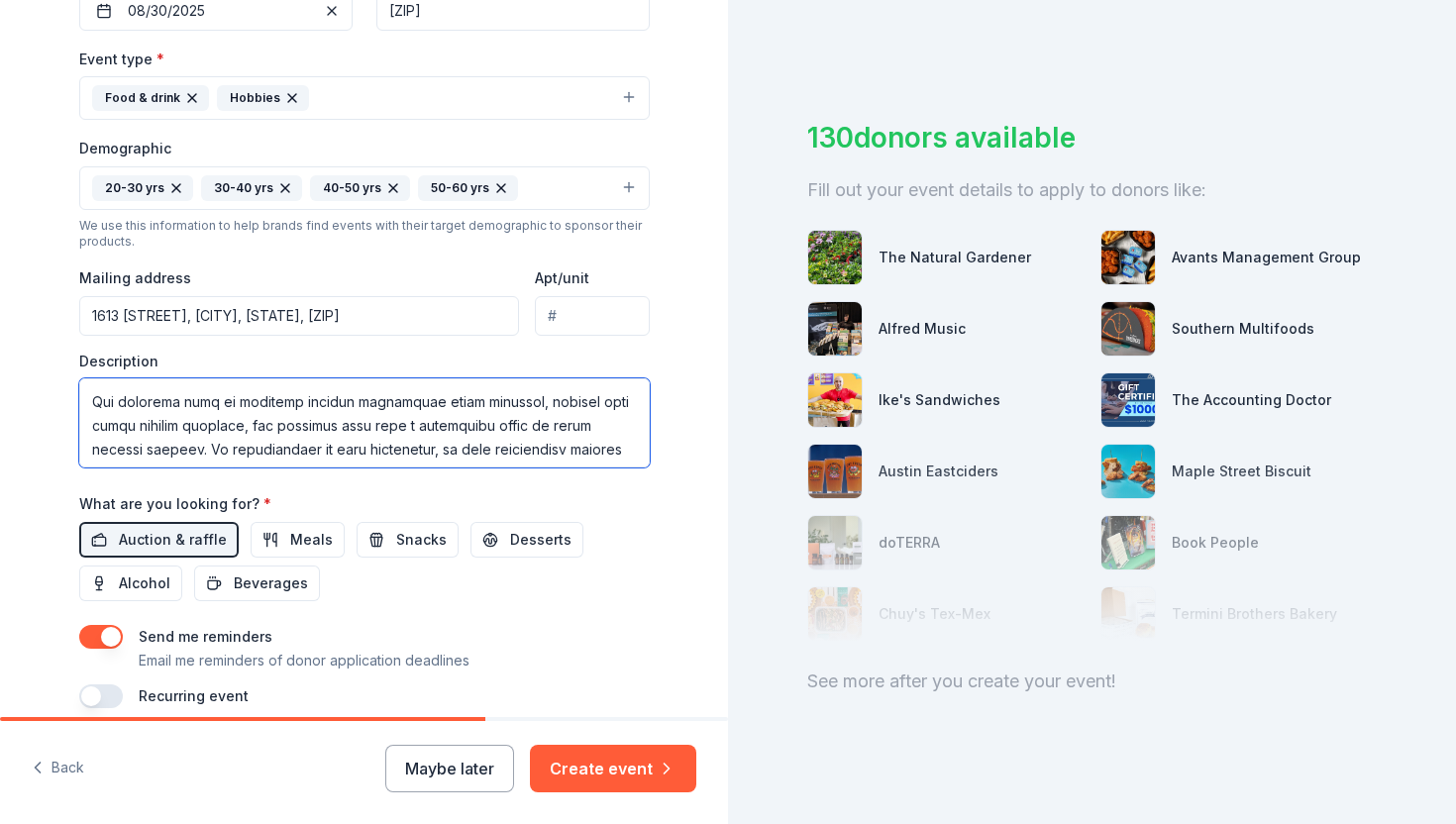 scroll, scrollTop: 234, scrollLeft: 0, axis: vertical 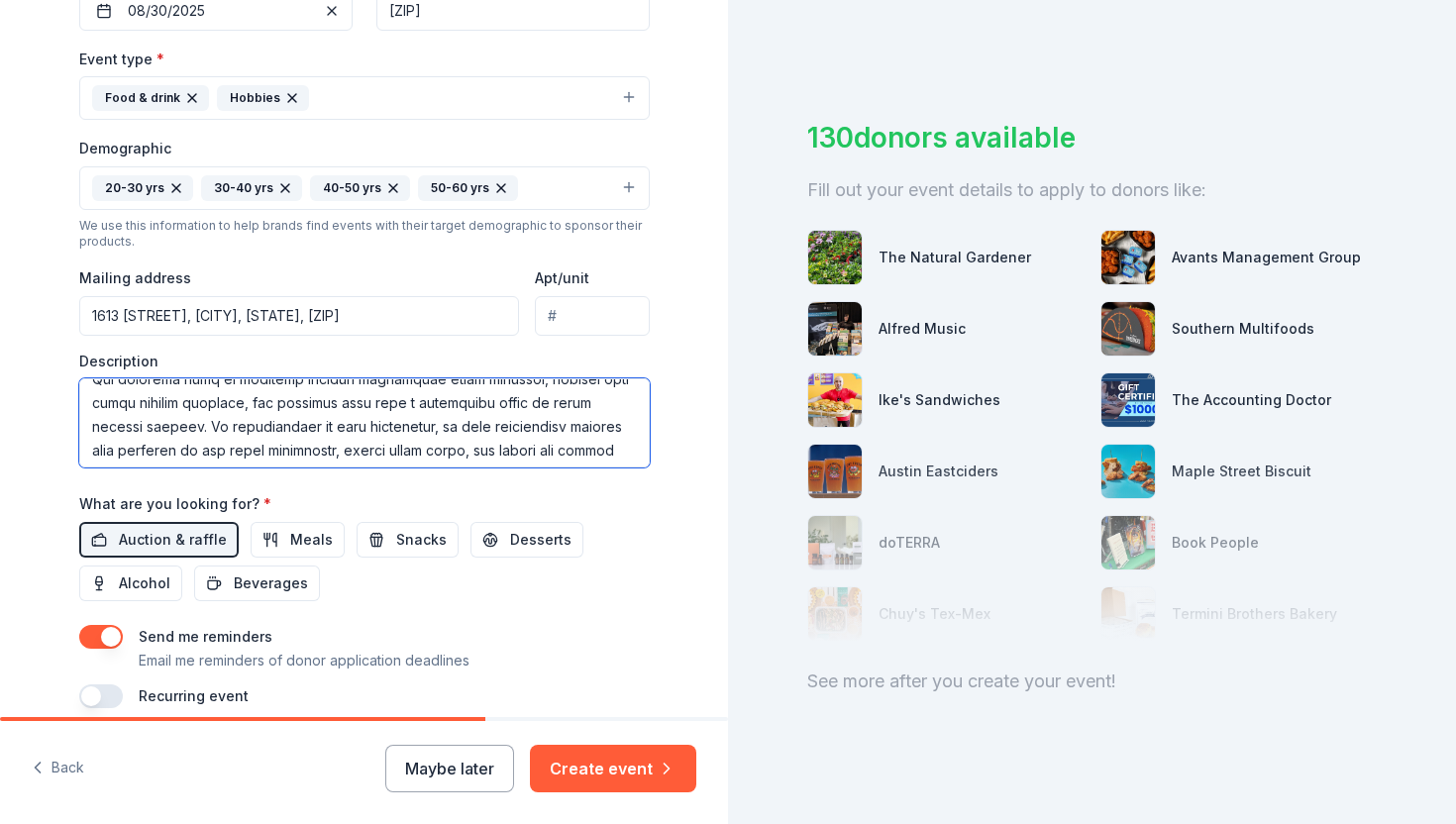 click at bounding box center [364, 423] 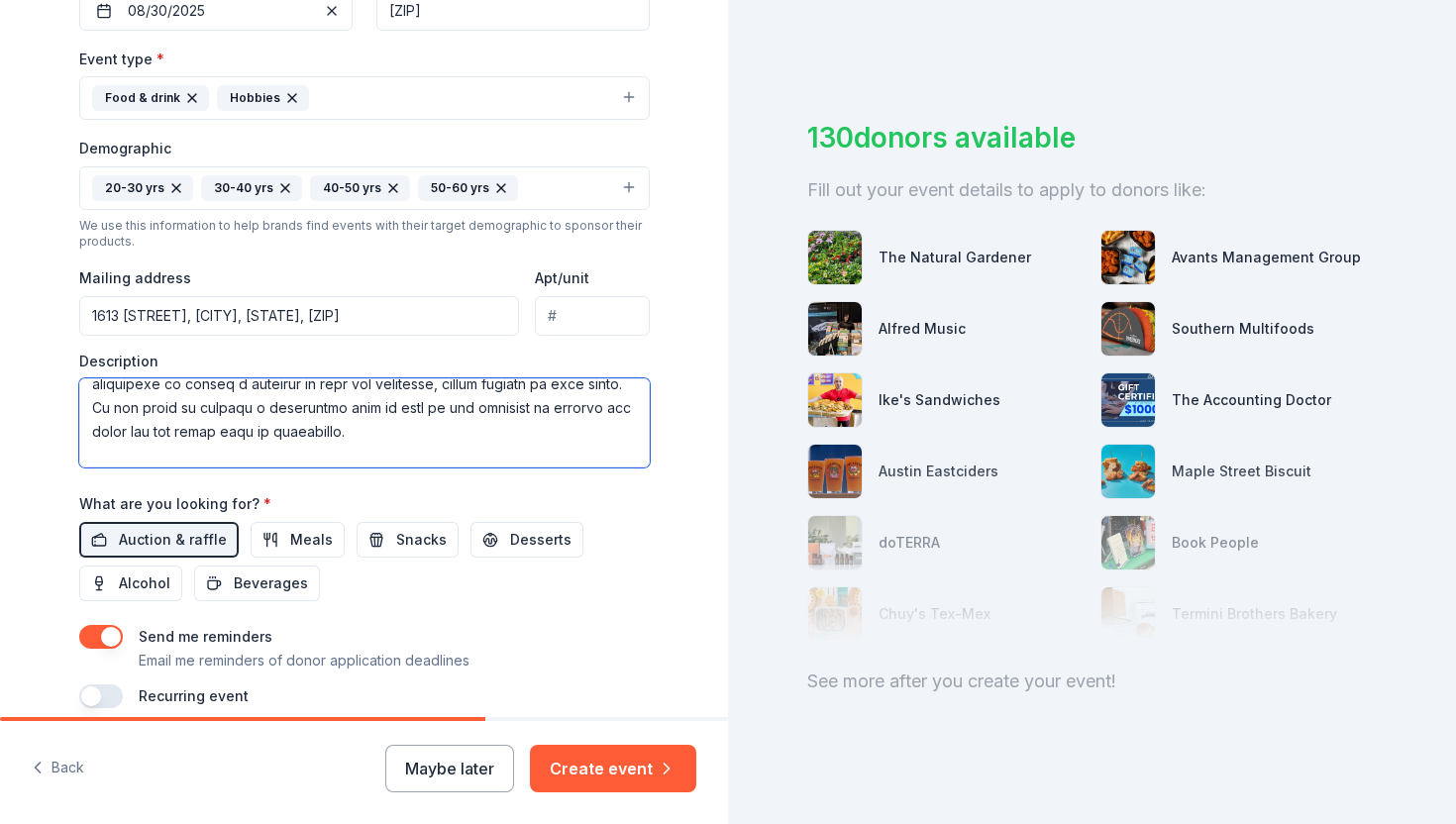 scroll, scrollTop: 511, scrollLeft: 0, axis: vertical 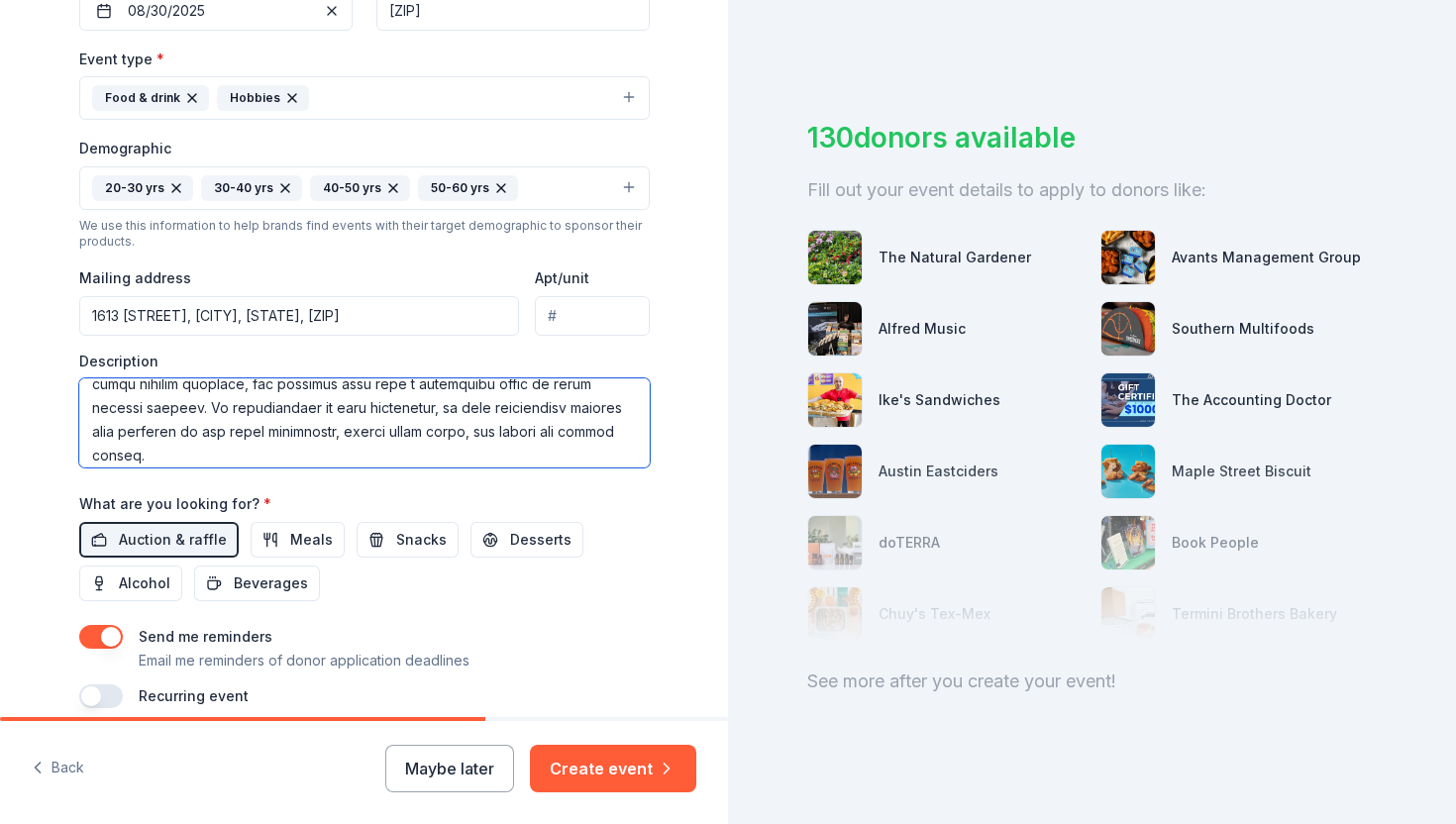 drag, startPoint x: 446, startPoint y: 415, endPoint x: 143, endPoint y: 405, distance: 303.16497 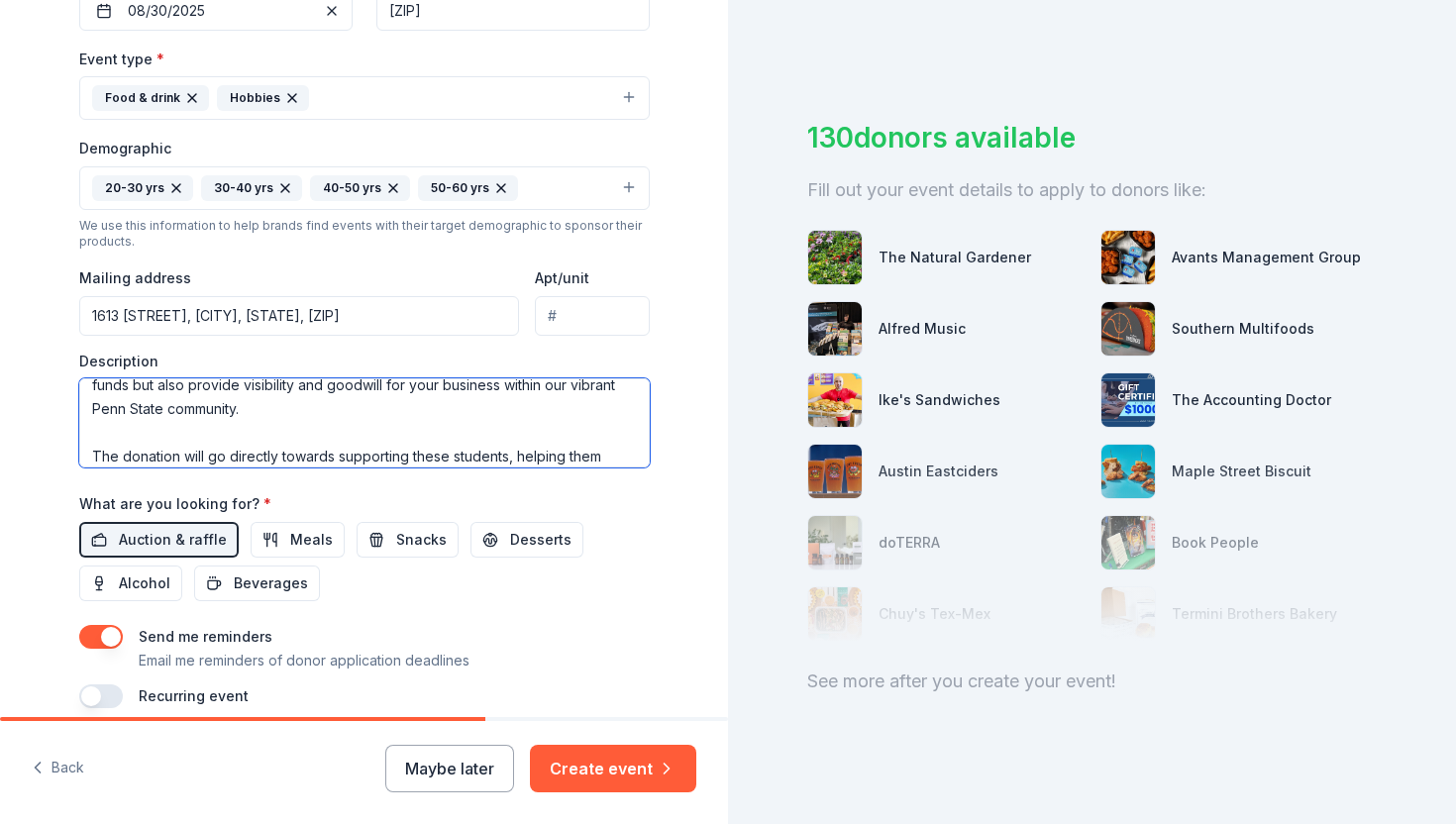 scroll, scrollTop: 166, scrollLeft: 0, axis: vertical 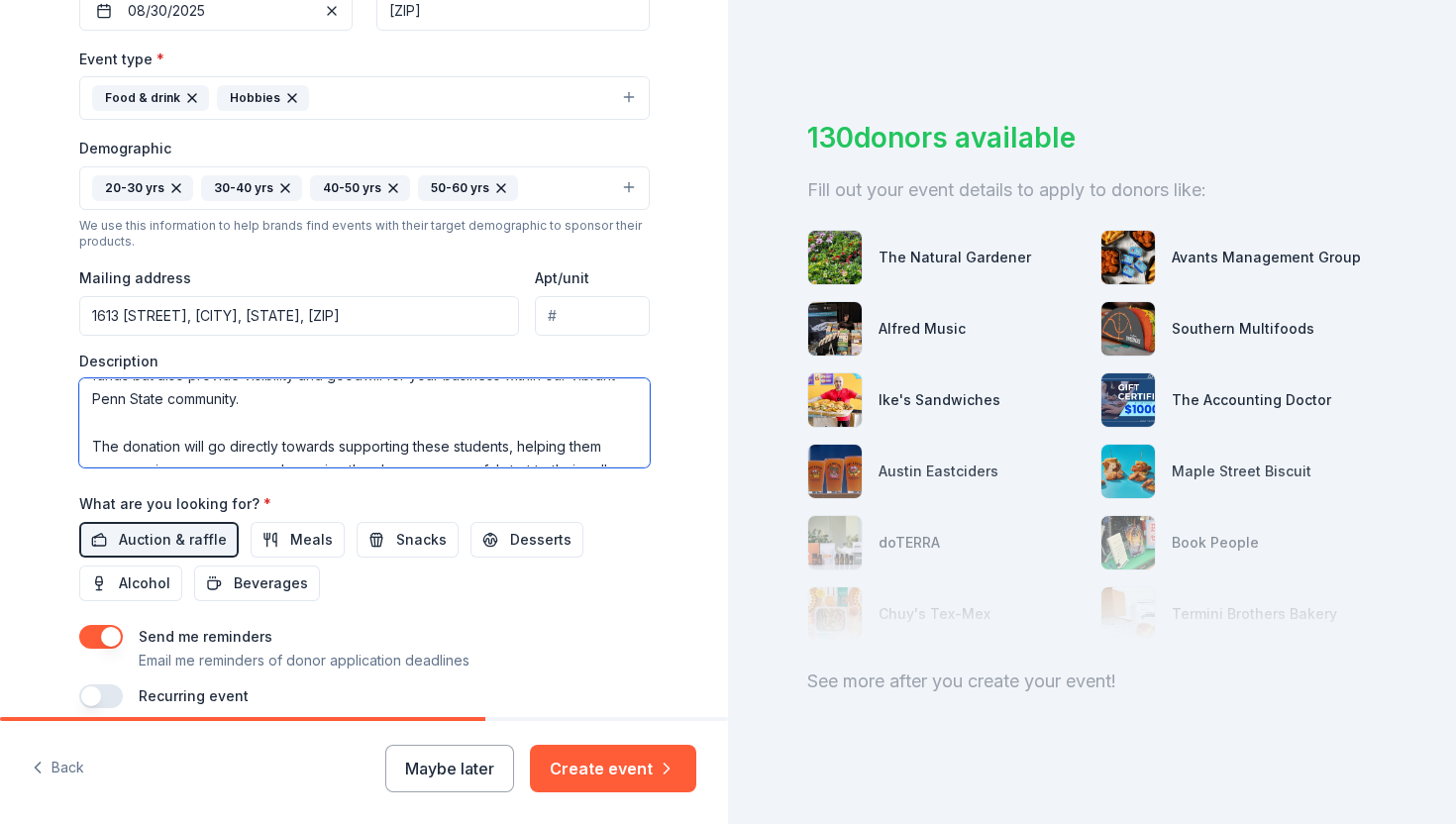 click on "As part of our ongoing efforts to support local students who will be attending Penn State this fall, we host raffles at our Penn State game watch parties. The proceeds go to scholarships for those students.
We are seeking donations of items, merchandise, or gift cards from local businesses to include in our raffles. Any contribution will not only help us raise funds but also provide visibility and goodwill for your business within our vibrant Penn State community.
The donation will go directly towards supporting these students, helping them cover various expenses, and ensuring they have a successful start to their college journey.
Thank you for considering this opportunity to make a positive impact on the lives of local students heading to Penn State. Together, we can help them achieve their dreams and show them the strength of our community's support.
We Are... Penn State!" at bounding box center [364, 423] 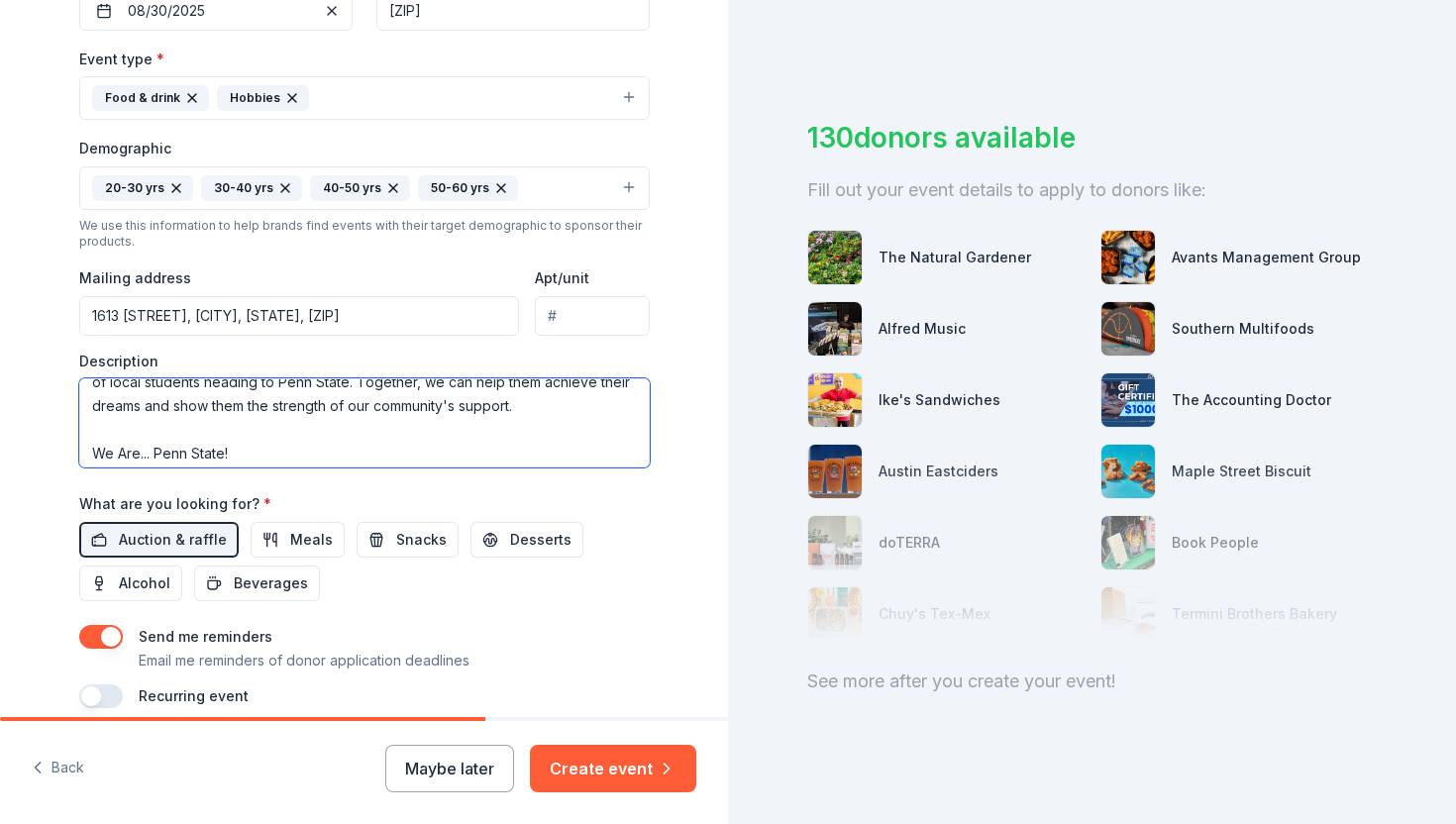 scroll, scrollTop: 309, scrollLeft: 0, axis: vertical 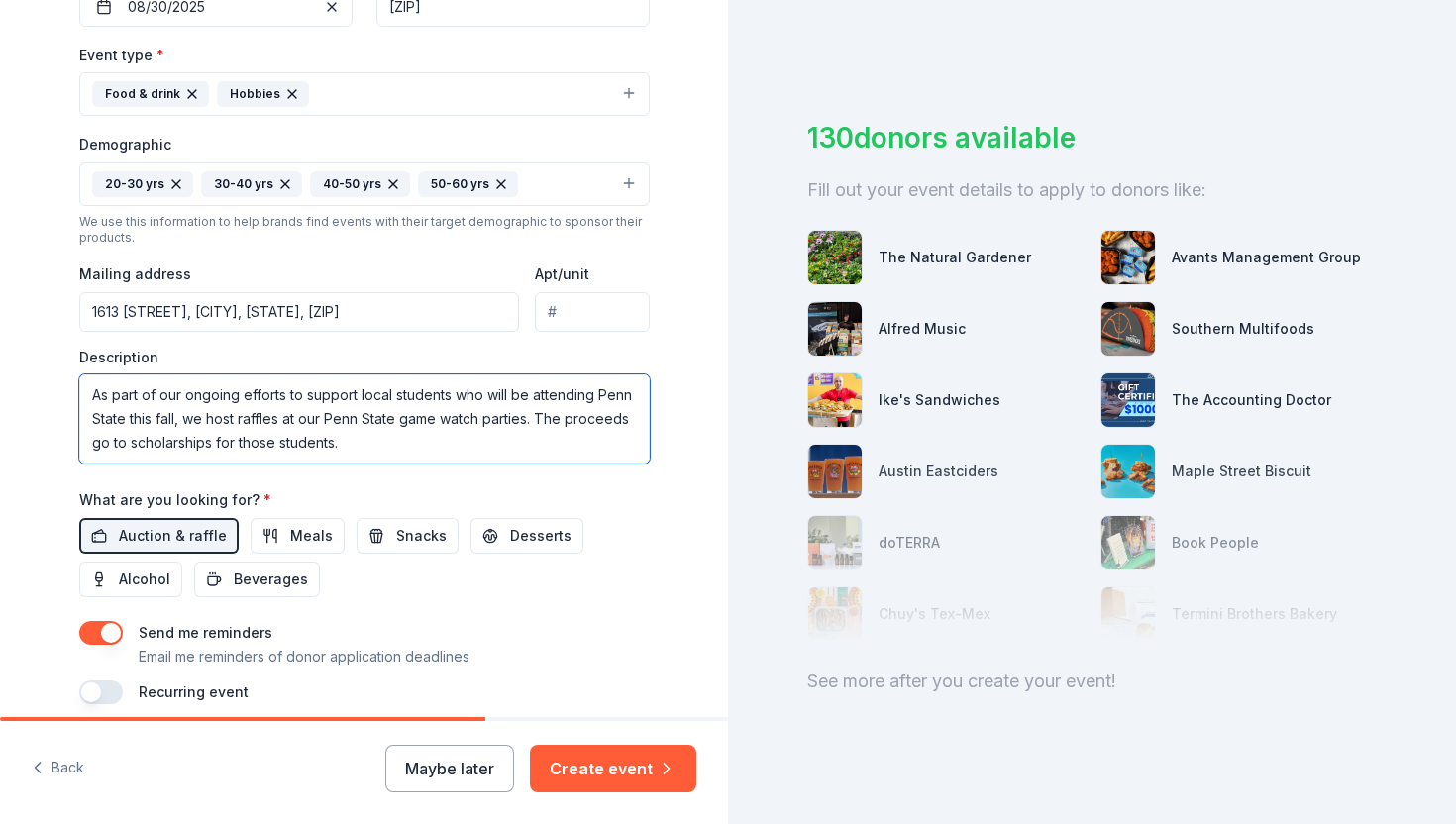 drag, startPoint x: 257, startPoint y: 443, endPoint x: 0, endPoint y: 166, distance: 377.85976 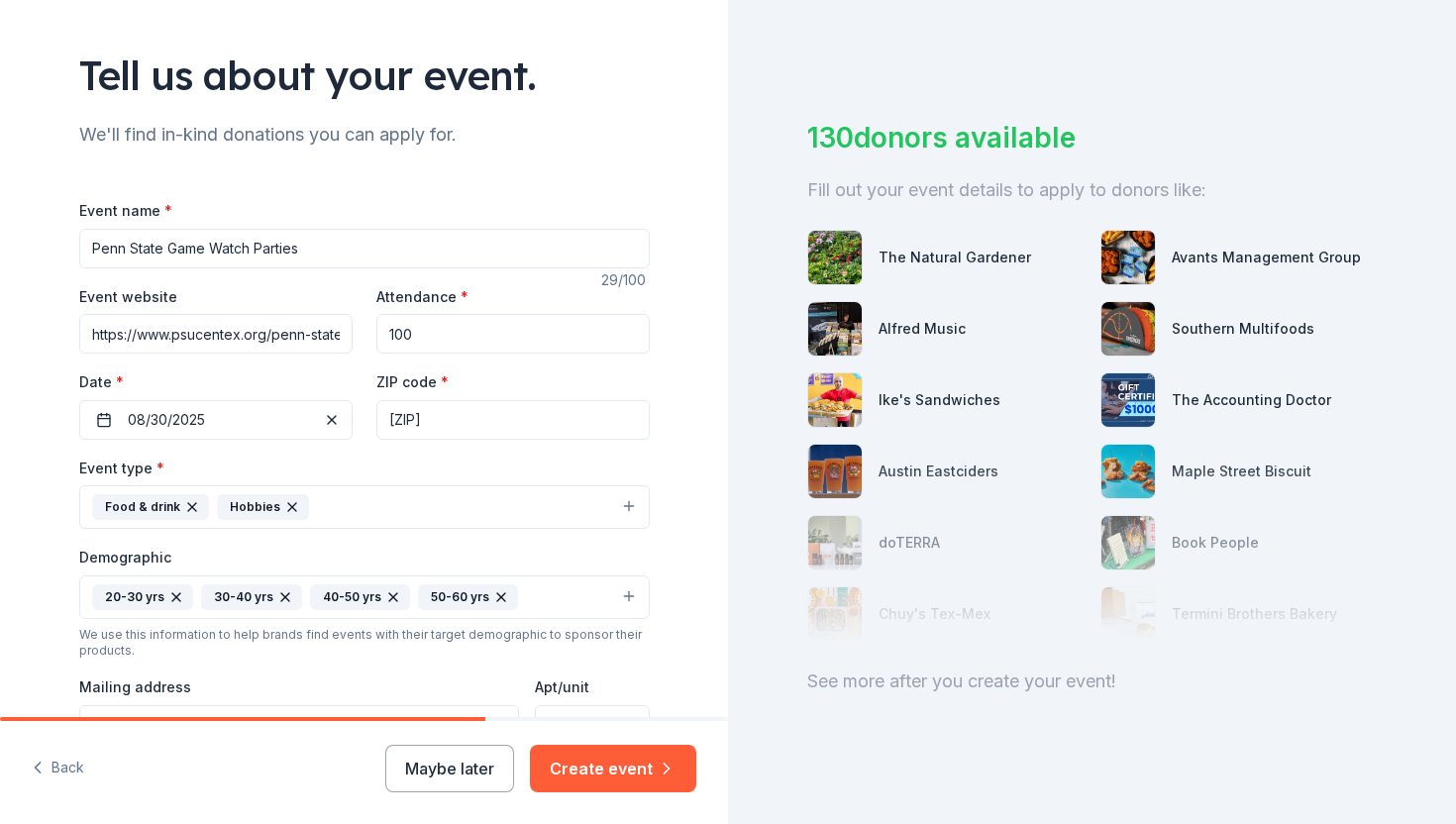 scroll, scrollTop: 0, scrollLeft: 0, axis: both 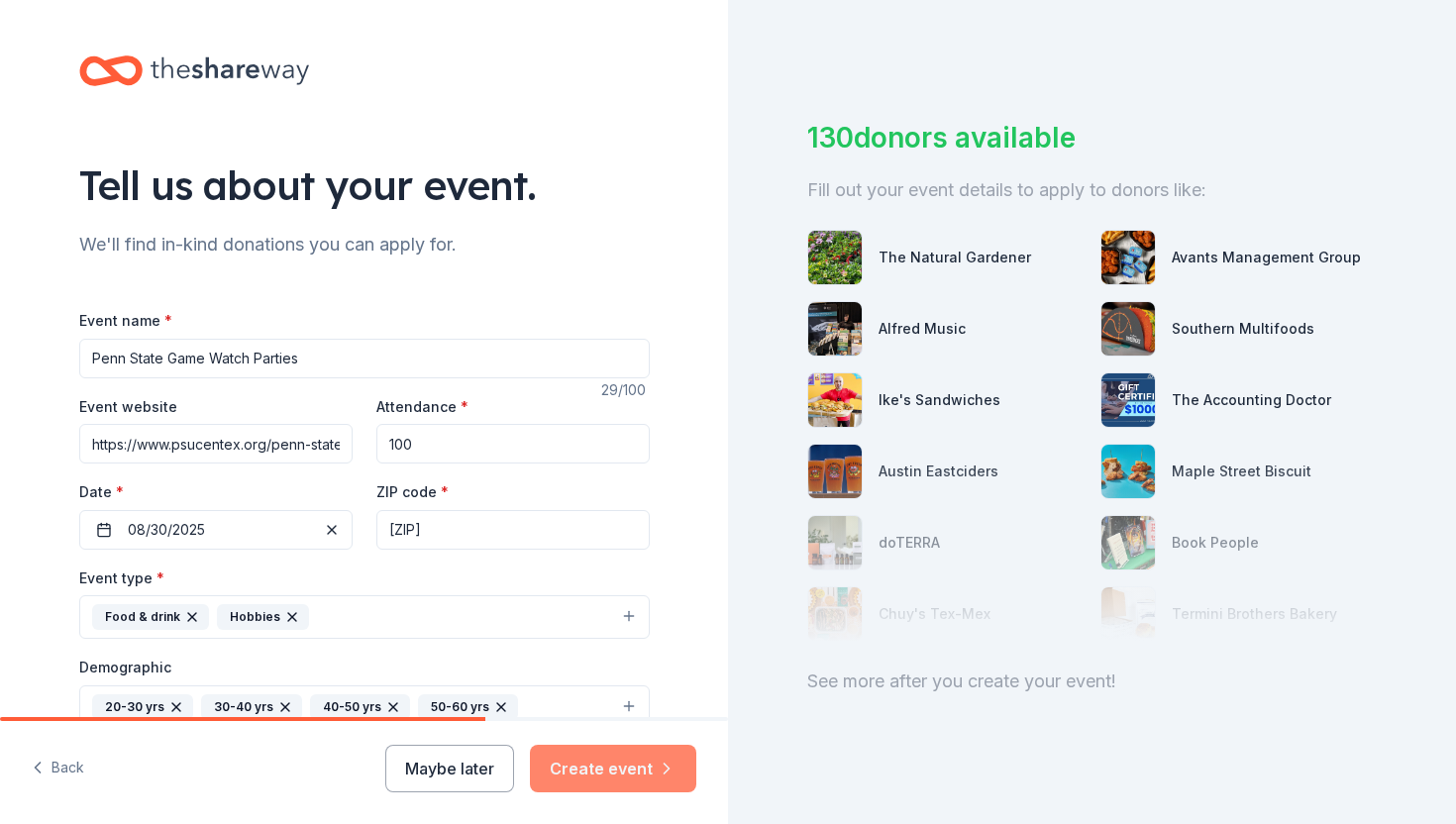 click on "Create event" at bounding box center (613, 769) 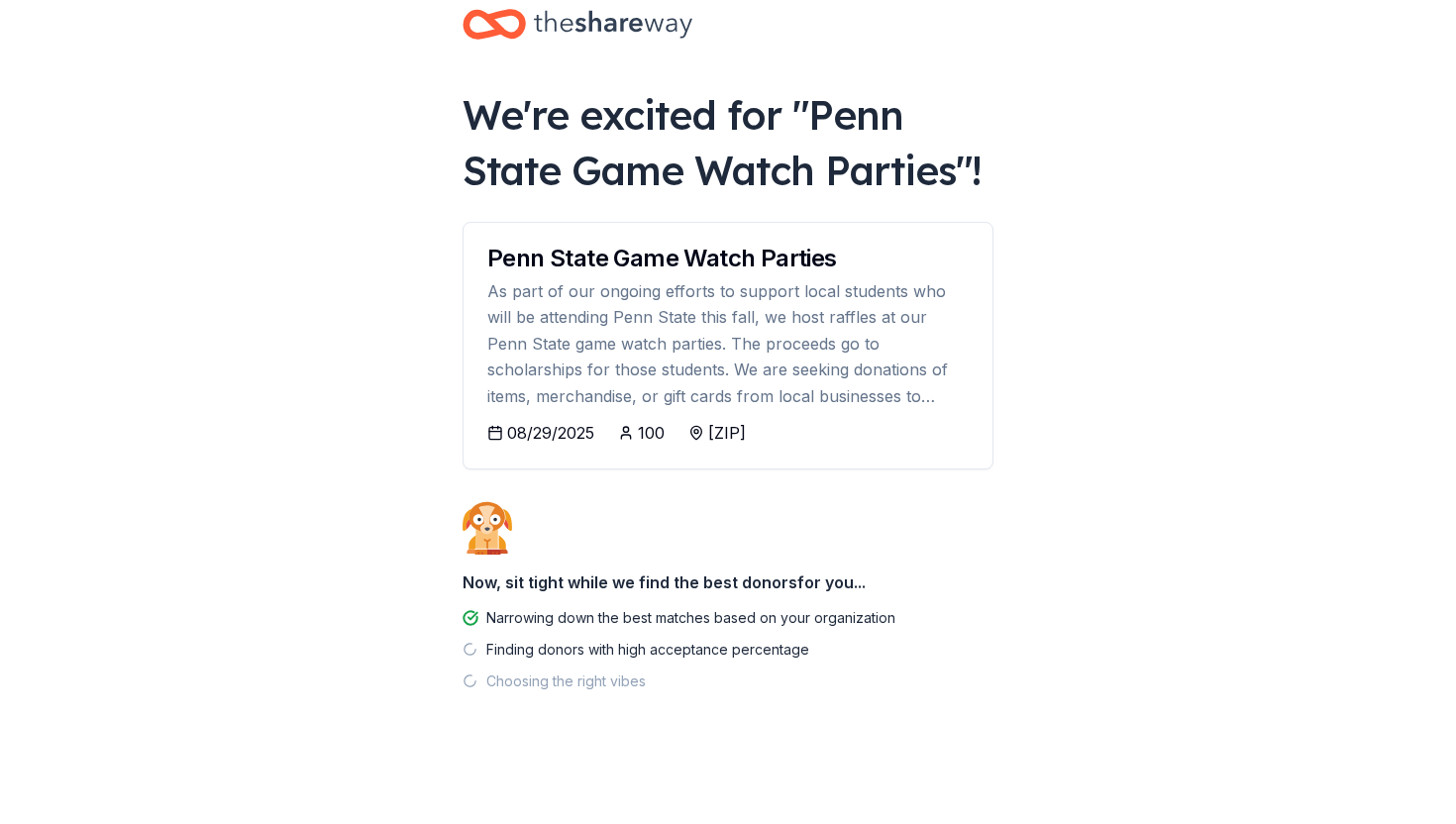 scroll, scrollTop: 0, scrollLeft: 0, axis: both 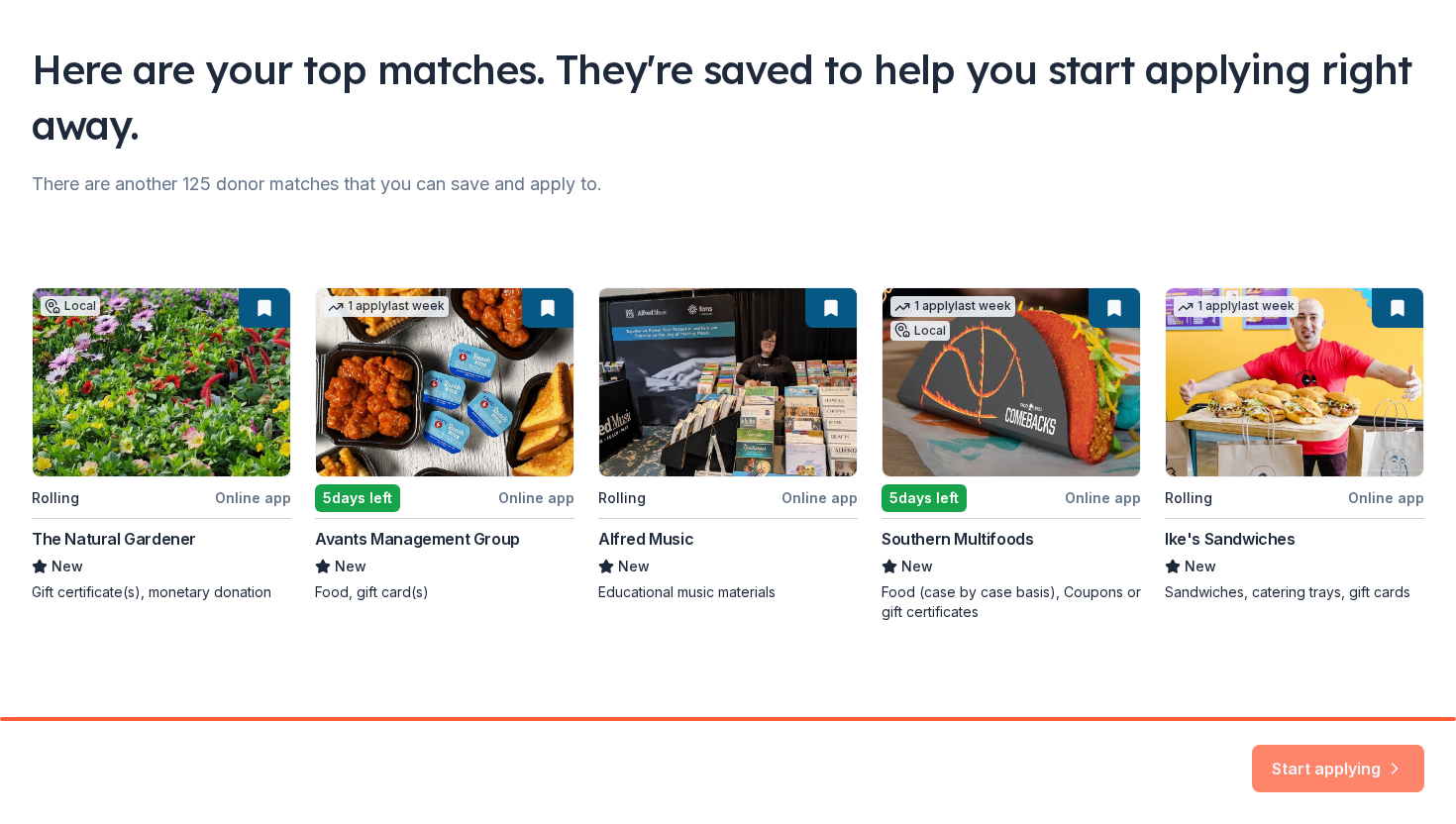 click on "Start applying" at bounding box center (1338, 757) 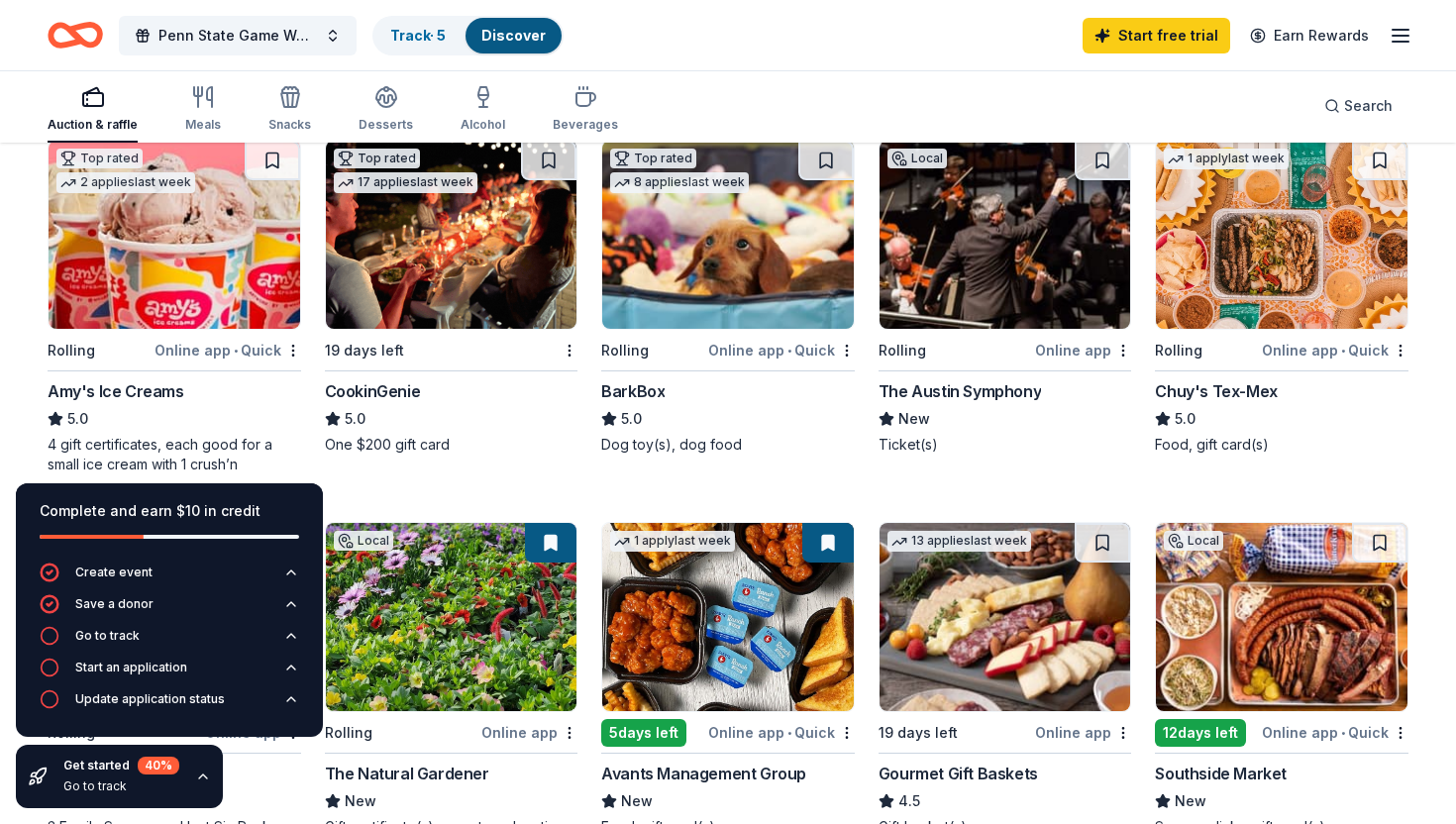 scroll, scrollTop: 223, scrollLeft: 0, axis: vertical 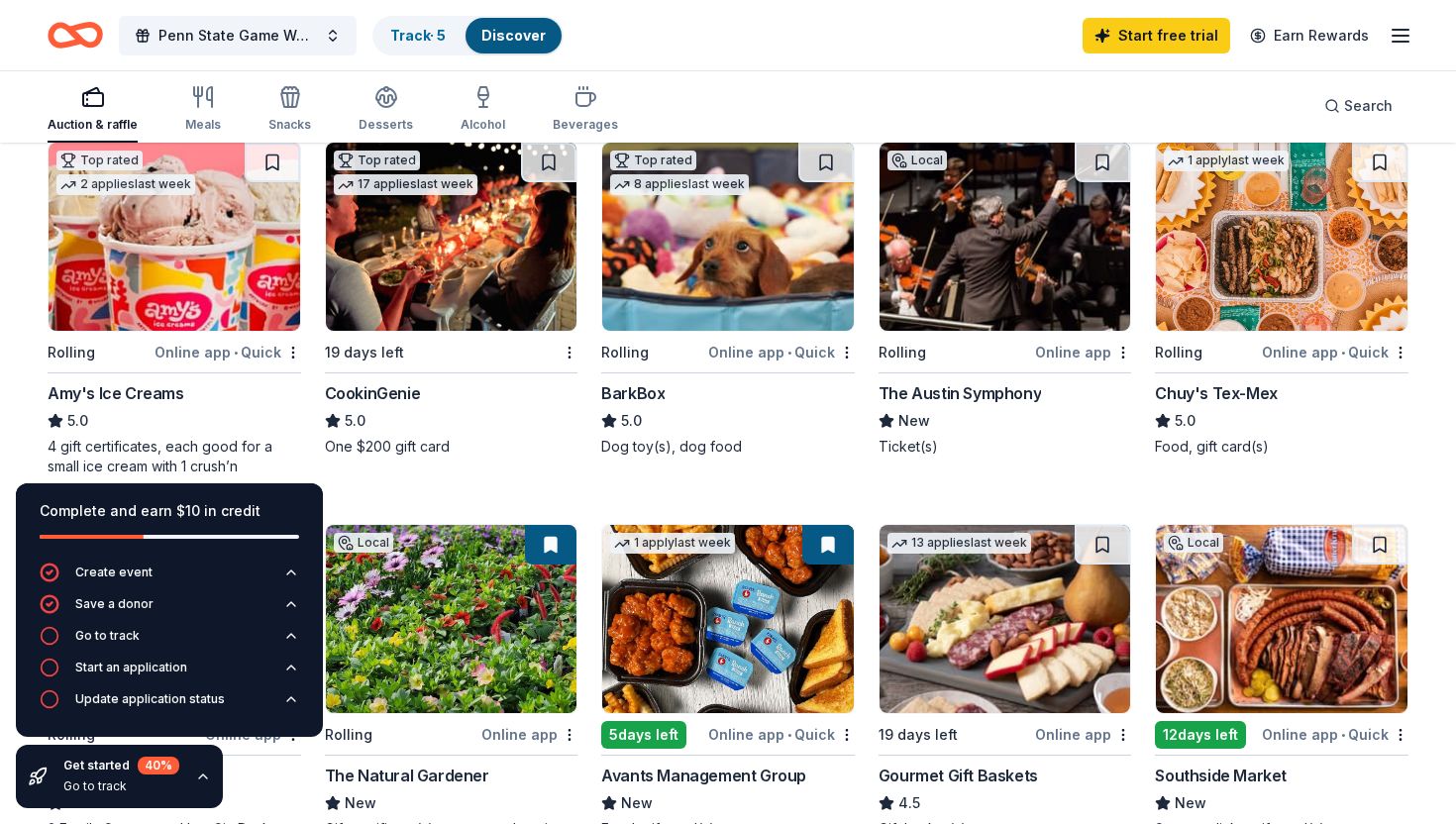 click on "Online app • Quick" at bounding box center (228, 352) 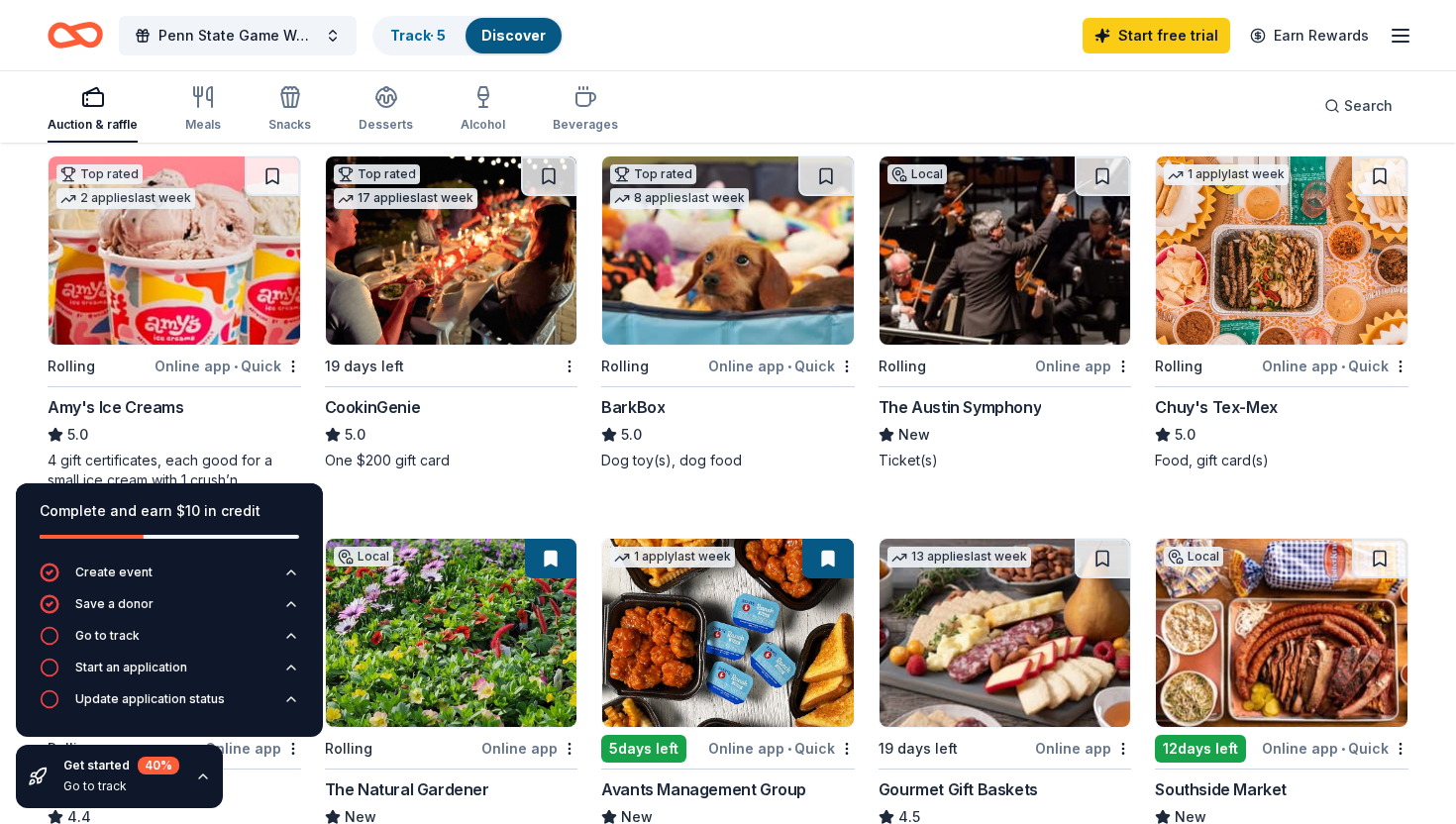 scroll, scrollTop: 207, scrollLeft: 0, axis: vertical 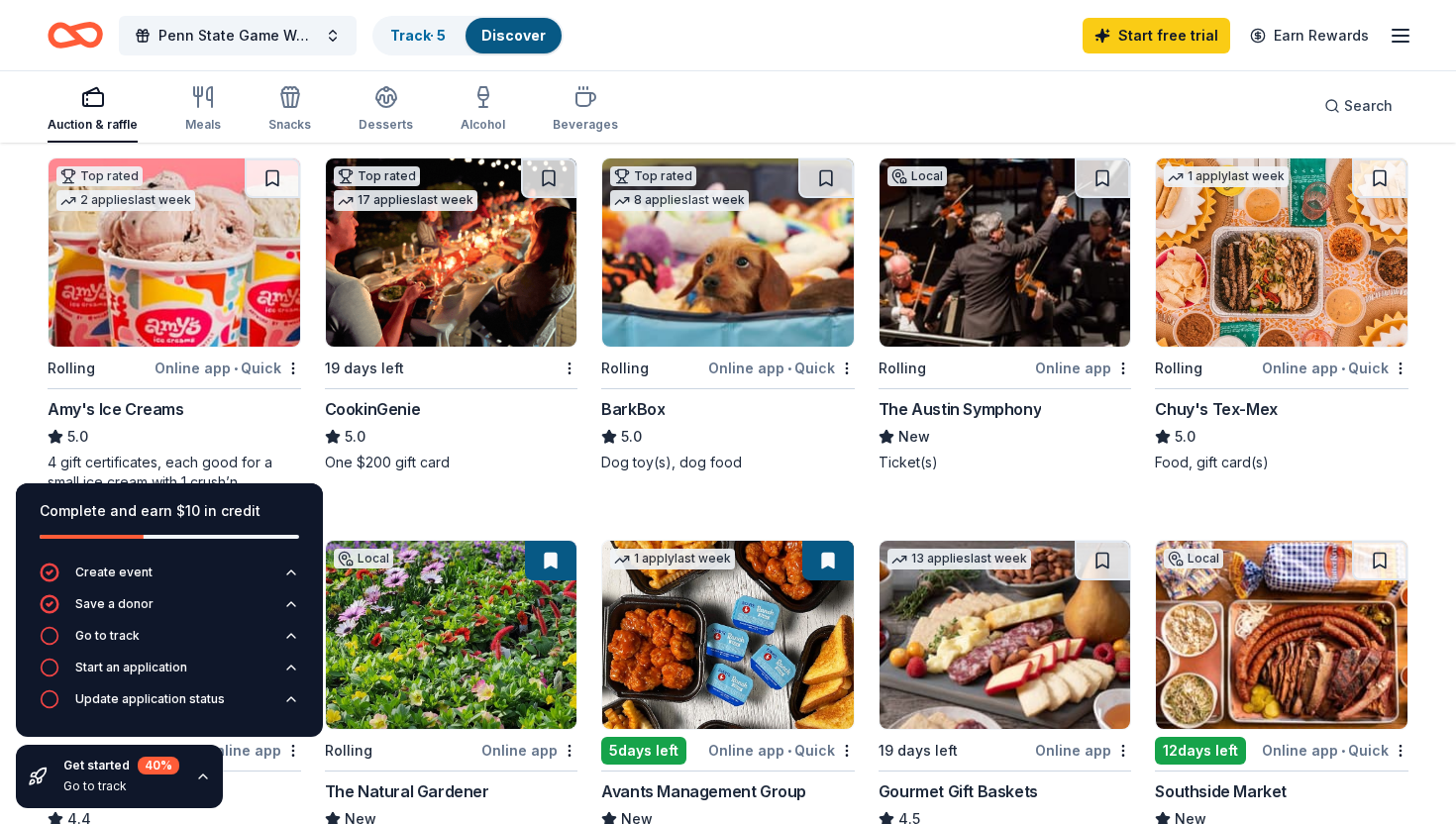 click on "Online app • Quick" at bounding box center (1335, 367) 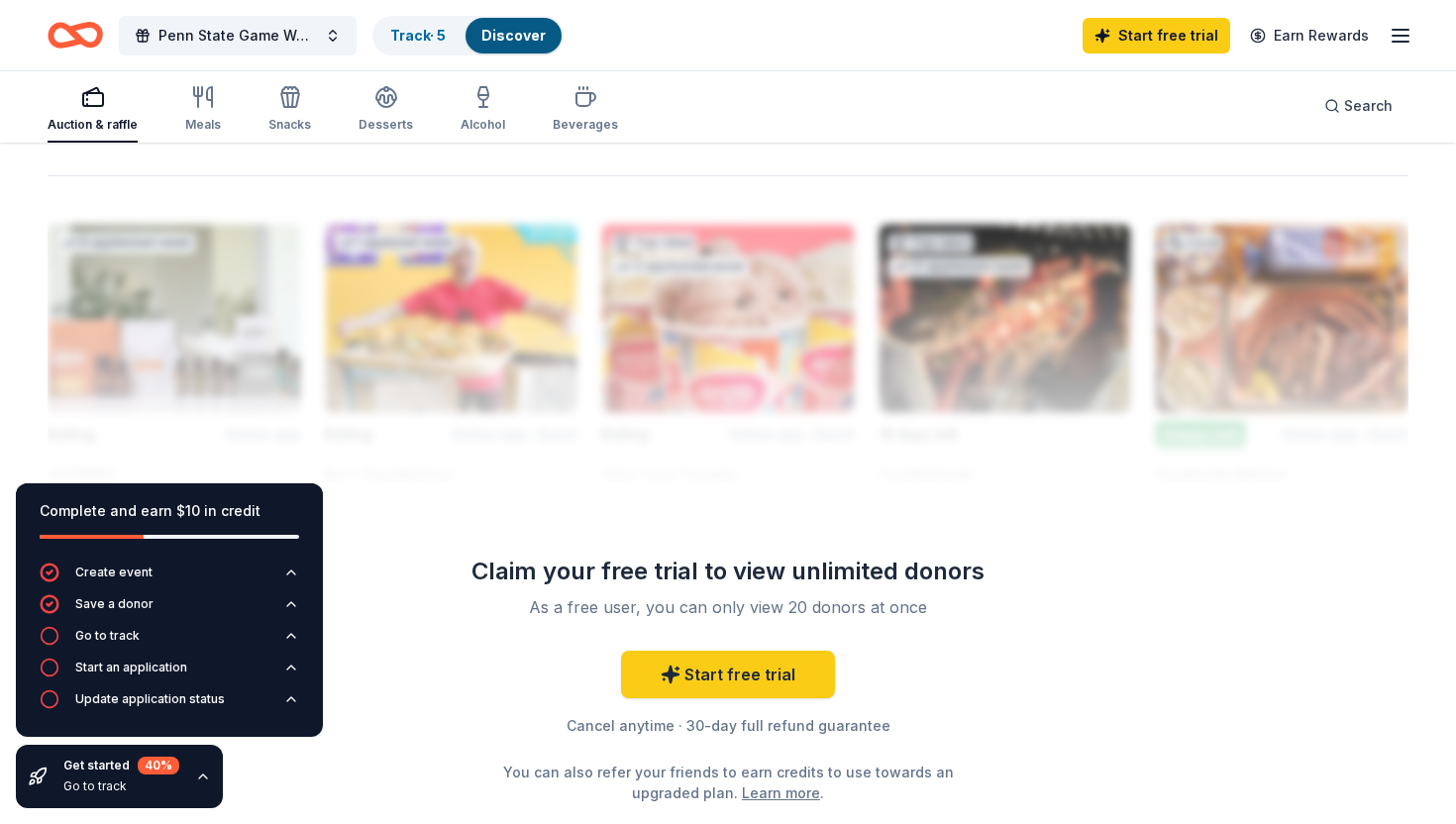 scroll, scrollTop: 1700, scrollLeft: 0, axis: vertical 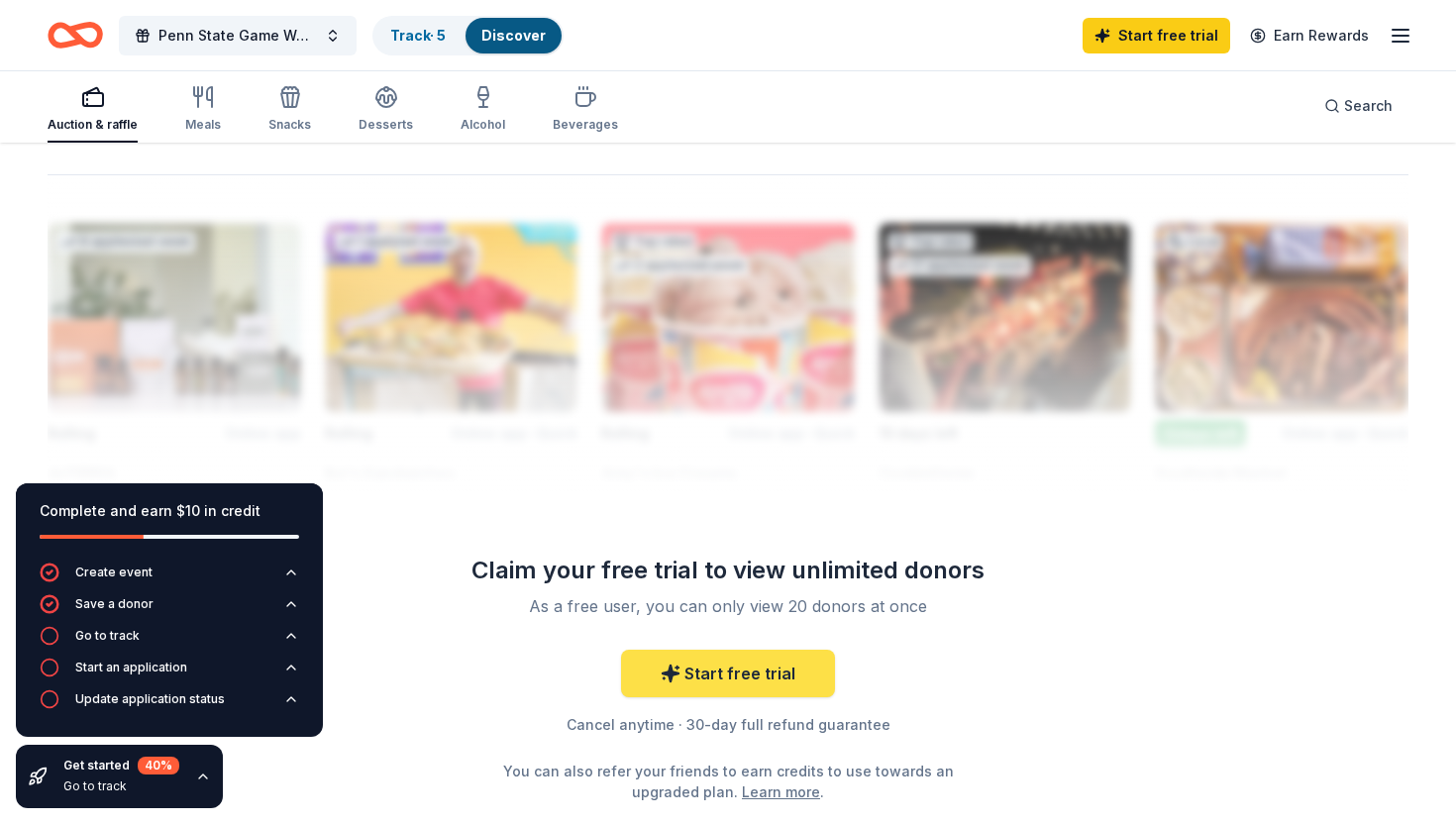 click on "Start free  trial" at bounding box center [728, 673] 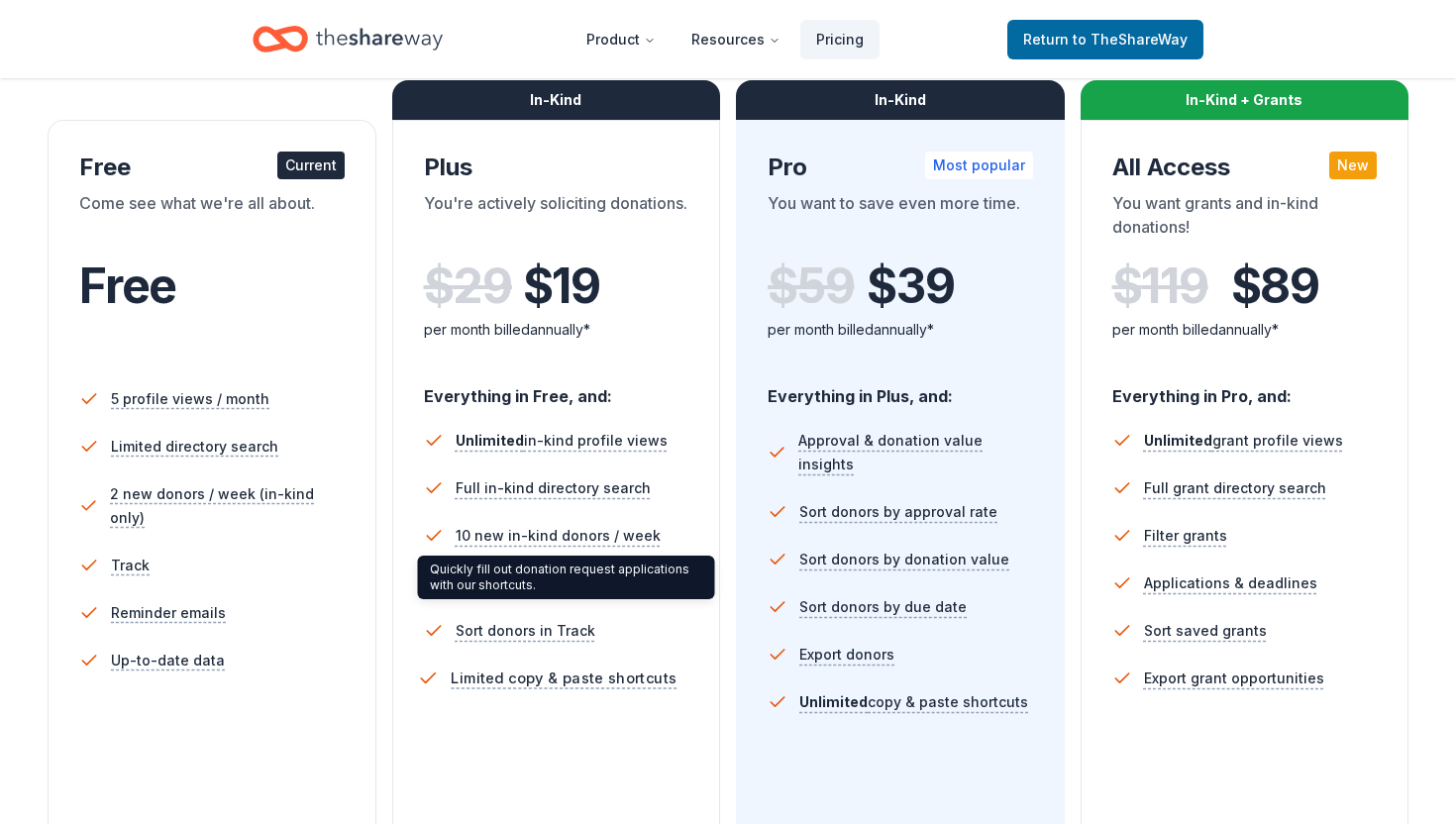 scroll, scrollTop: 501, scrollLeft: 0, axis: vertical 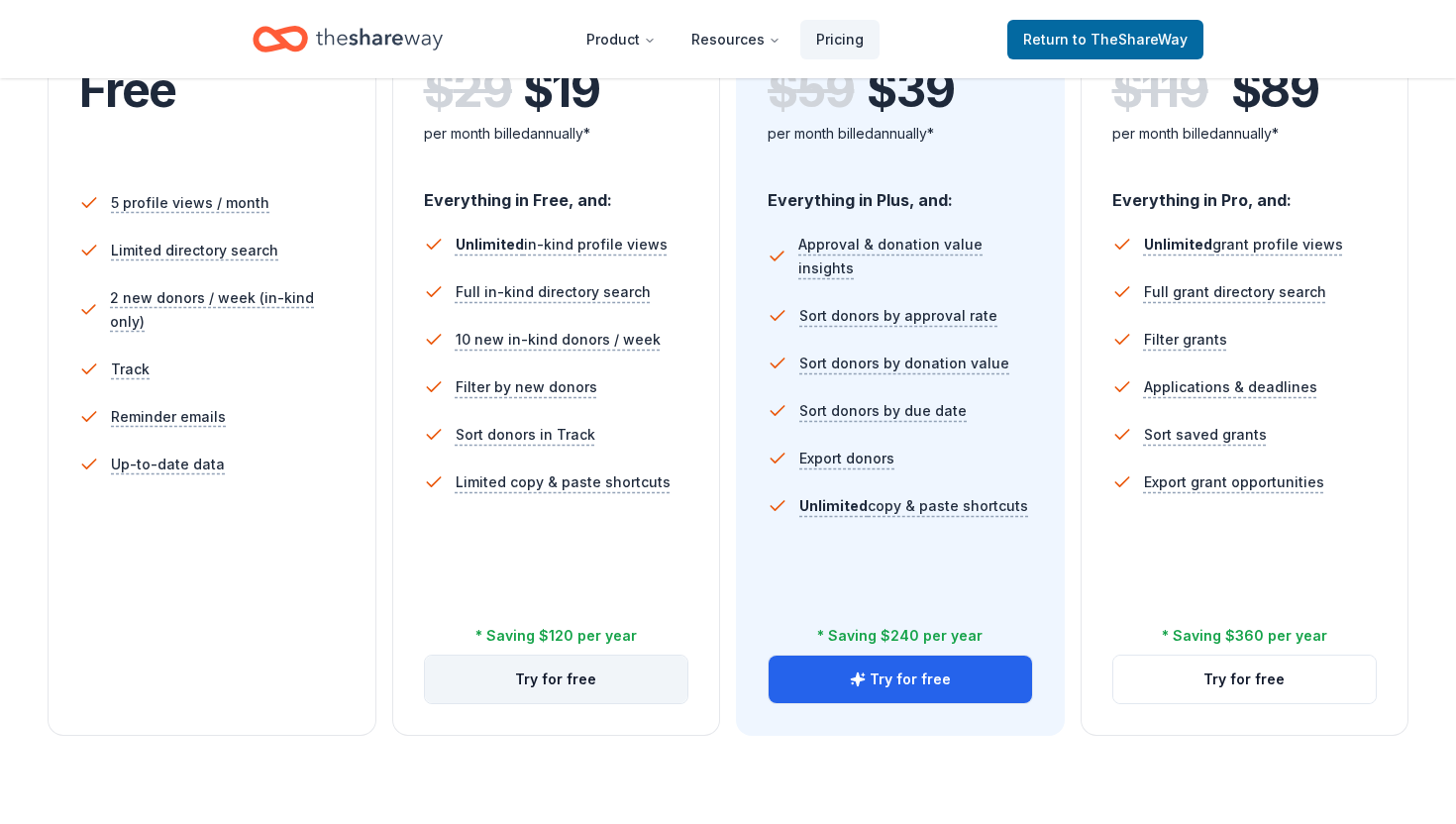 click on "Try for free" at bounding box center [557, 679] 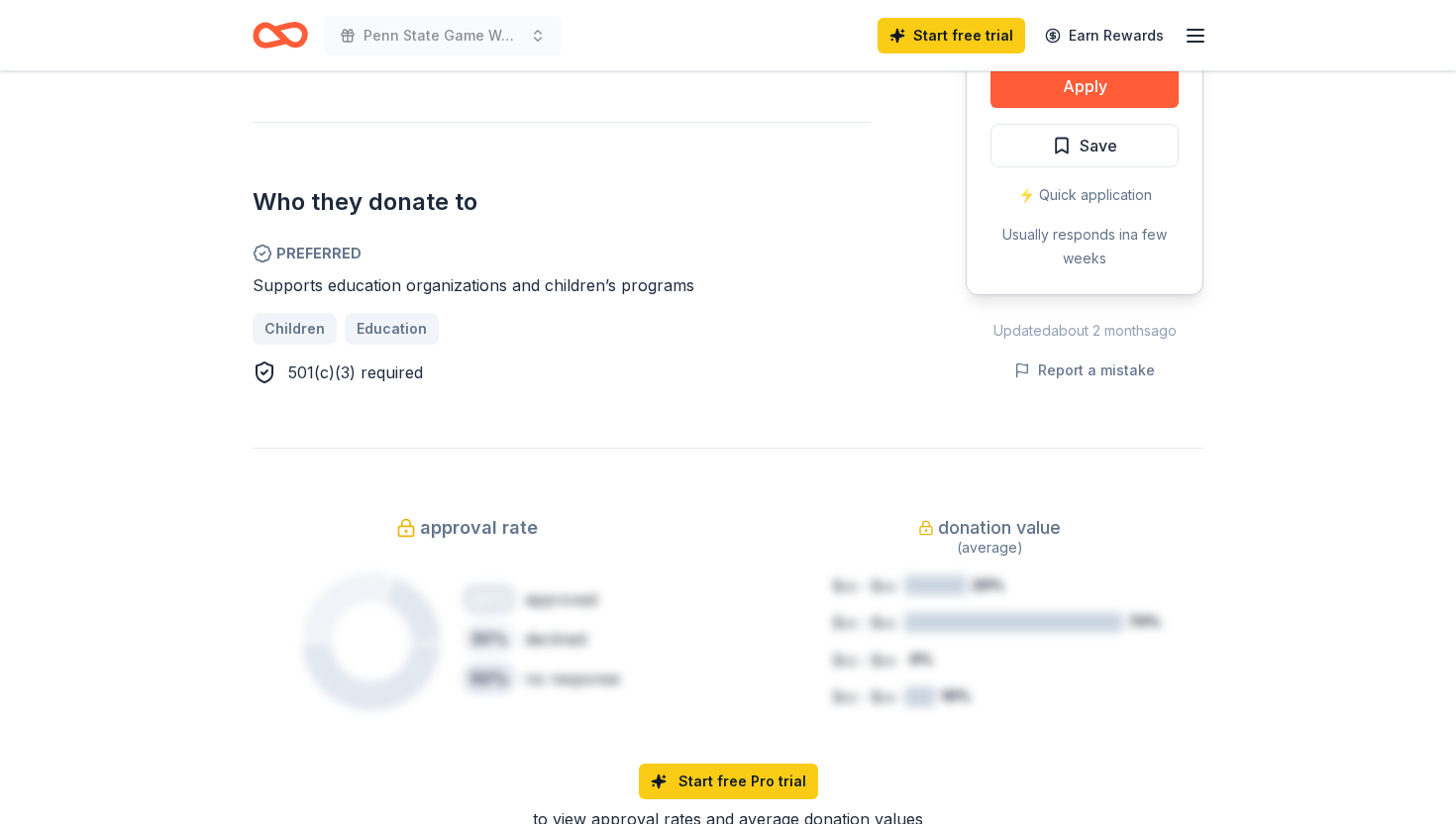 scroll, scrollTop: 346, scrollLeft: 0, axis: vertical 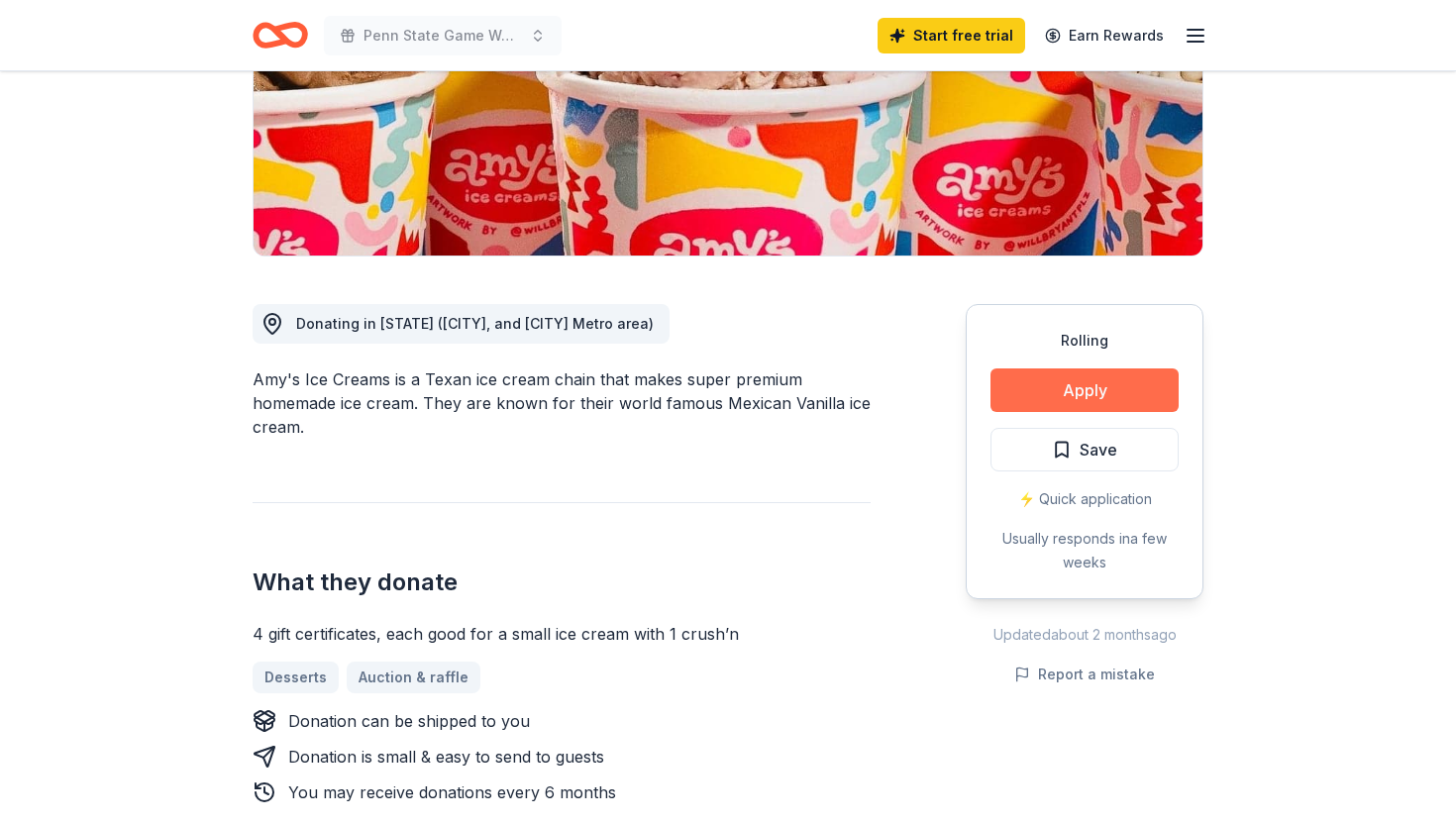 click on "Apply" at bounding box center [1085, 390] 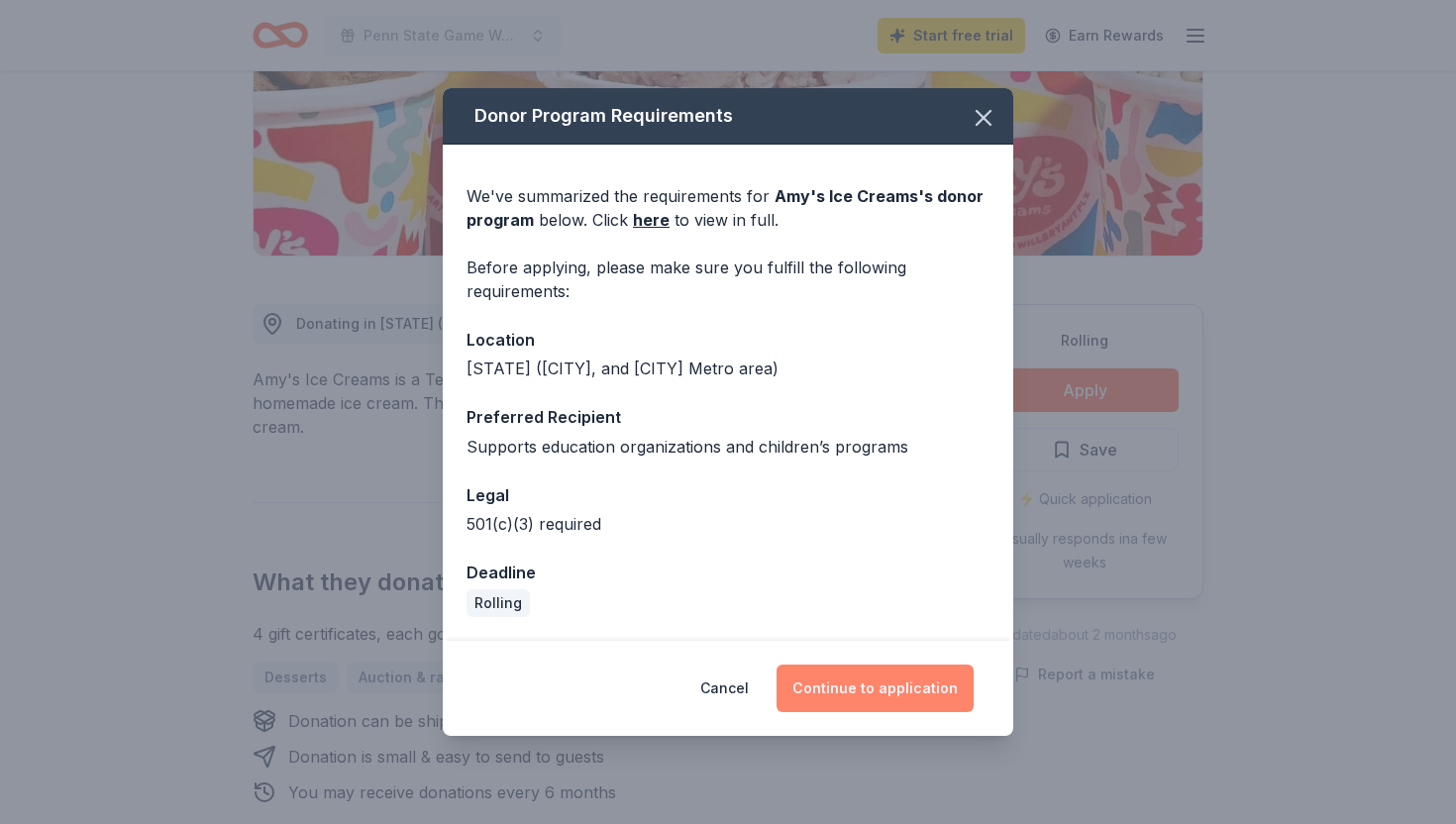click on "Continue to application" at bounding box center (875, 688) 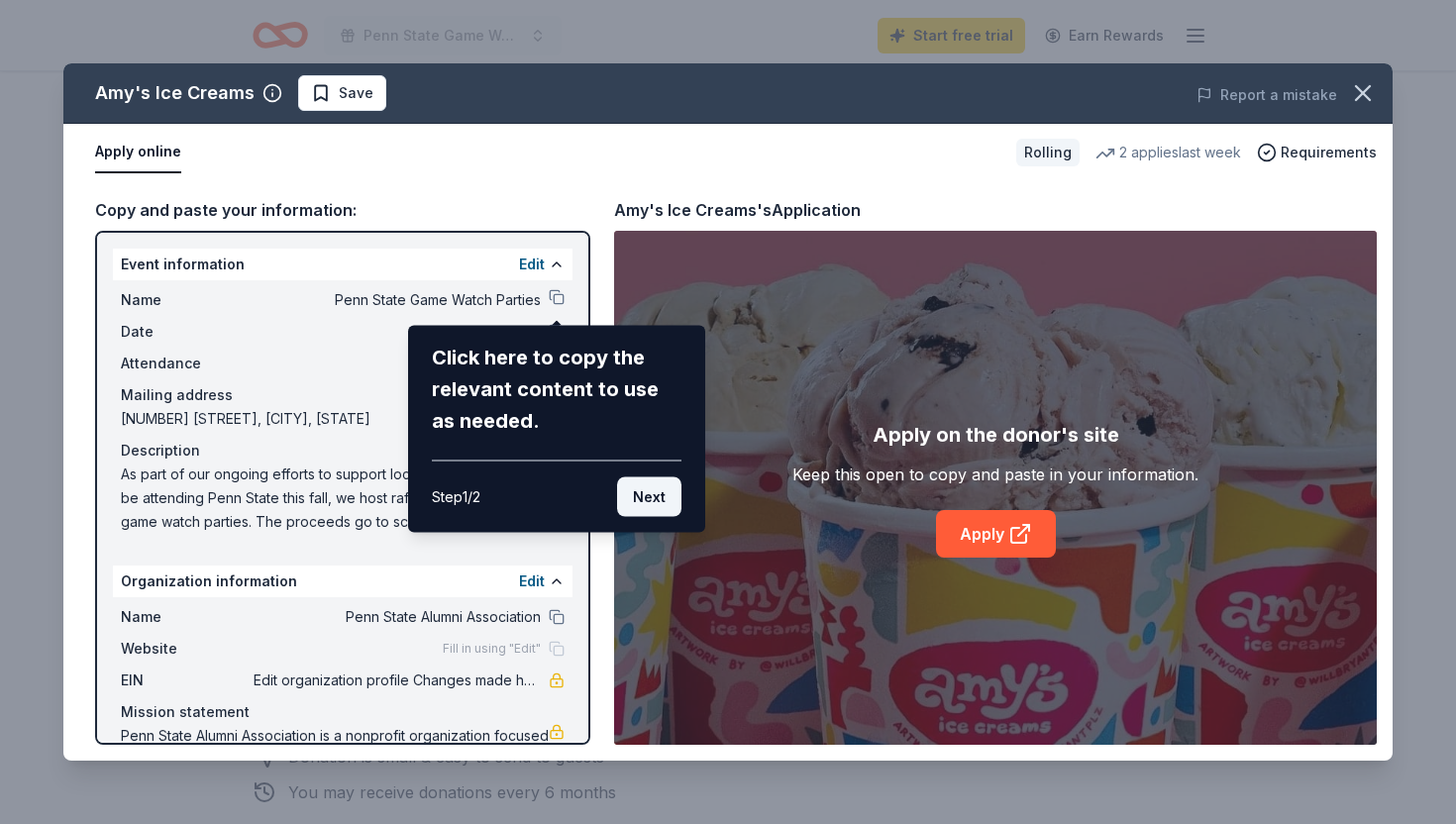 click on "Next" at bounding box center (649, 497) 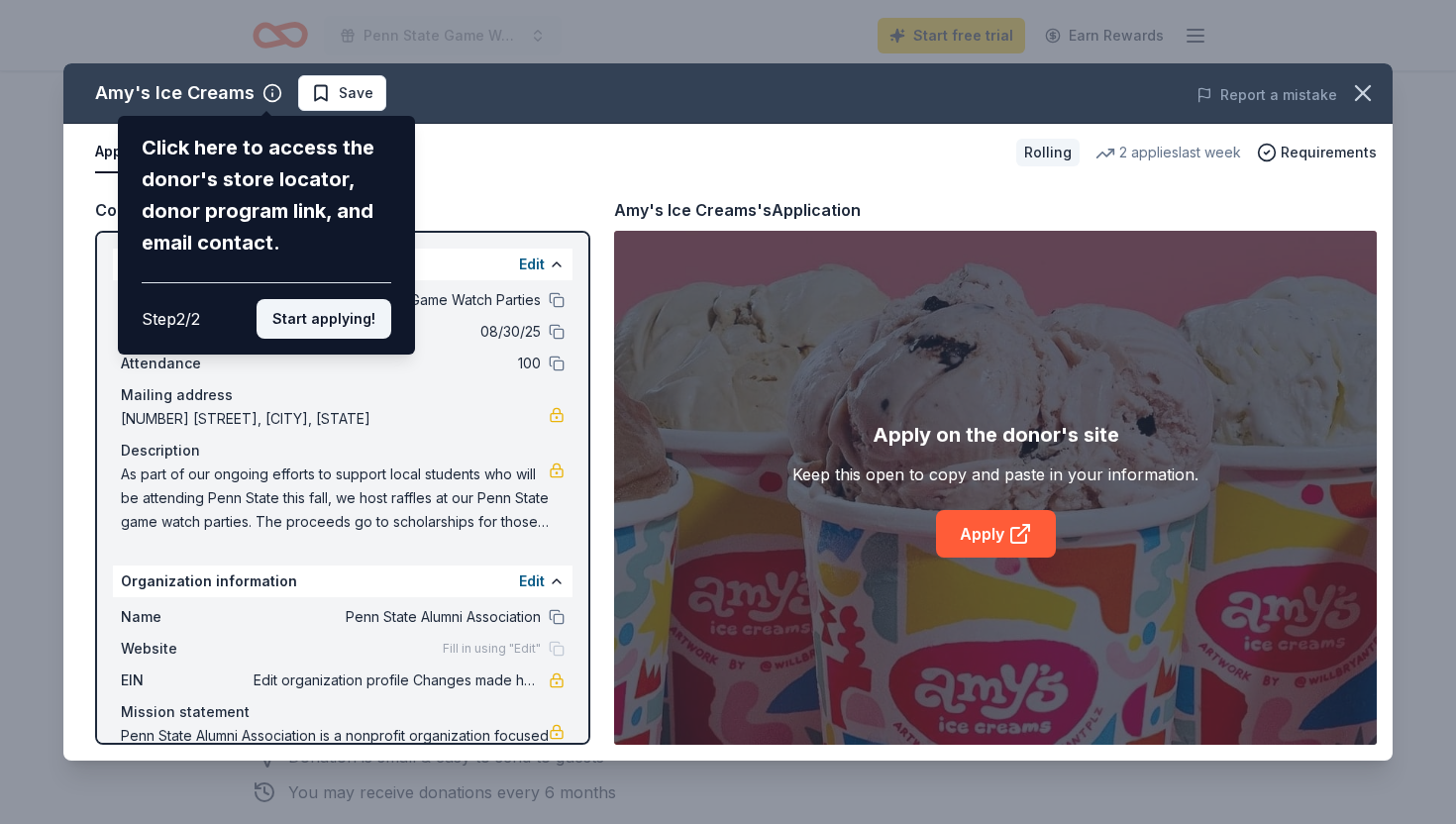 click on "Start applying!" at bounding box center [324, 319] 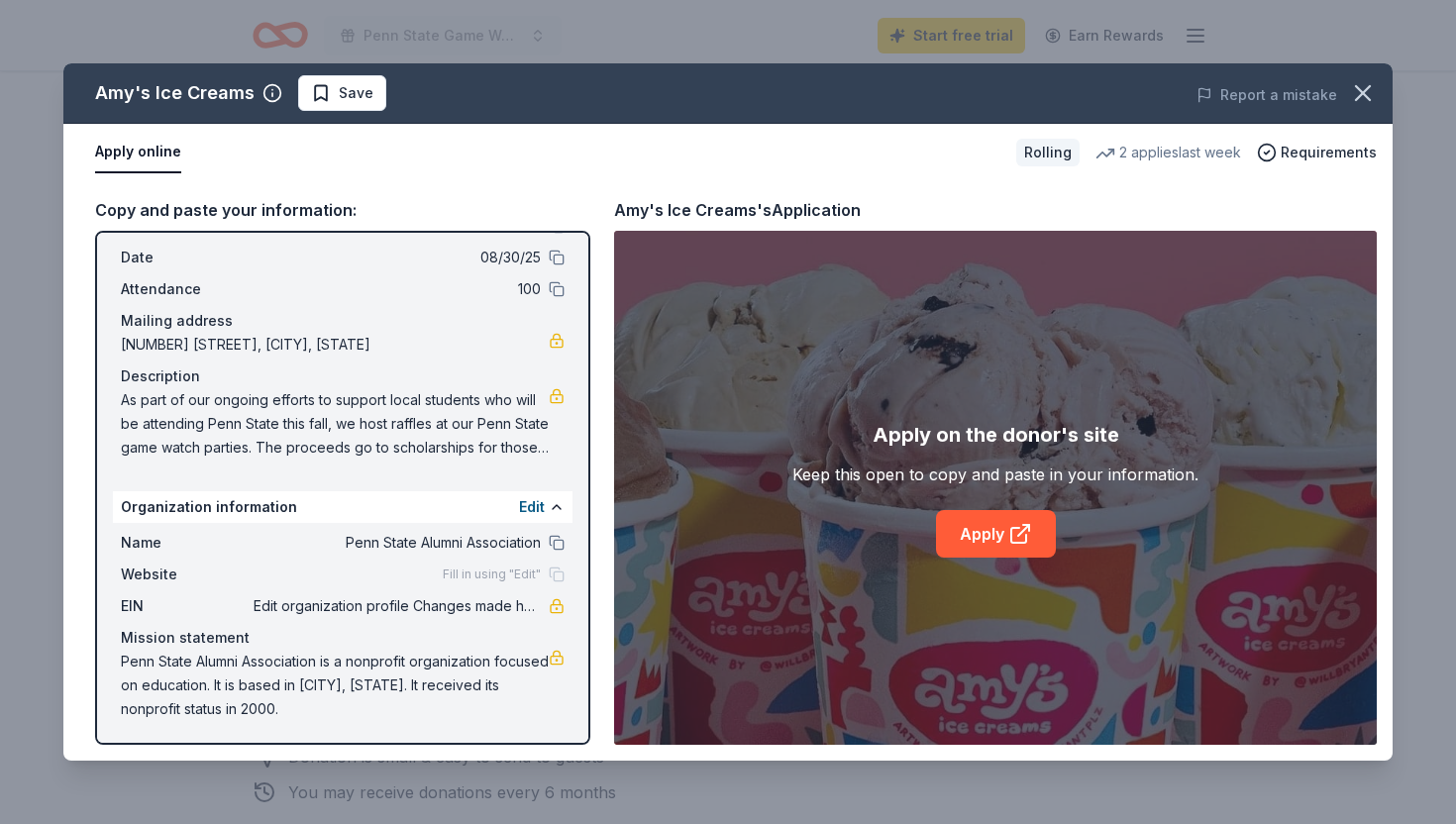 scroll, scrollTop: 76, scrollLeft: 0, axis: vertical 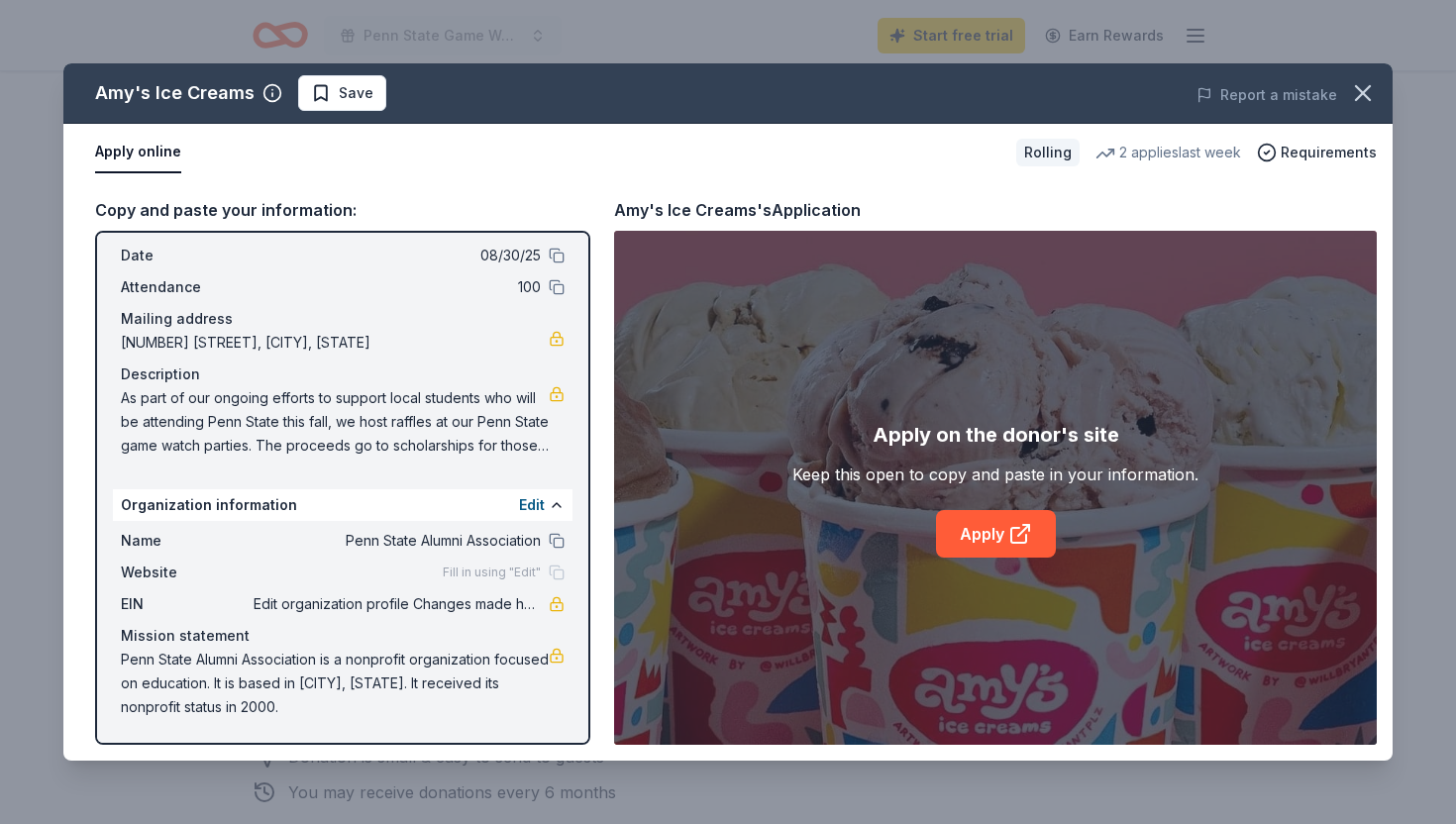 click on "Fill in using "Edit"" at bounding box center (491, 572) 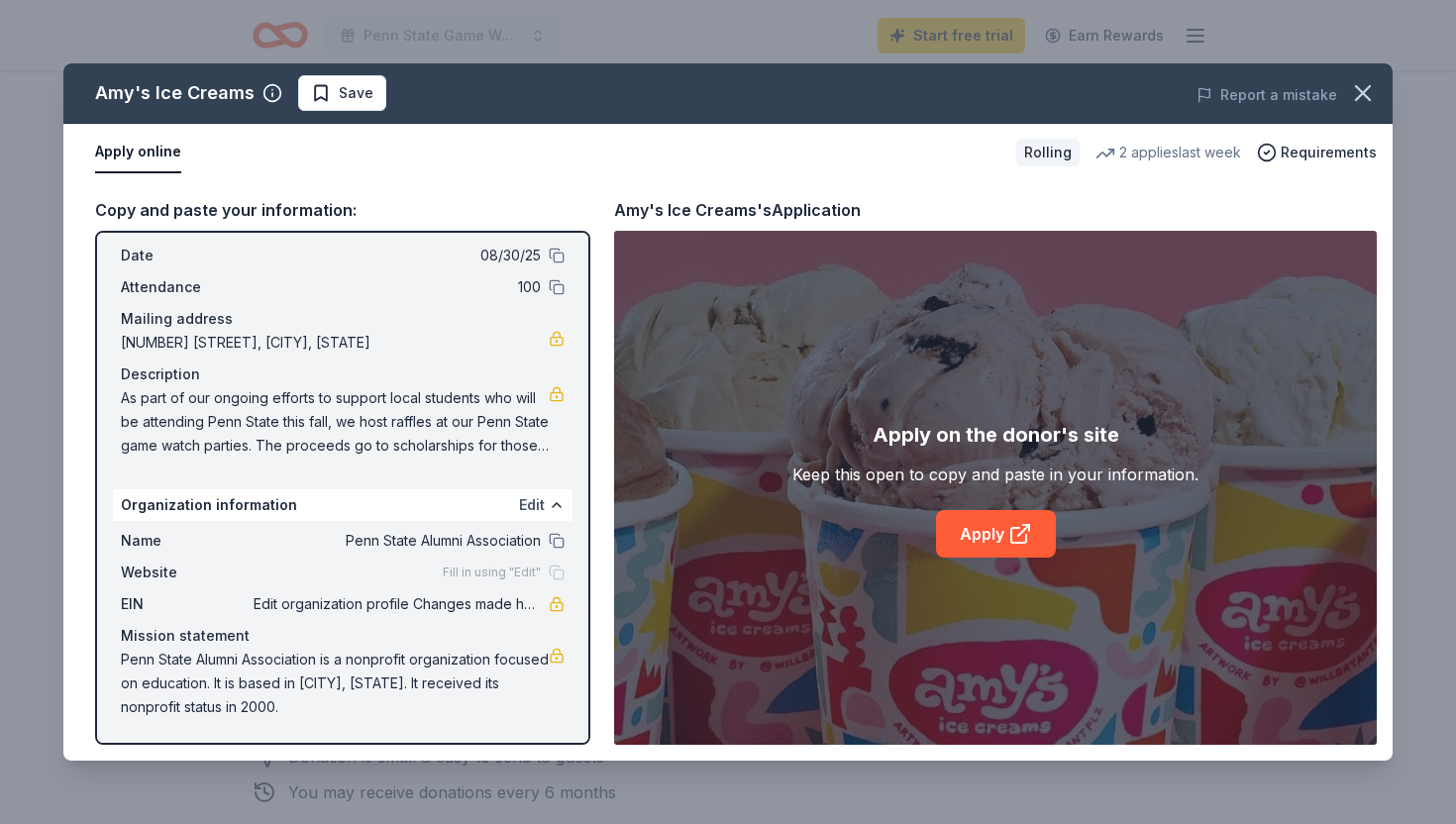 click on "Edit" at bounding box center [532, 505] 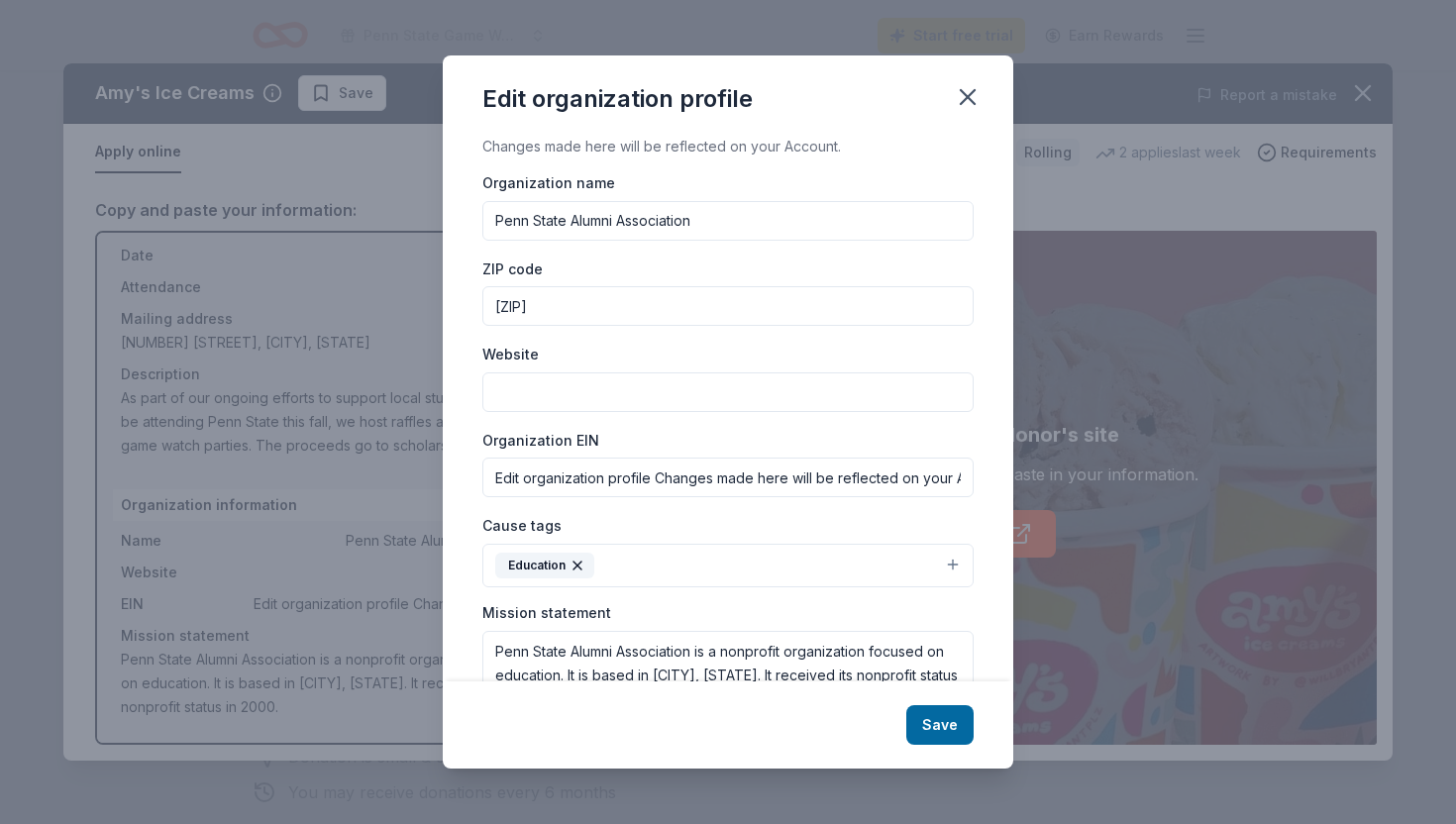 scroll, scrollTop: 42, scrollLeft: 0, axis: vertical 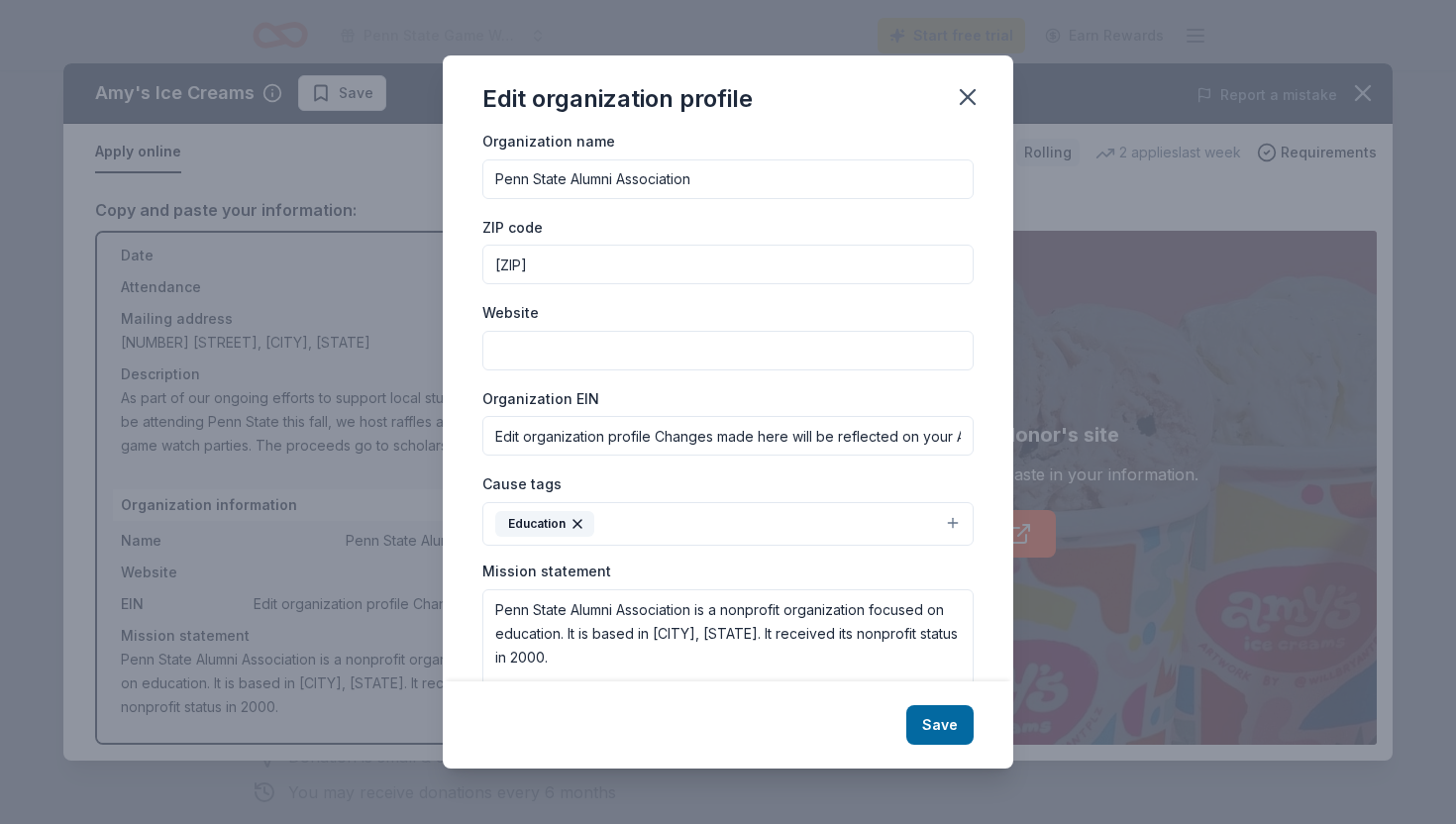 click on "Website" at bounding box center (728, 351) 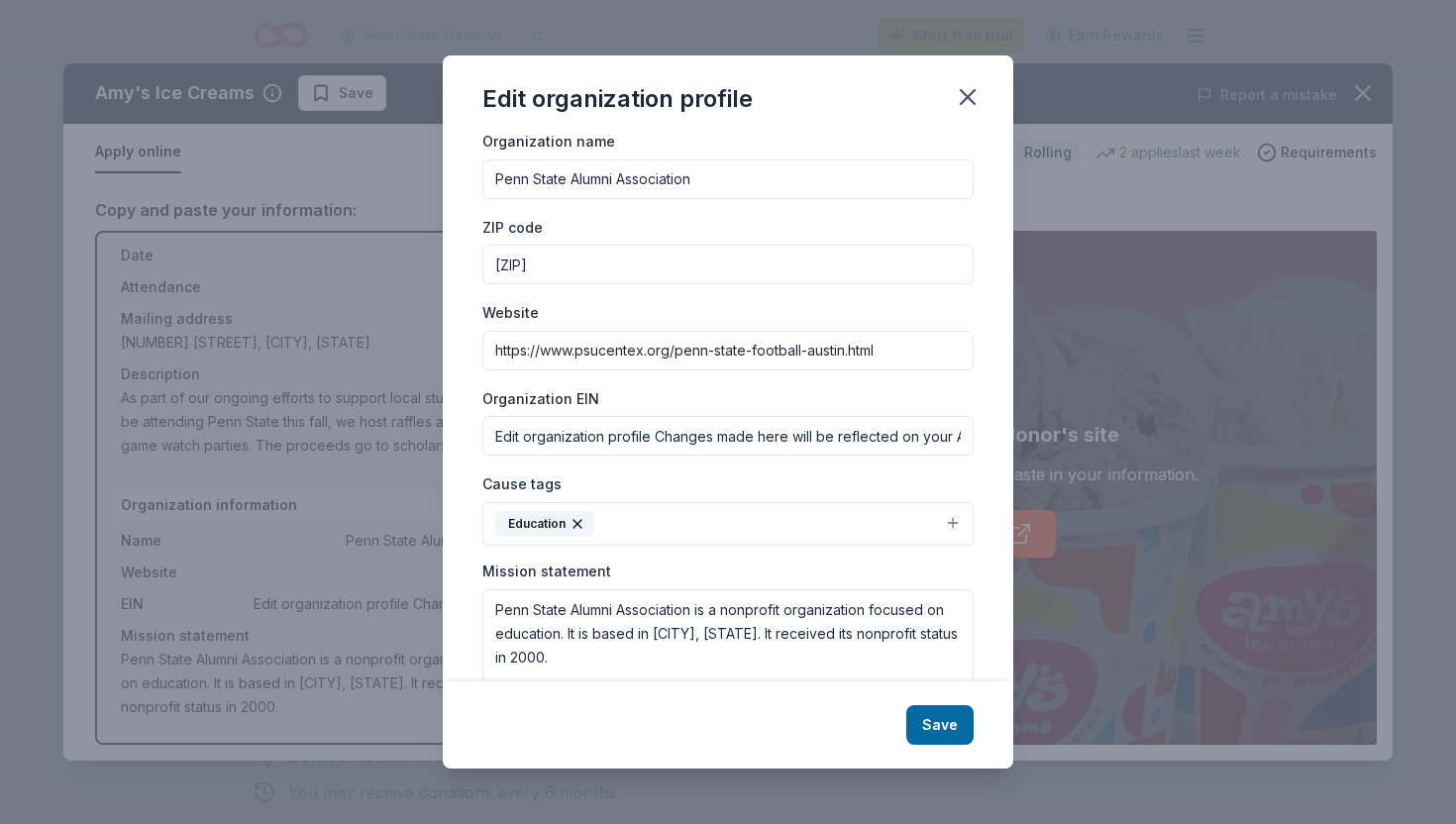 scroll, scrollTop: 117, scrollLeft: 0, axis: vertical 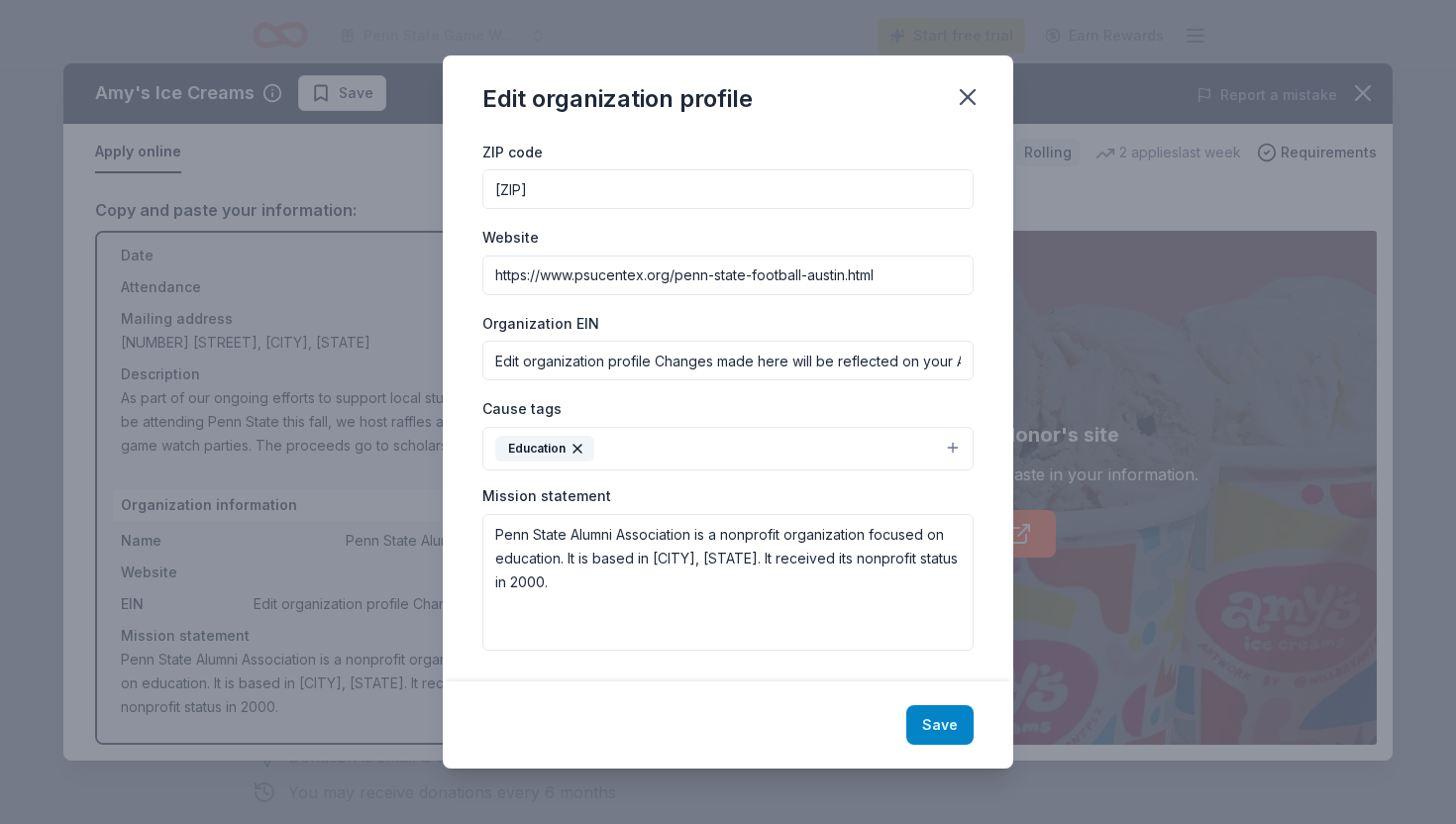 type on "https://www.psucentex.org/penn-state-football-austin.html" 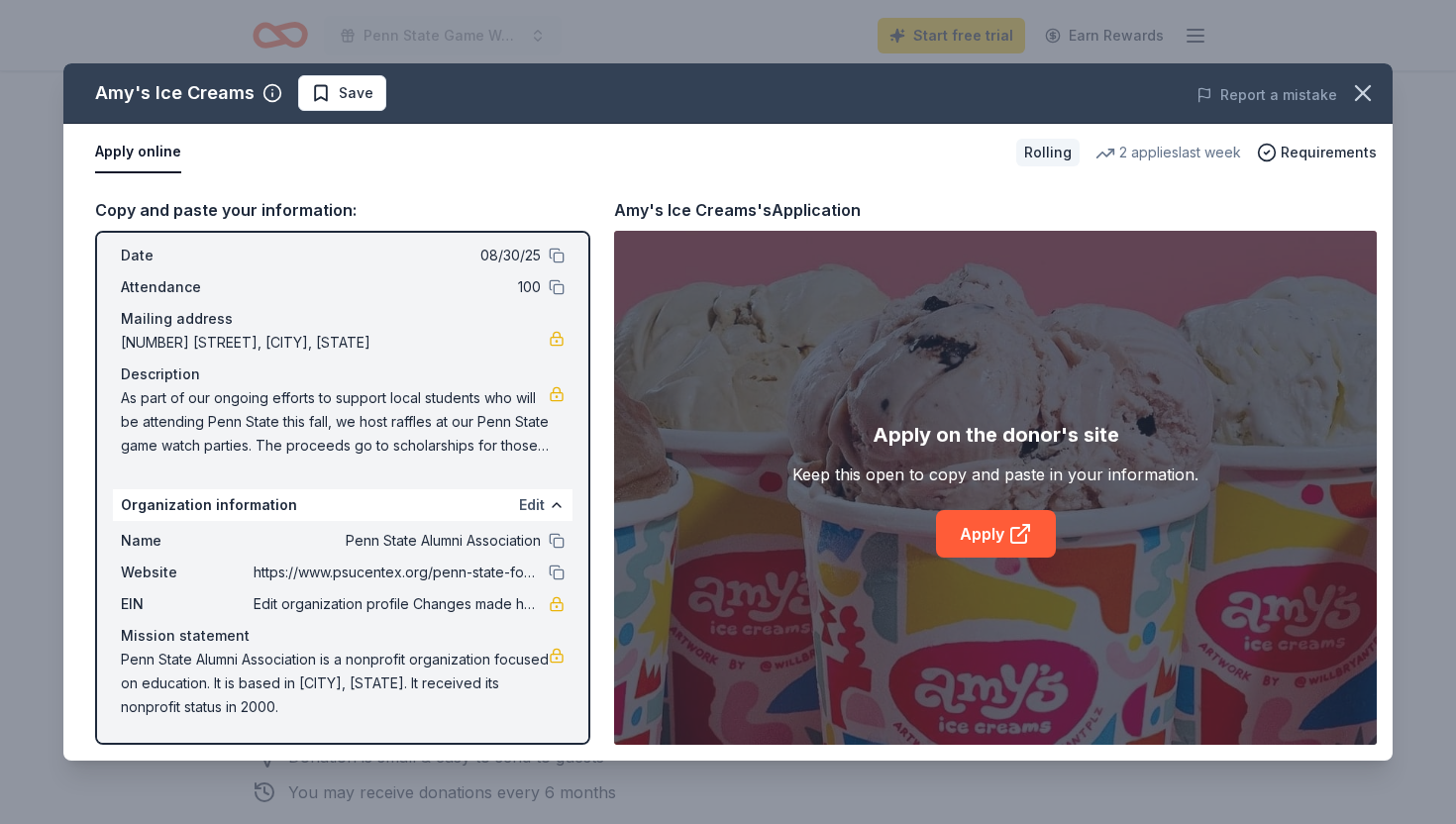 click on "Edit" at bounding box center [532, 505] 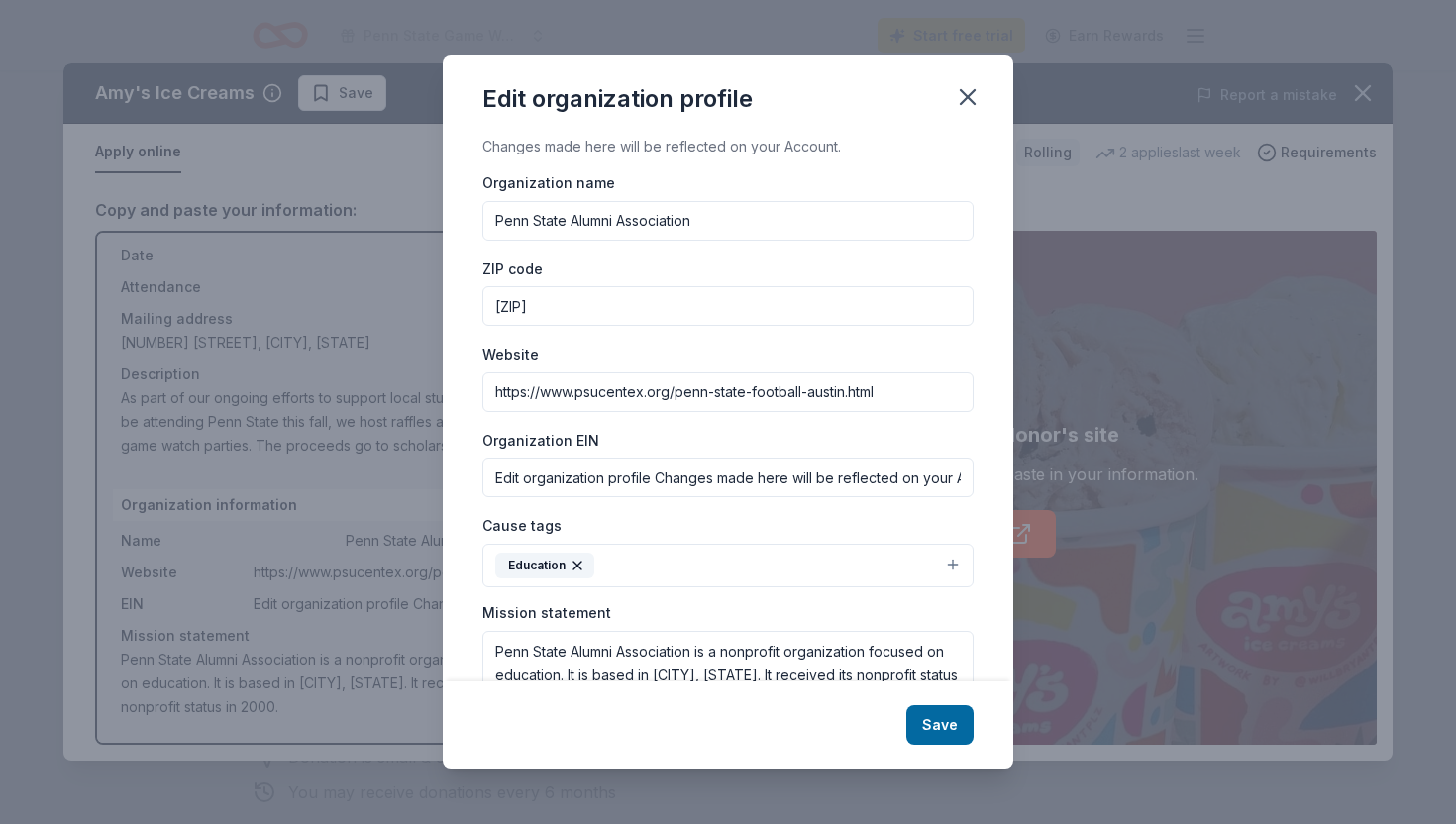 click on "https://www.psucentex.org/penn-state-football-austin.html" at bounding box center [728, 392] 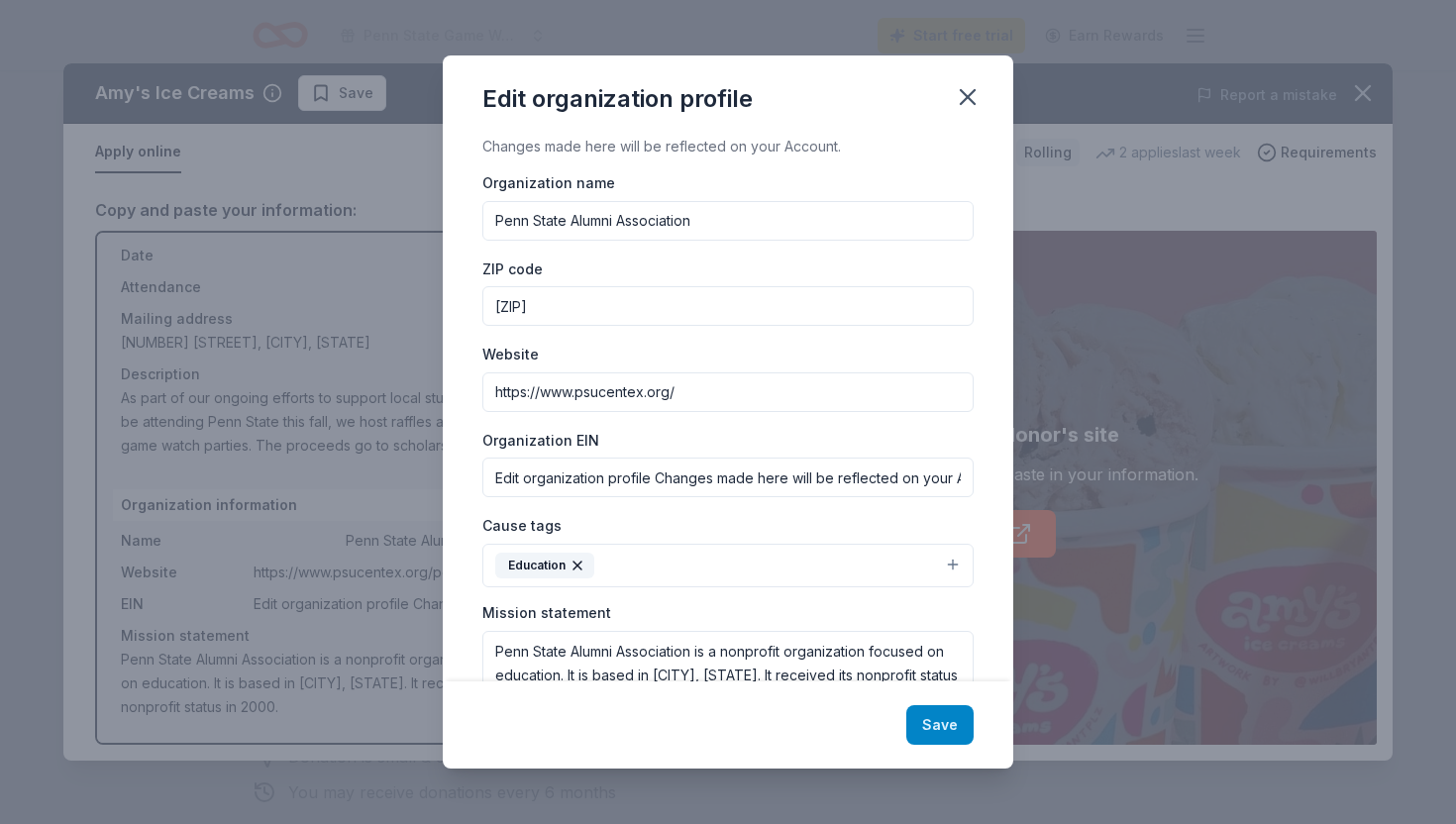 type on "https://www.psucentex.org/" 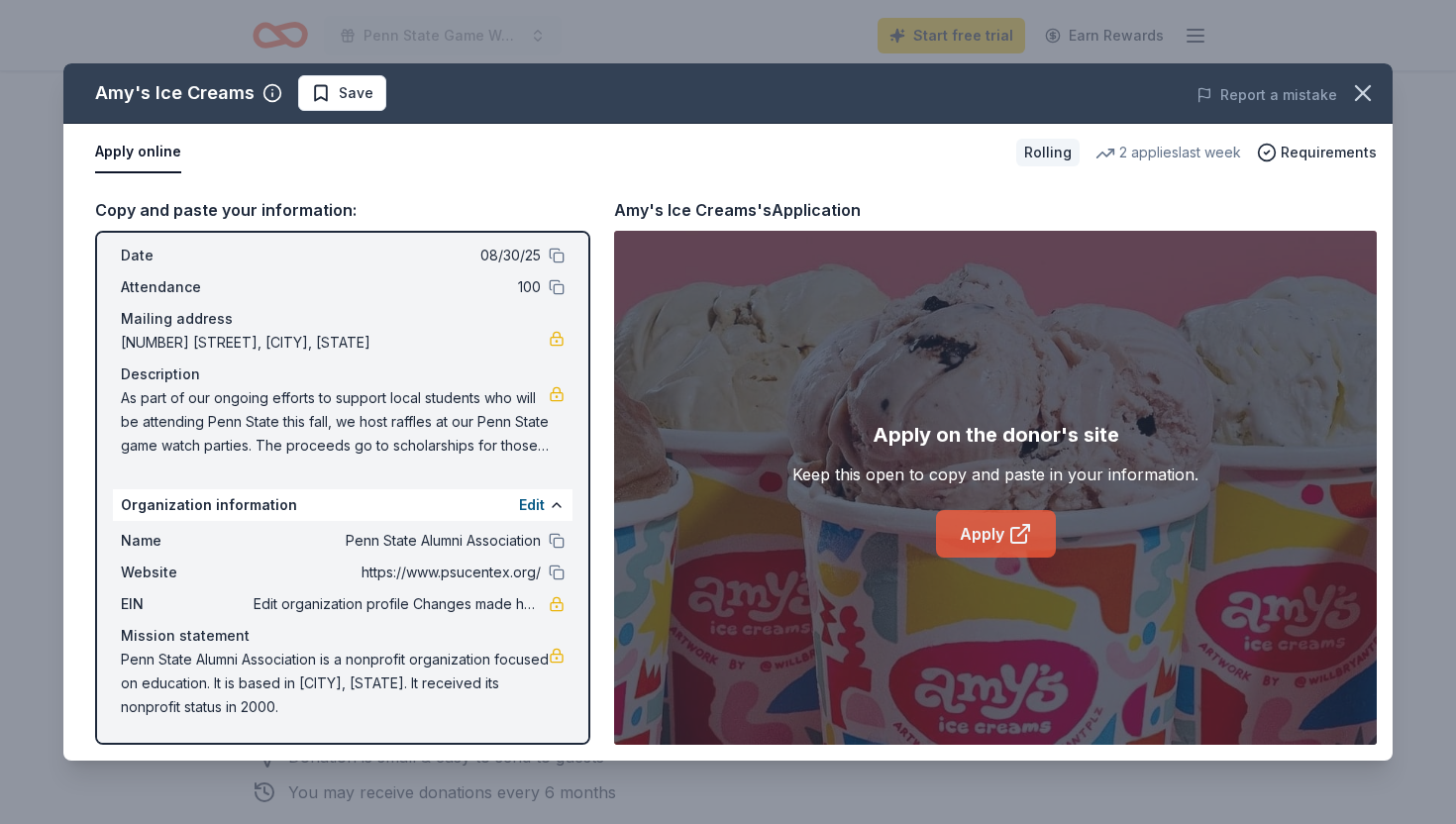 click on "Apply" at bounding box center [995, 534] 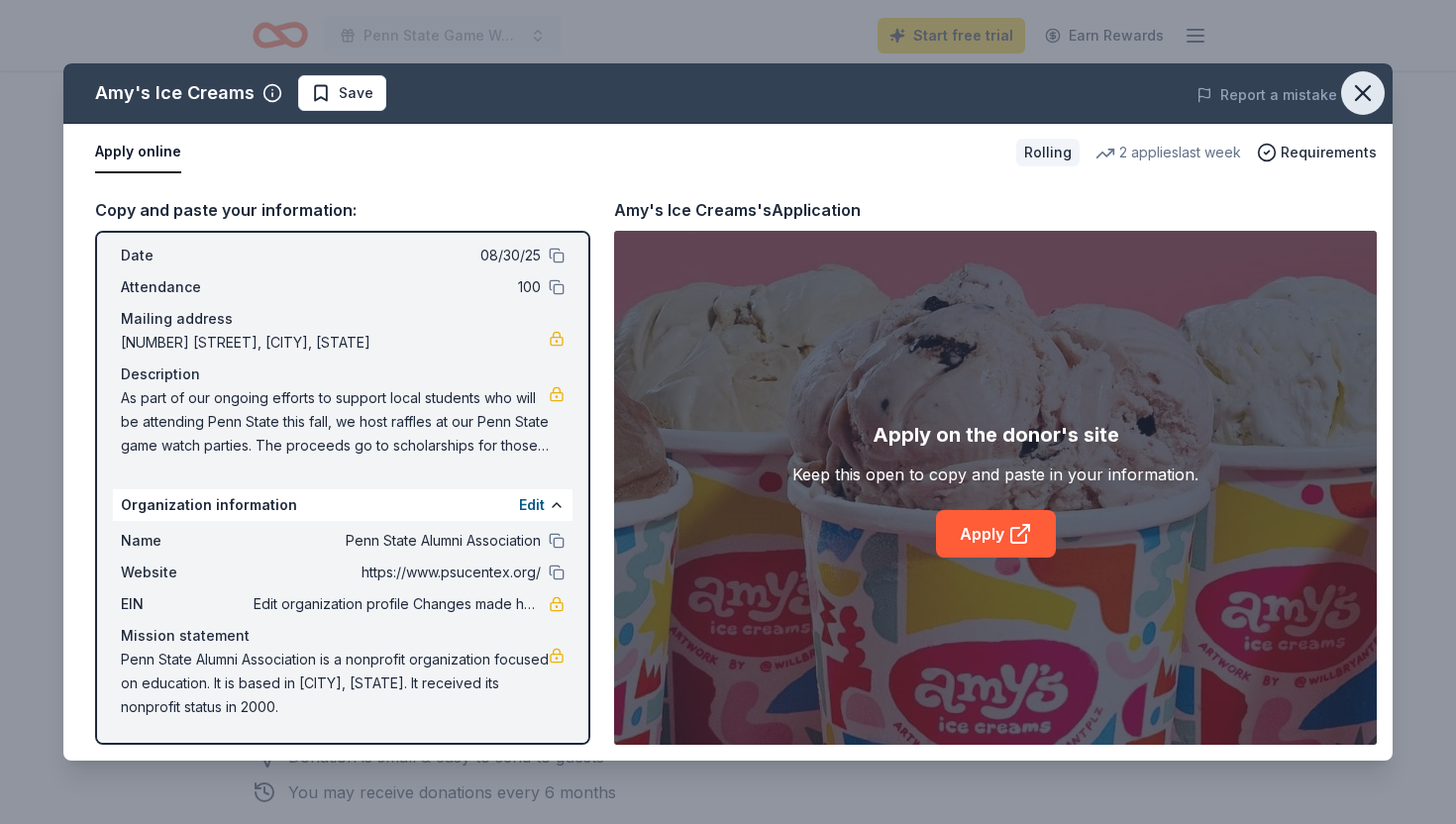 click 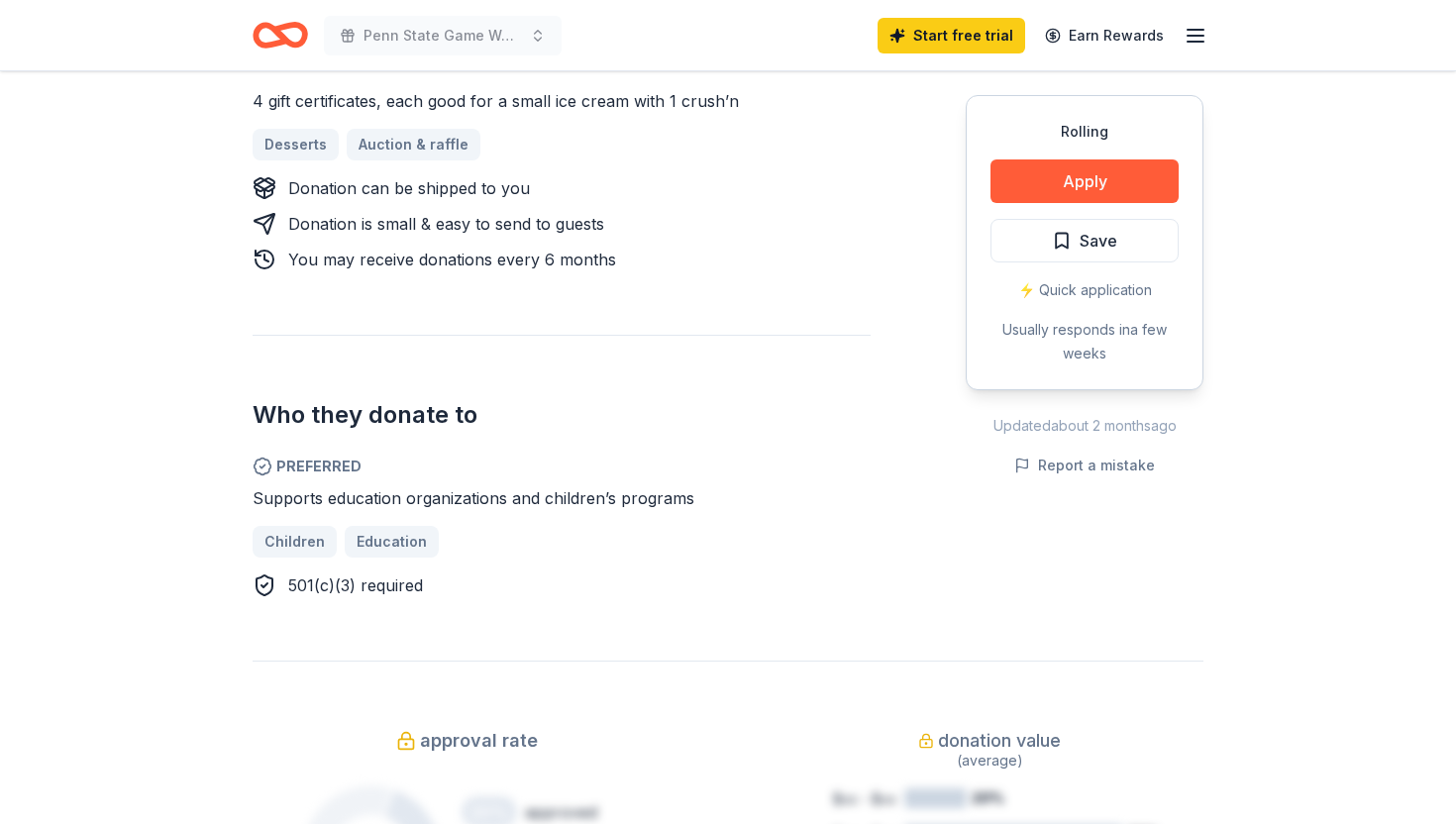 scroll, scrollTop: 0, scrollLeft: 0, axis: both 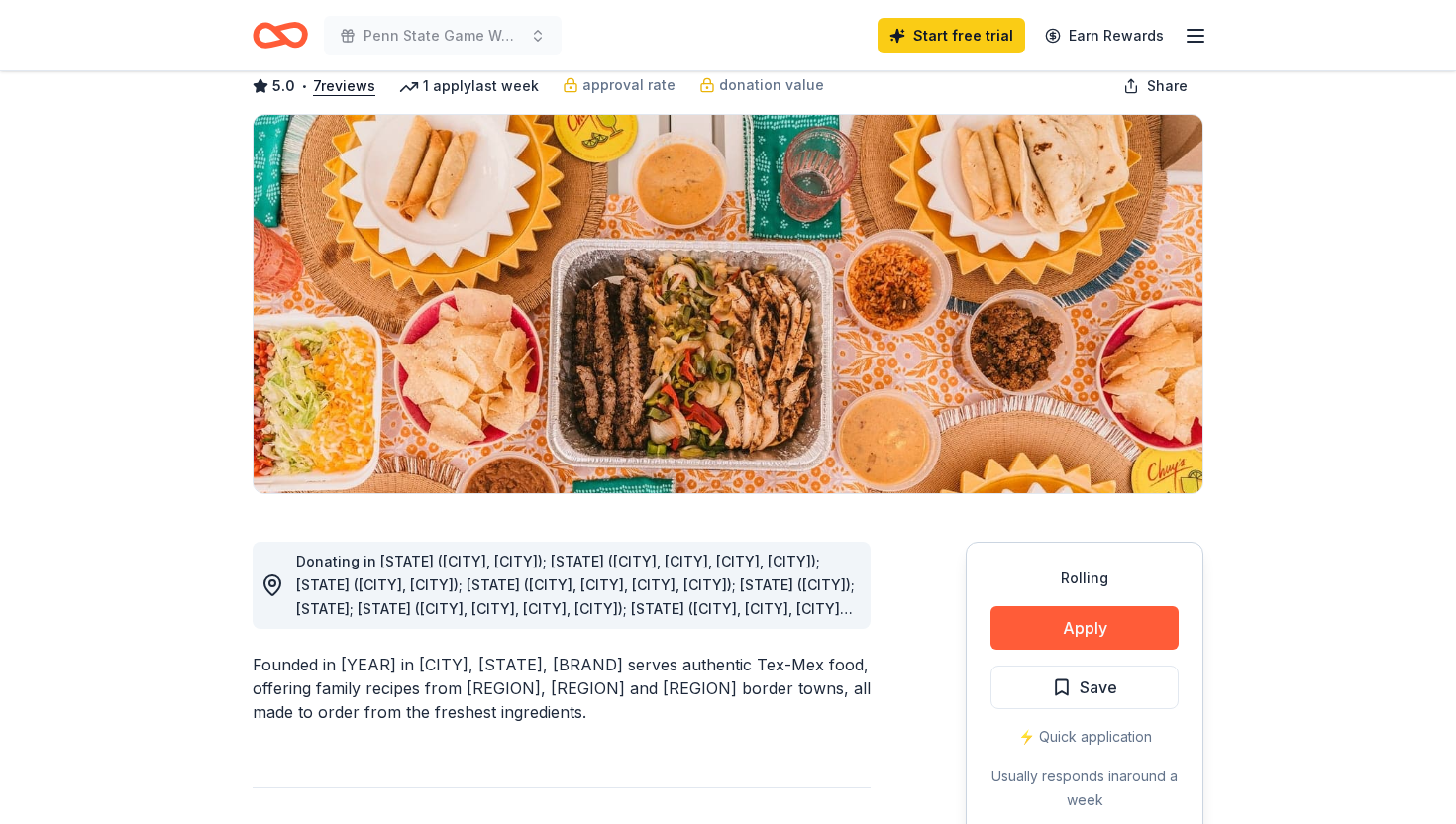 click on "Donating in AL (Birmingham, Huntsville); AR (Fayetteville, Little Rock, North Little Rock, Rogers); CO (Colorado Springs, Denver); FL (Gainesville, Jacksonville, Orlando, Pembroke Pines); GA (Atlanta); IL; IN (Carmel, Clarksville, Noblesville, Southport); KY (Bowling Green, Florence, Lexington); LA (Lafayette); MO; NC (Cary, Charlotte, Raleigh); OH (Cincinnati, Columbus, West Chester); OK (Norman, Oklahoma City, Tulsa); SC (Greenville); TN (Brentwood, Chattanooga, Cool Springs, Knoxville); TX (Addison, Amarillo, Austin); VA (Fairfax, Midlothian, Richmond, Springfield)" at bounding box center [575, 585] 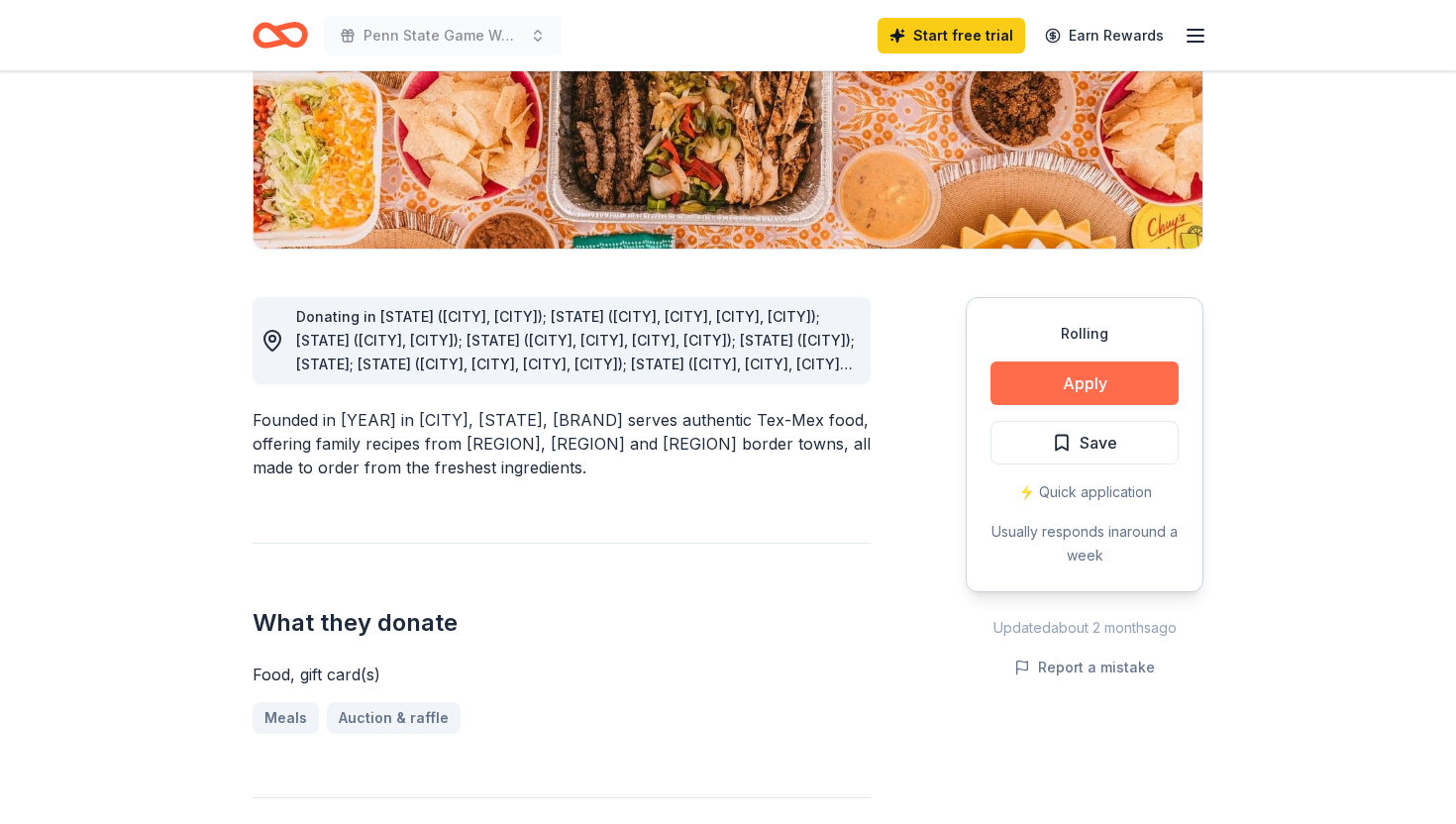 click on "Apply" at bounding box center (1085, 383) 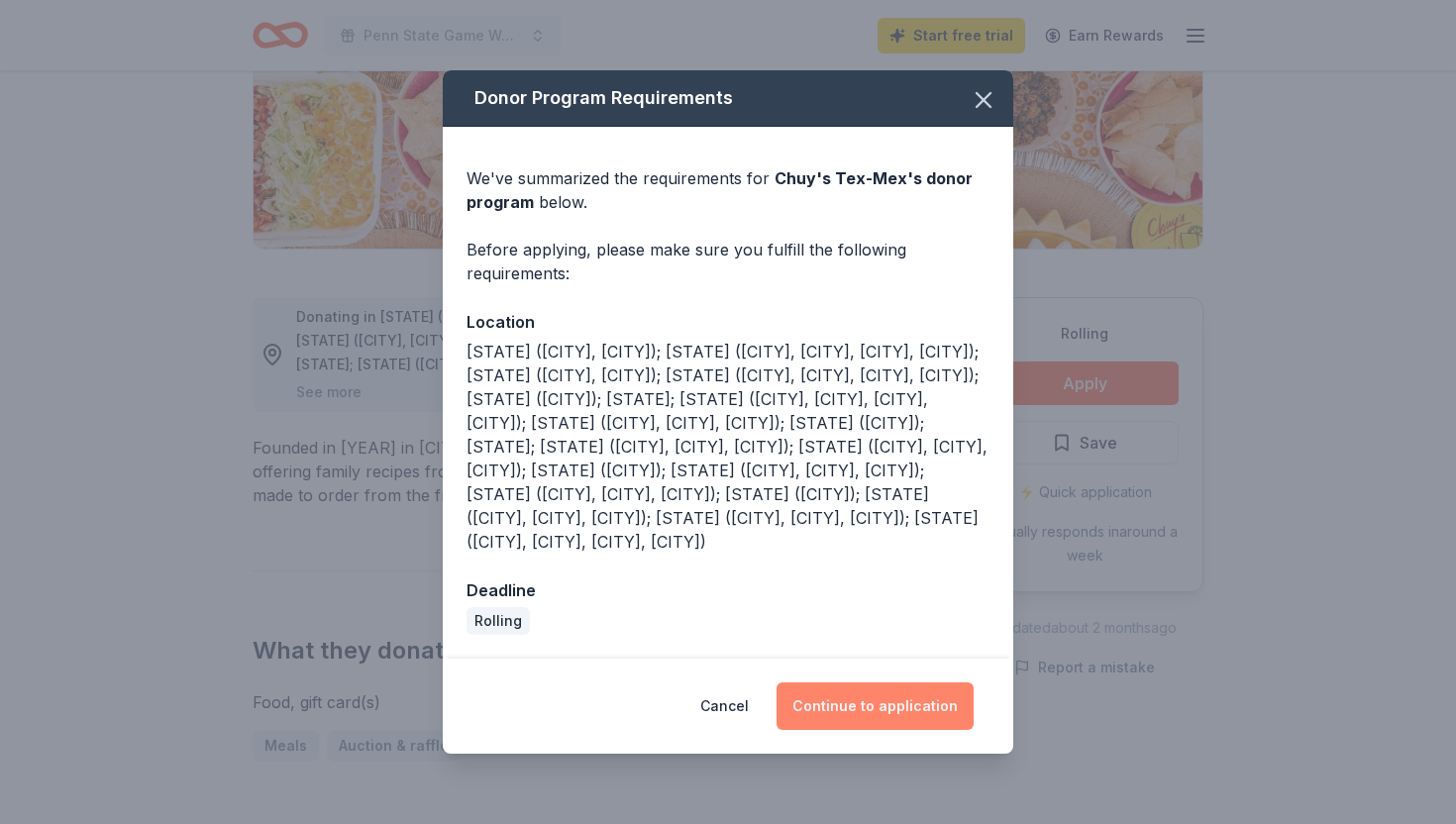 click on "Continue to application" at bounding box center (875, 706) 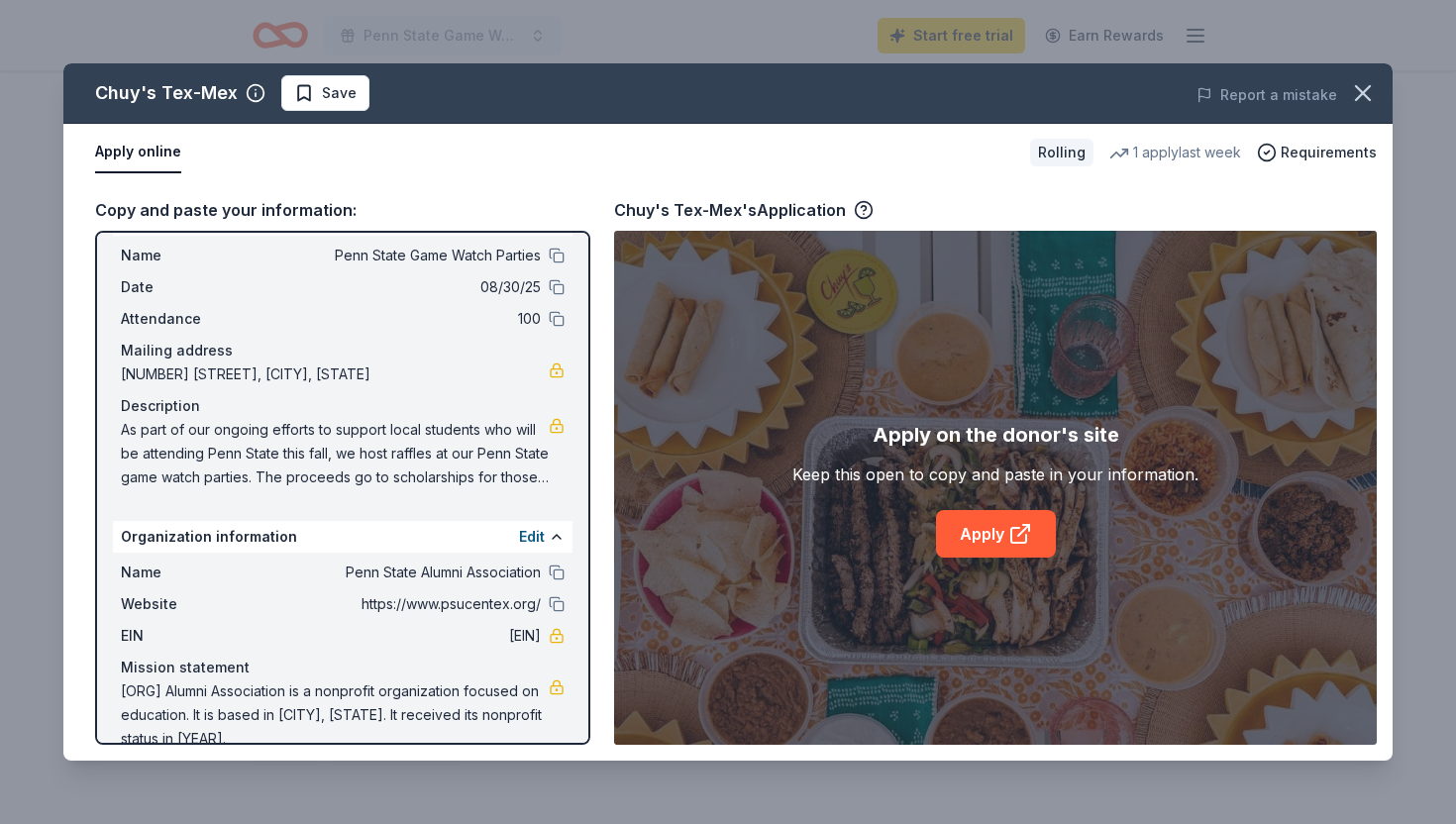 scroll, scrollTop: 76, scrollLeft: 0, axis: vertical 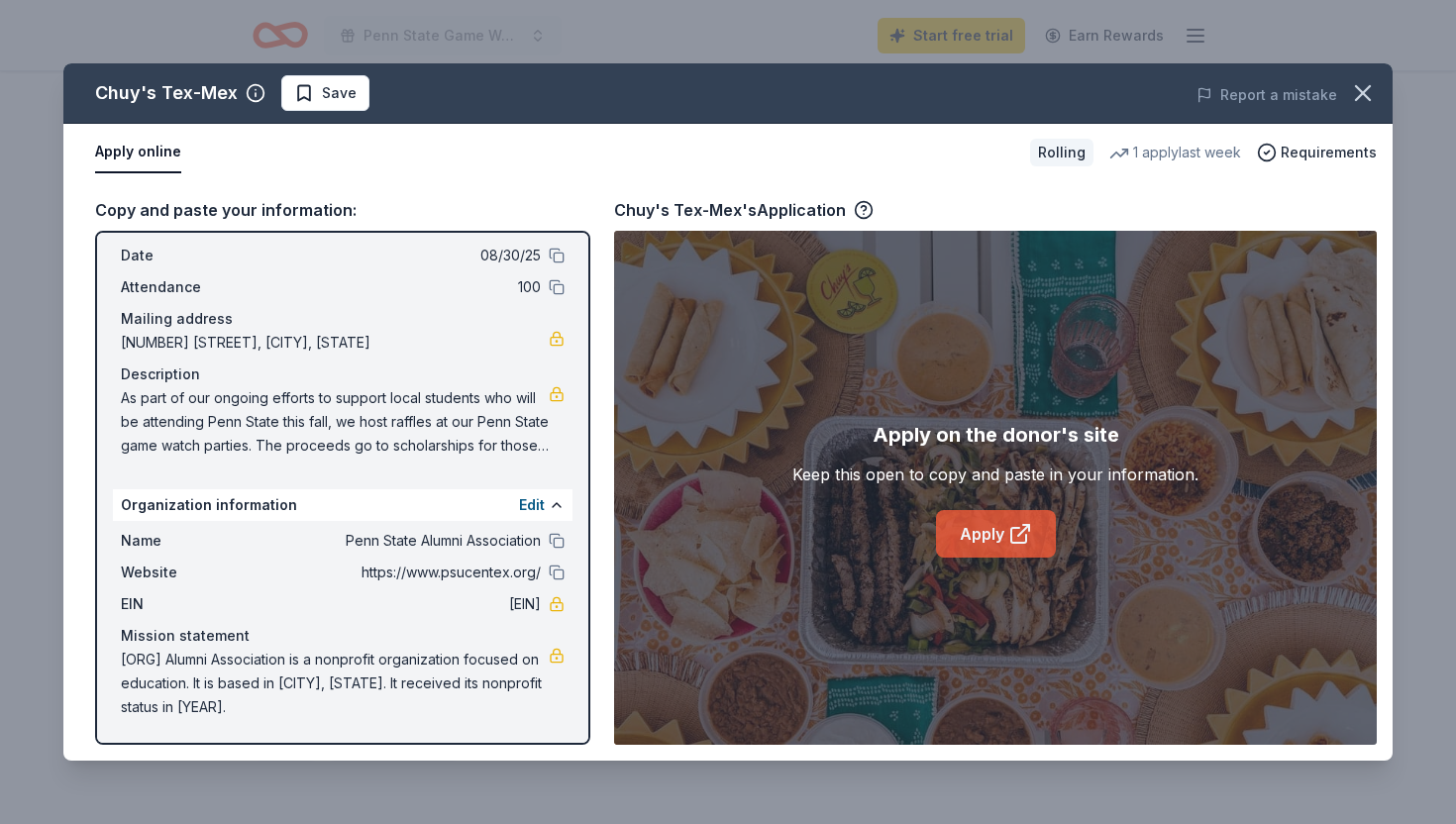 click on "Apply" at bounding box center (995, 534) 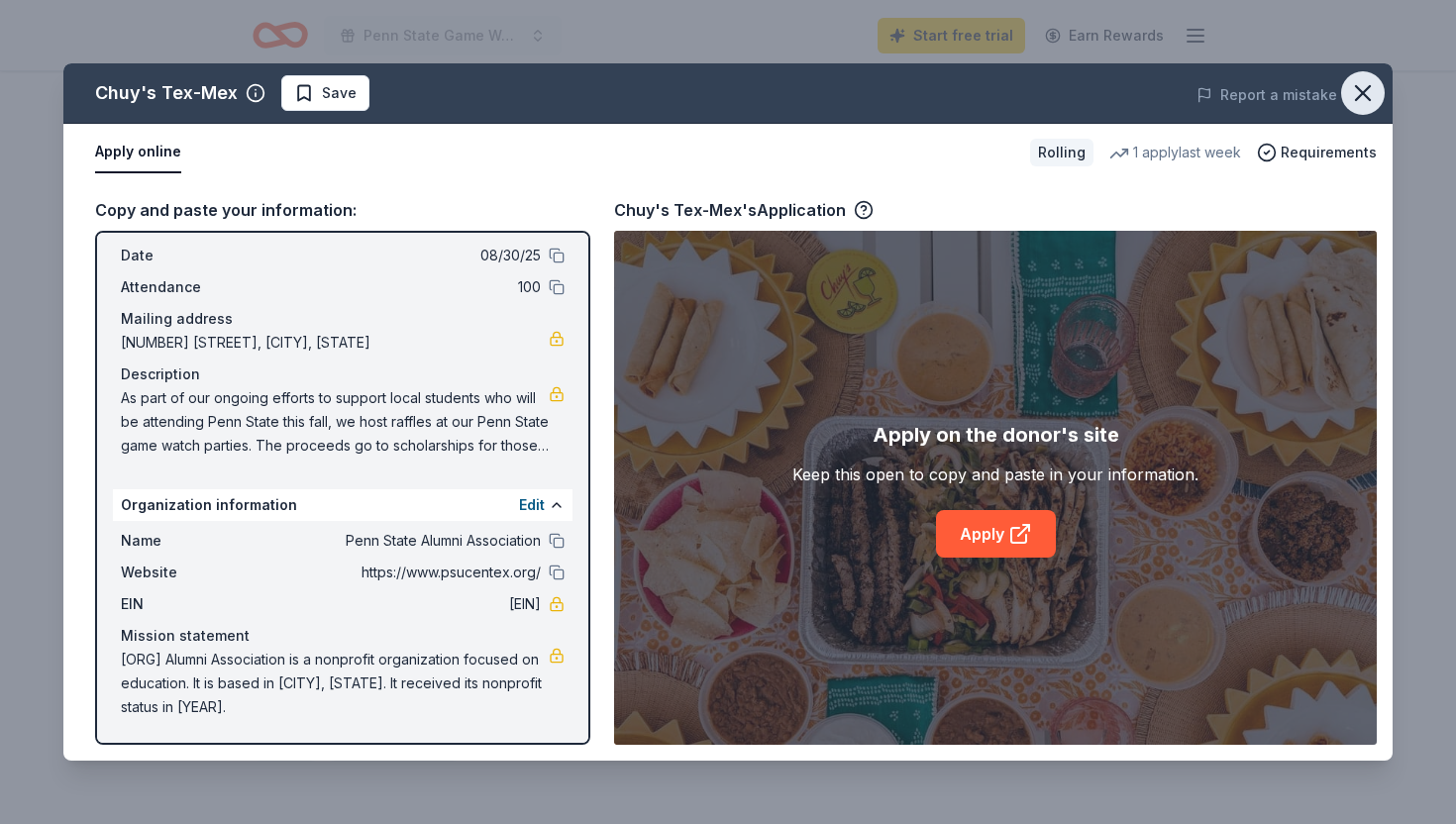 click 